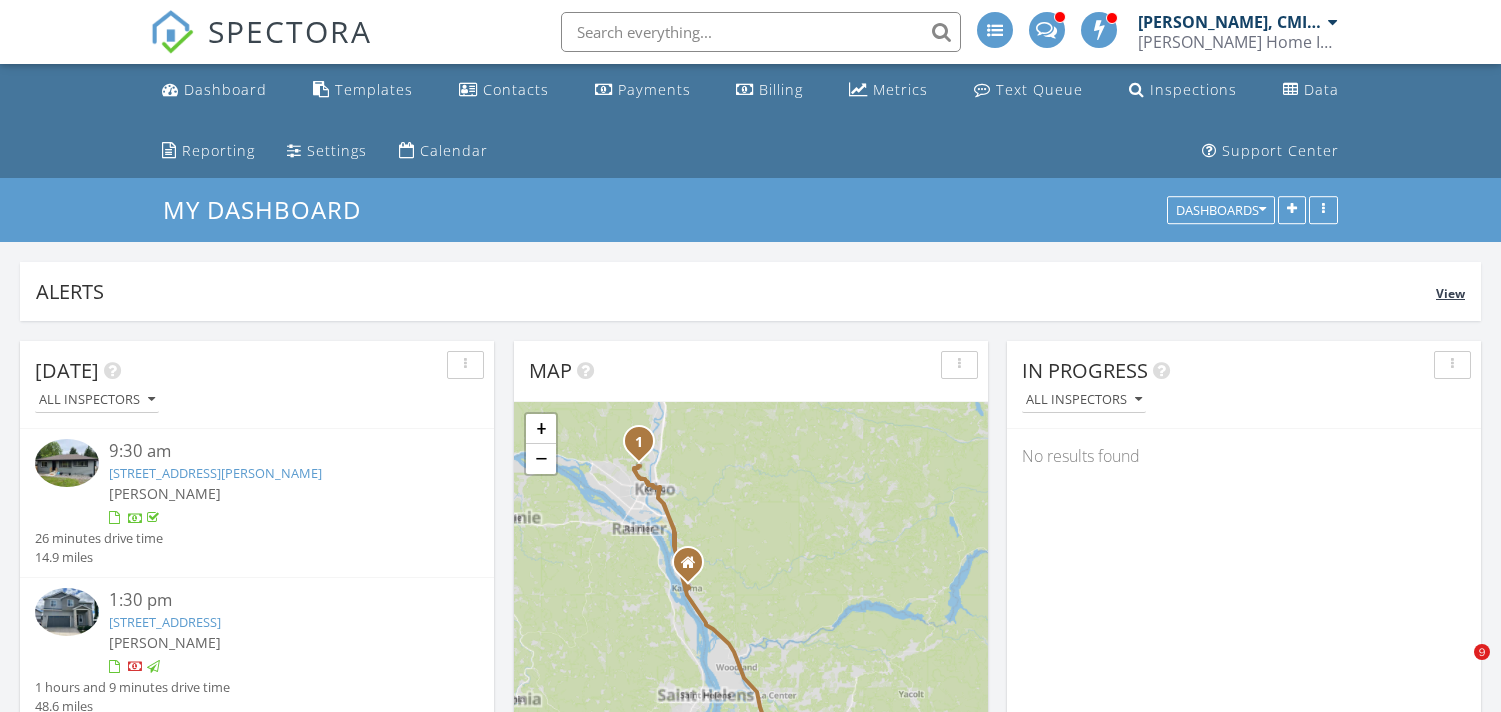scroll, scrollTop: 0, scrollLeft: 0, axis: both 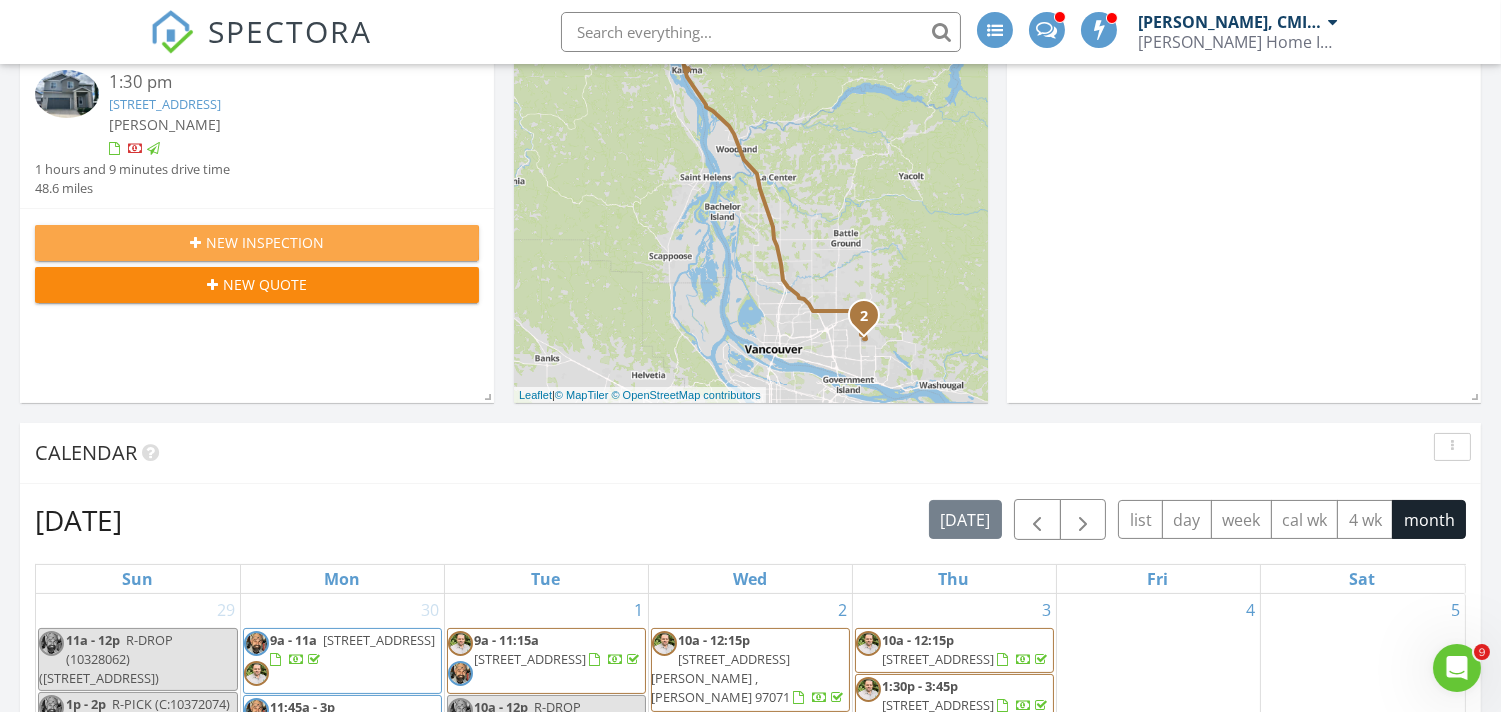 click on "New Inspection" at bounding box center (257, 242) 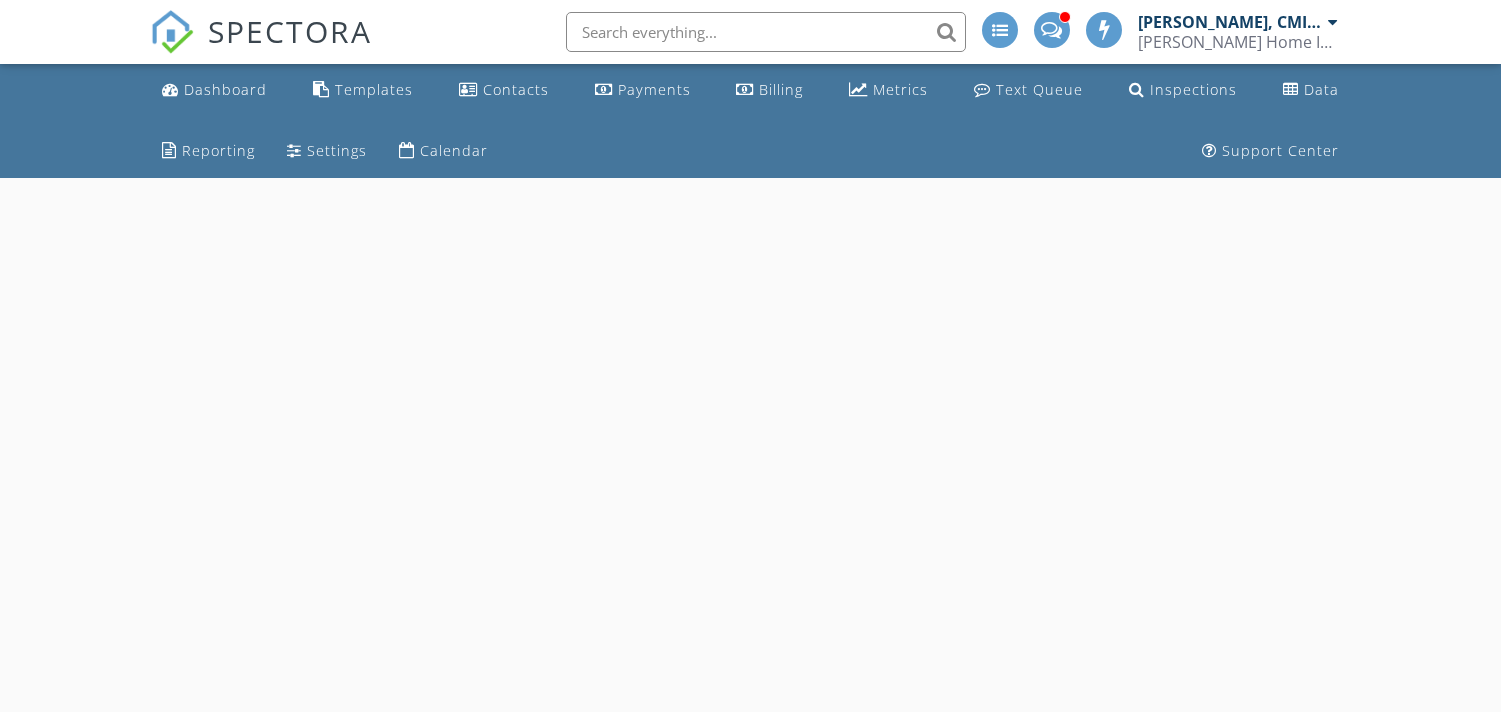 scroll, scrollTop: 0, scrollLeft: 0, axis: both 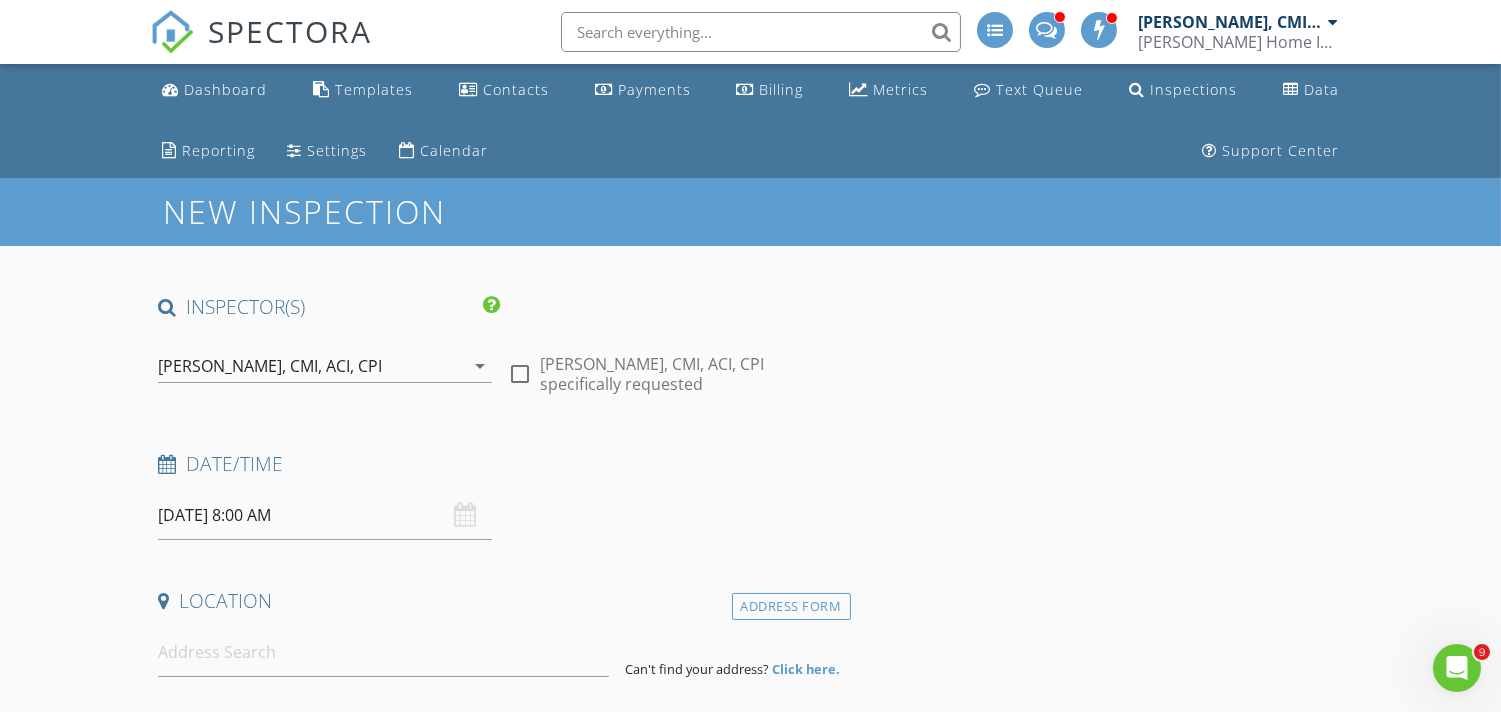 click on "[PERSON_NAME], CMI, ACI, CPI" at bounding box center (270, 366) 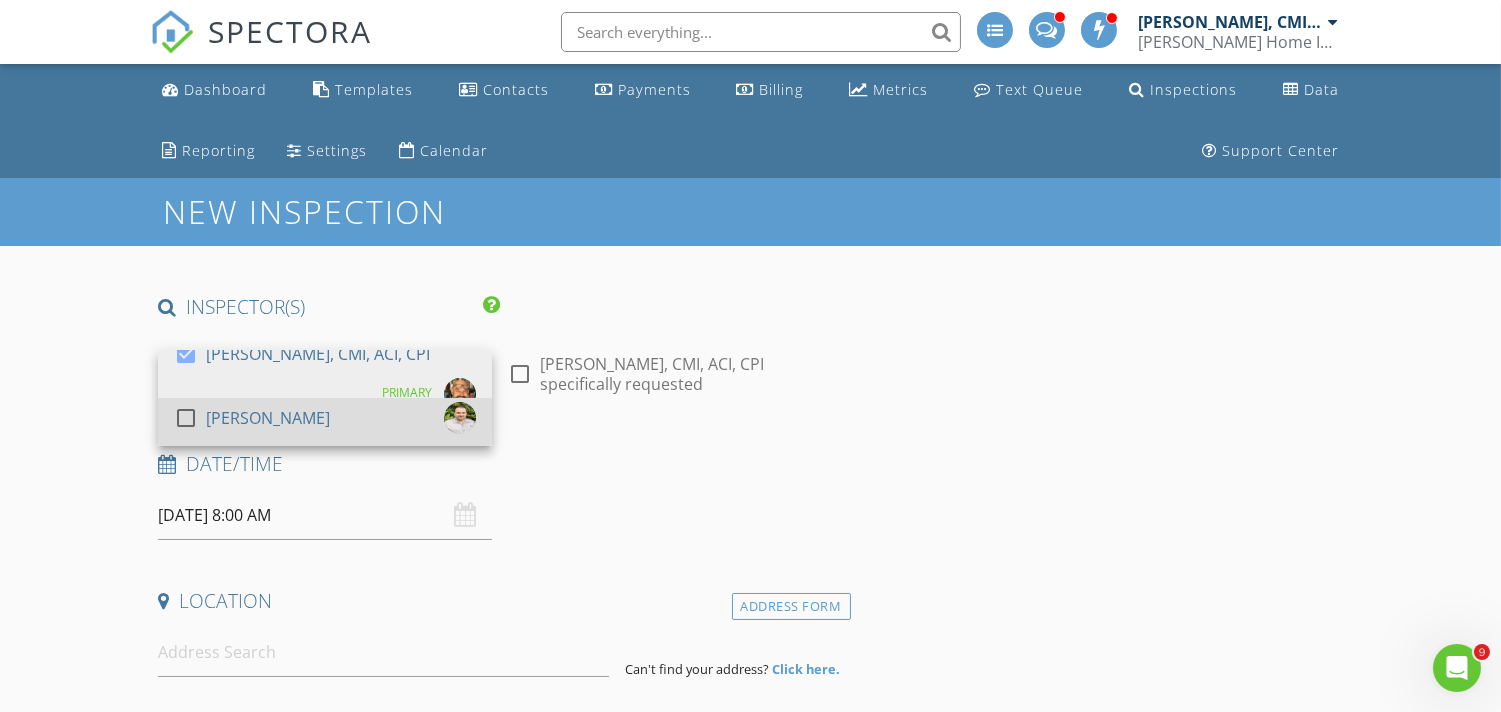 click at bounding box center (186, 418) 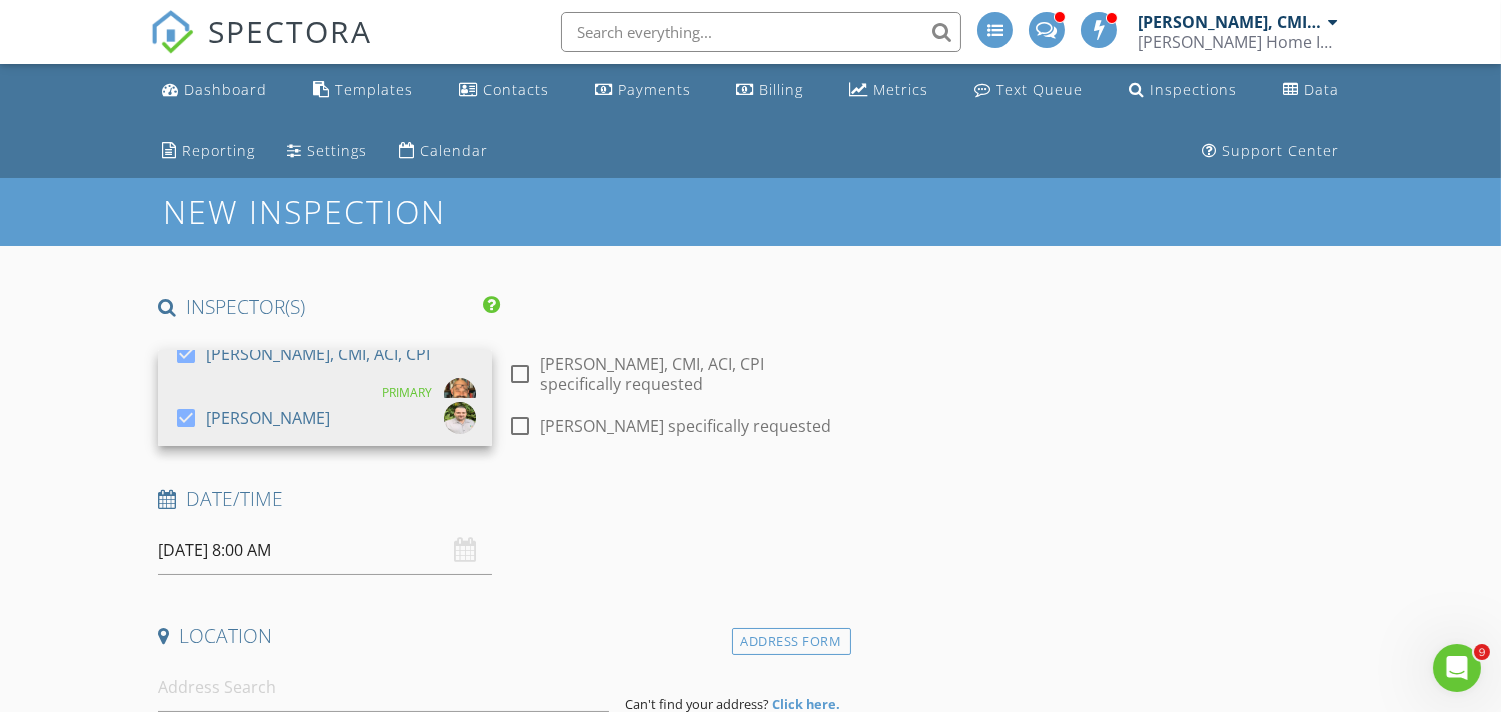 click on "07/11/2025 8:00 AM" at bounding box center [325, 550] 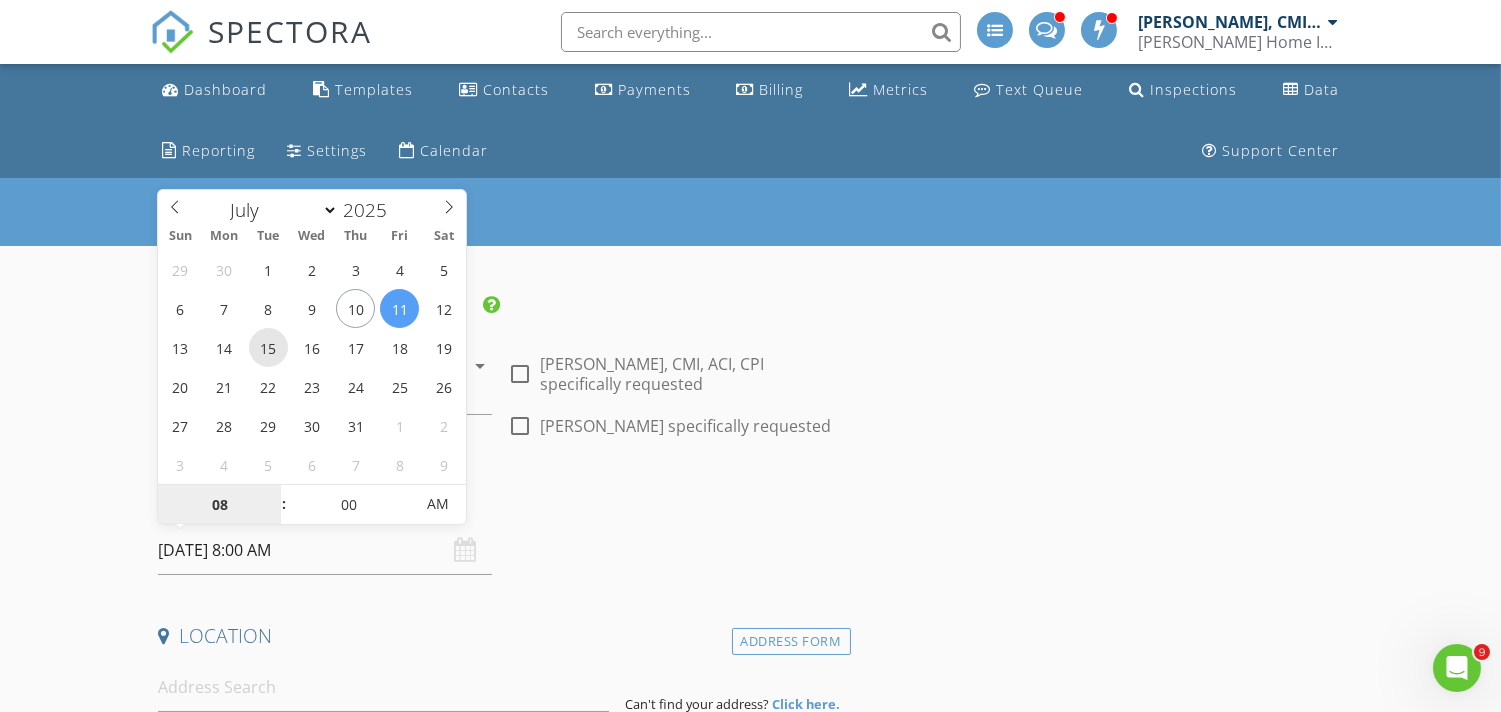 type on "07/15/2025 8:00 AM" 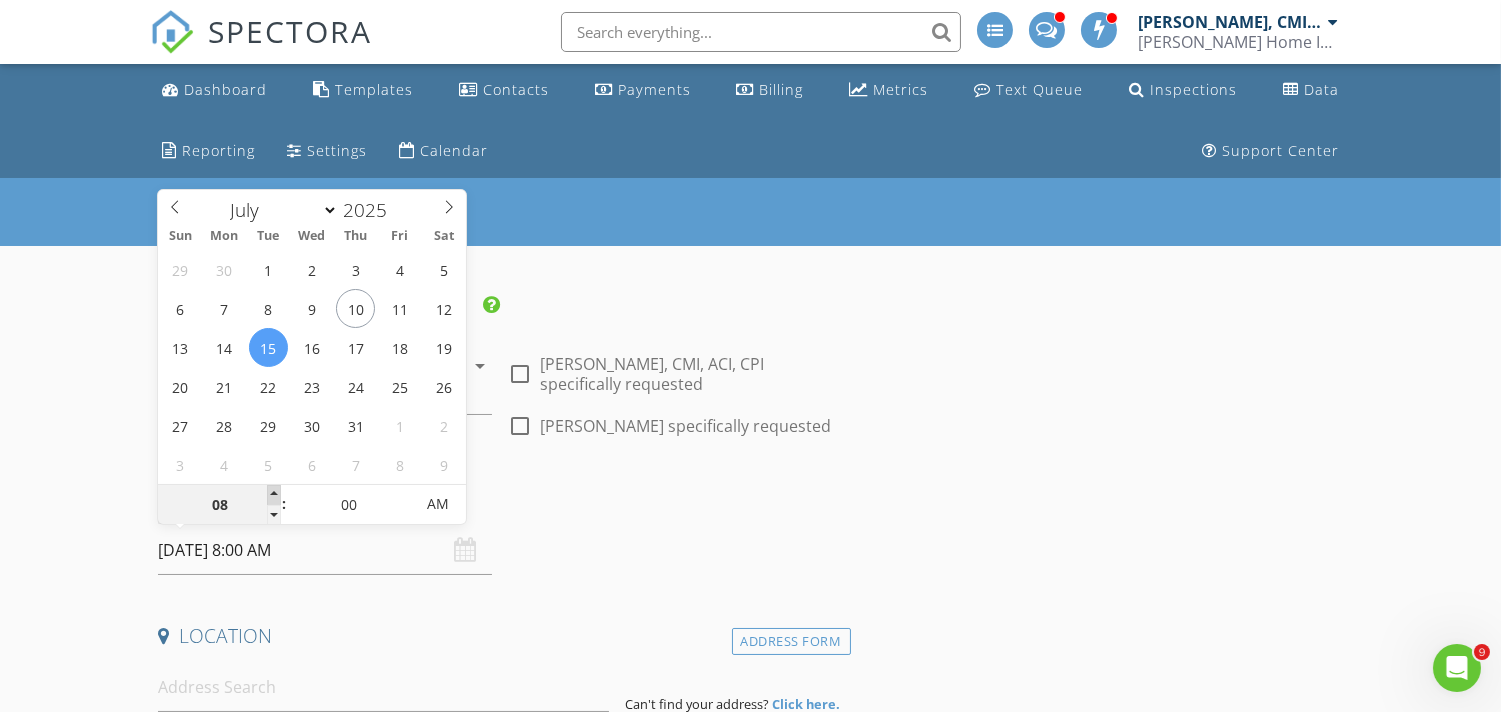 type on "09" 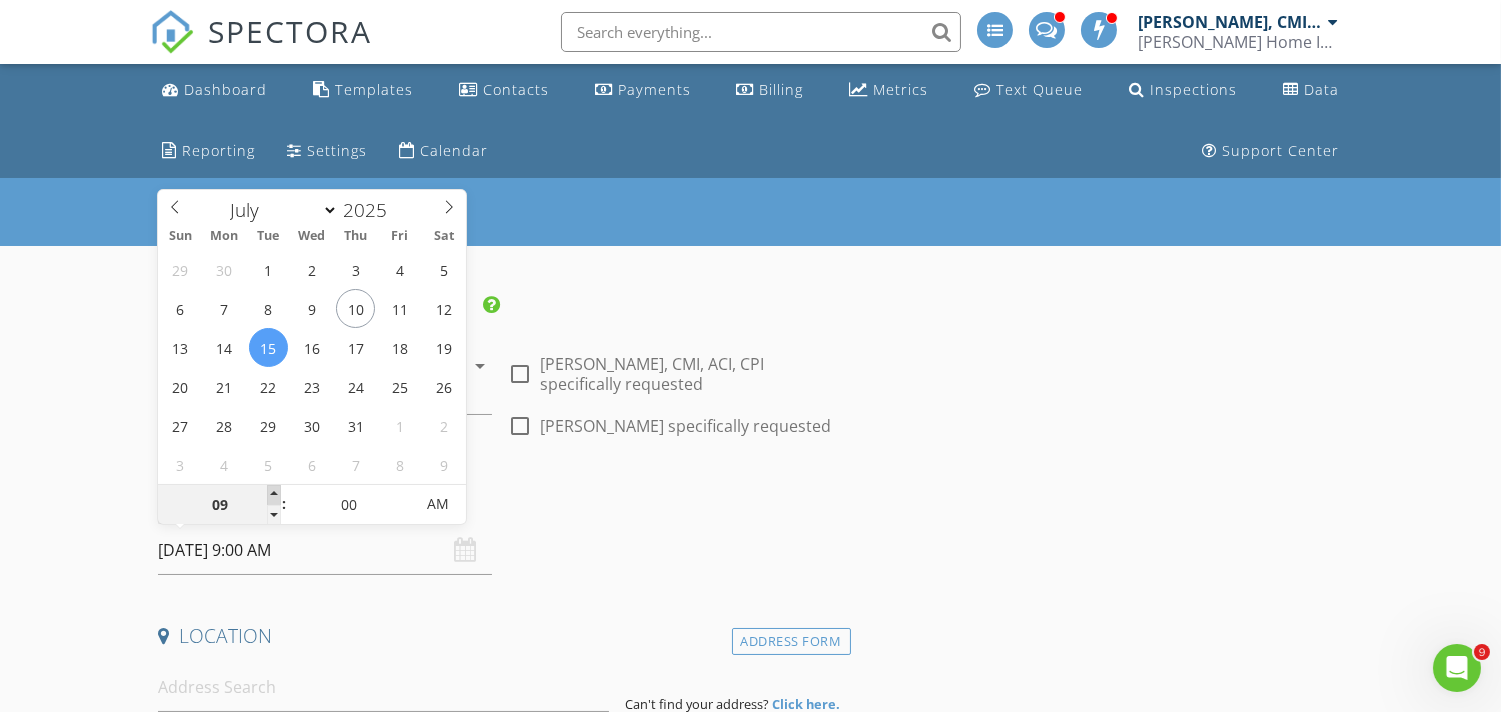 click at bounding box center (274, 495) 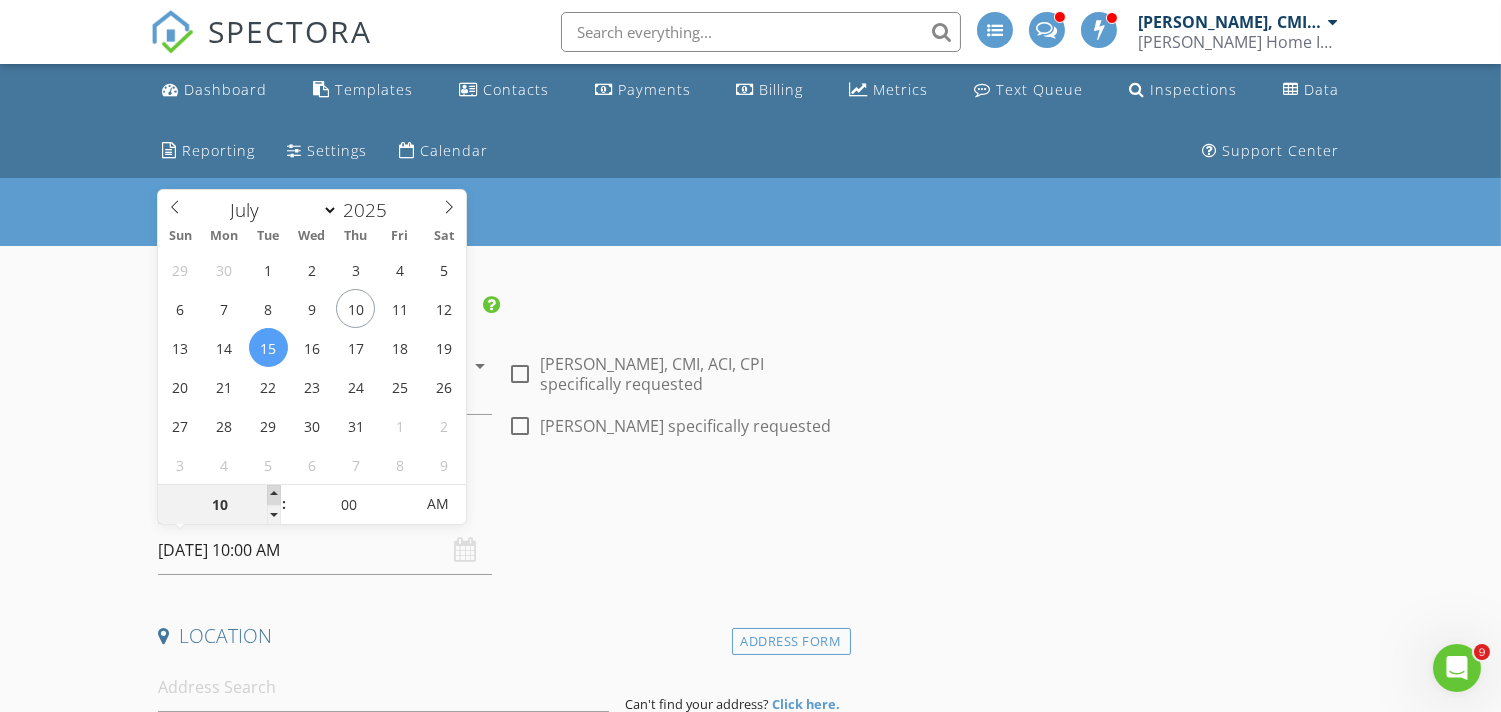 click at bounding box center [274, 495] 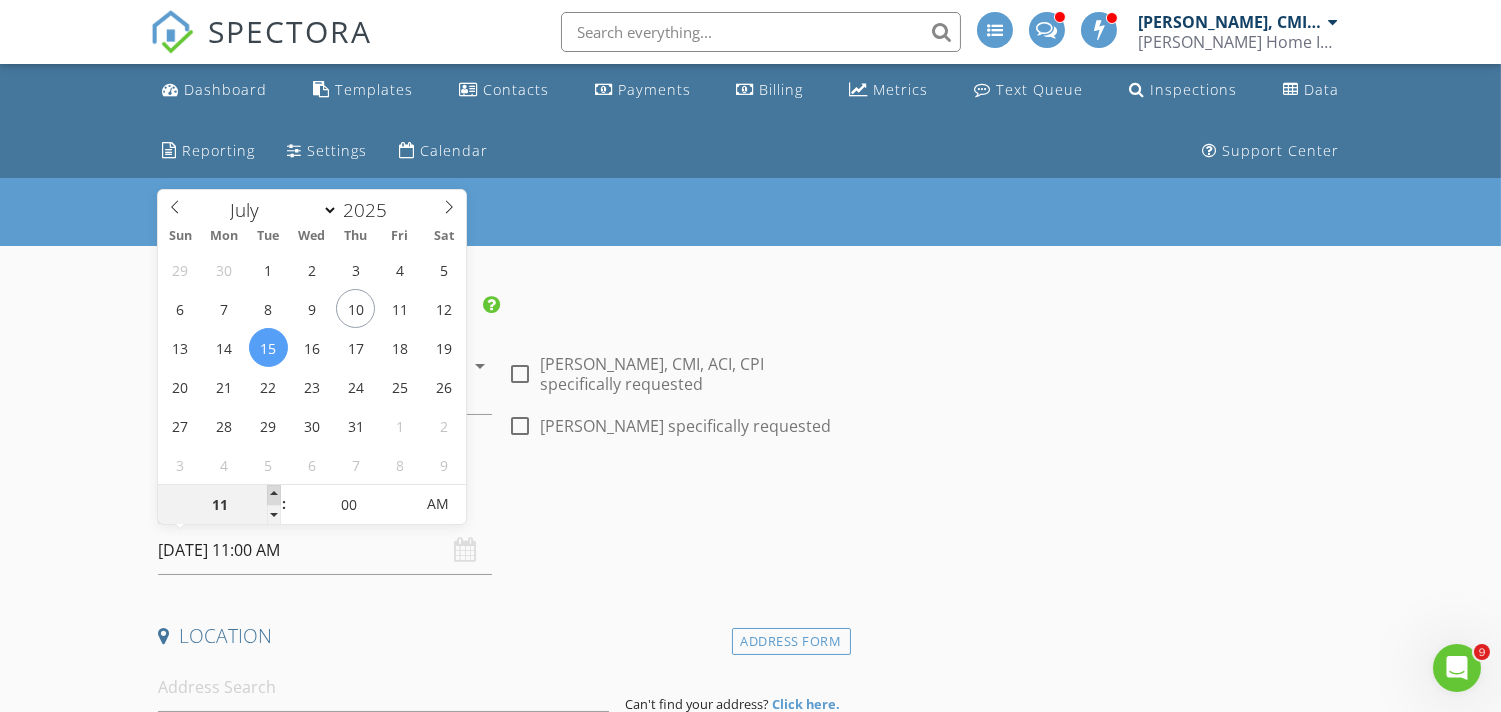 click at bounding box center [274, 495] 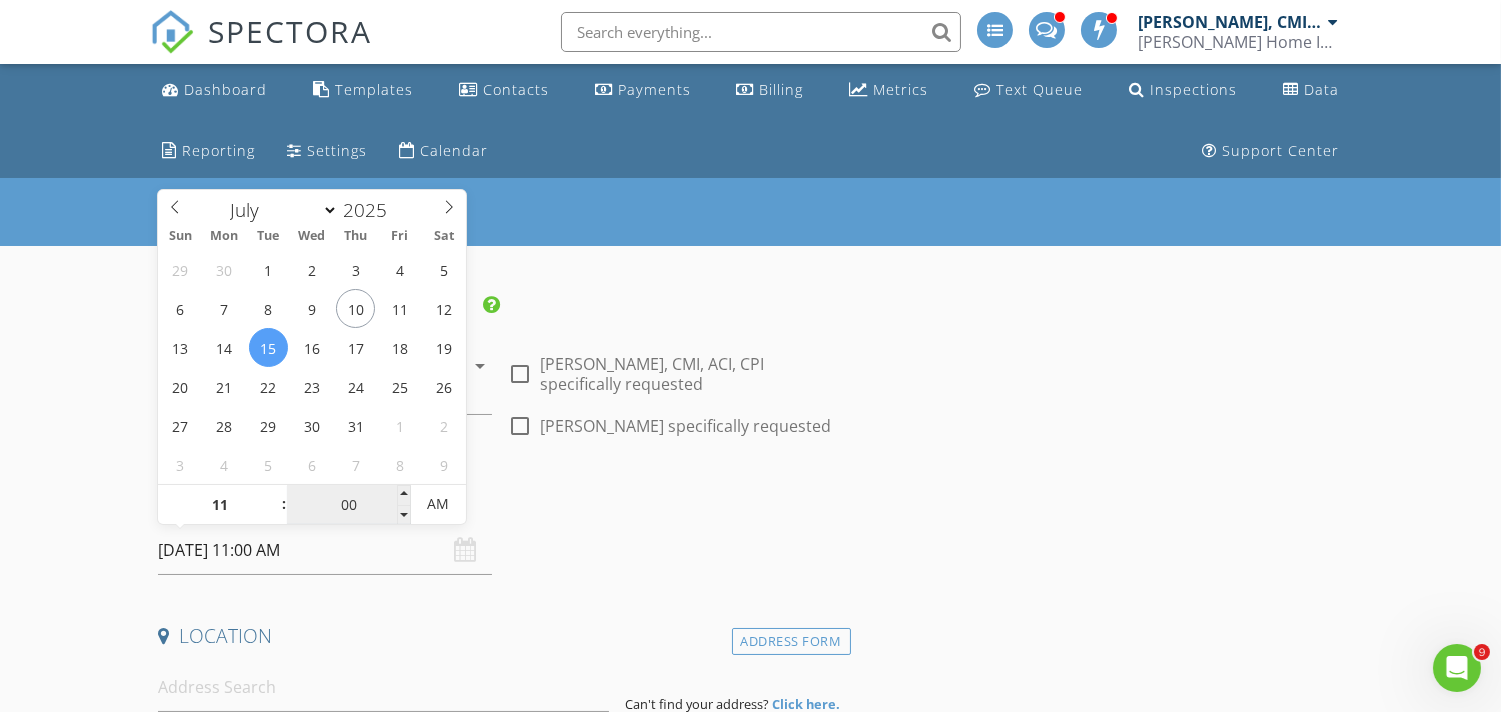 click on "00" at bounding box center (348, 505) 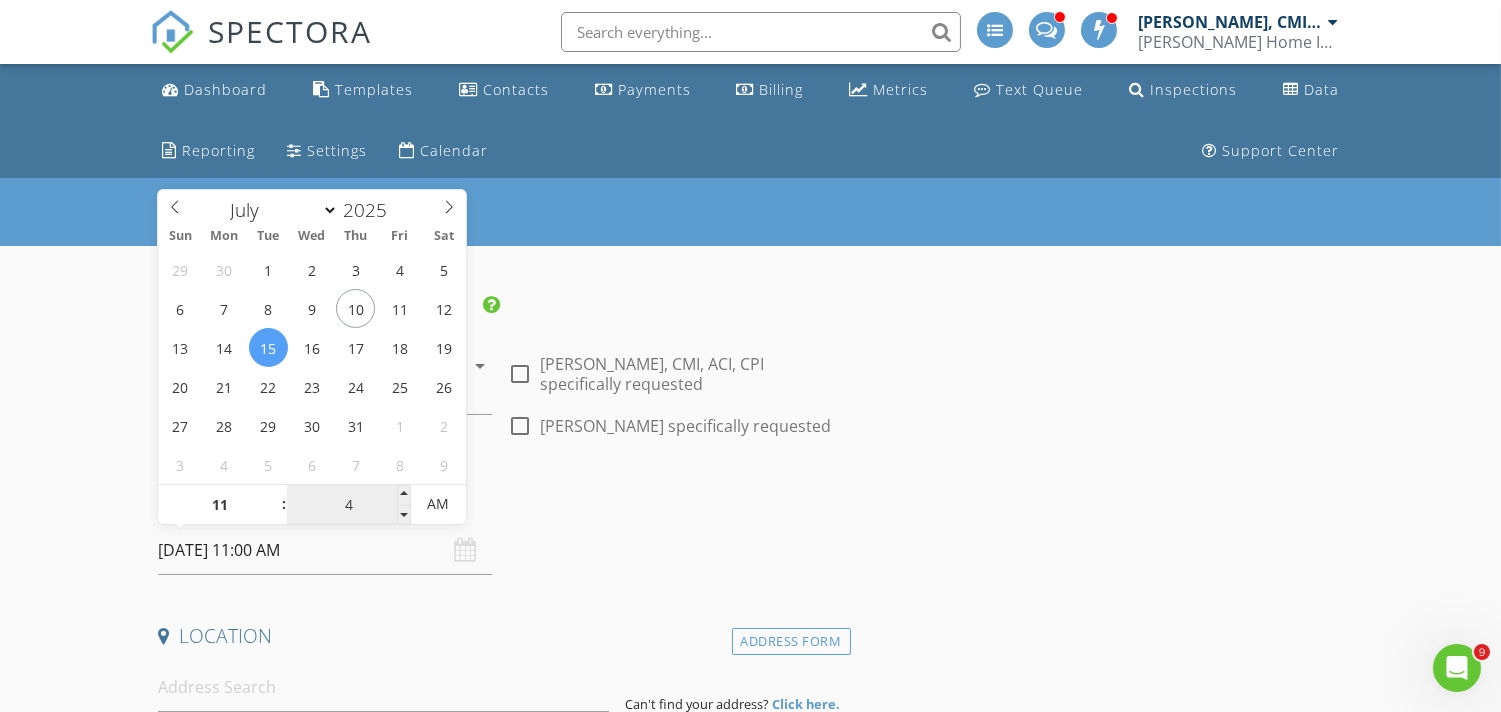 type on "45" 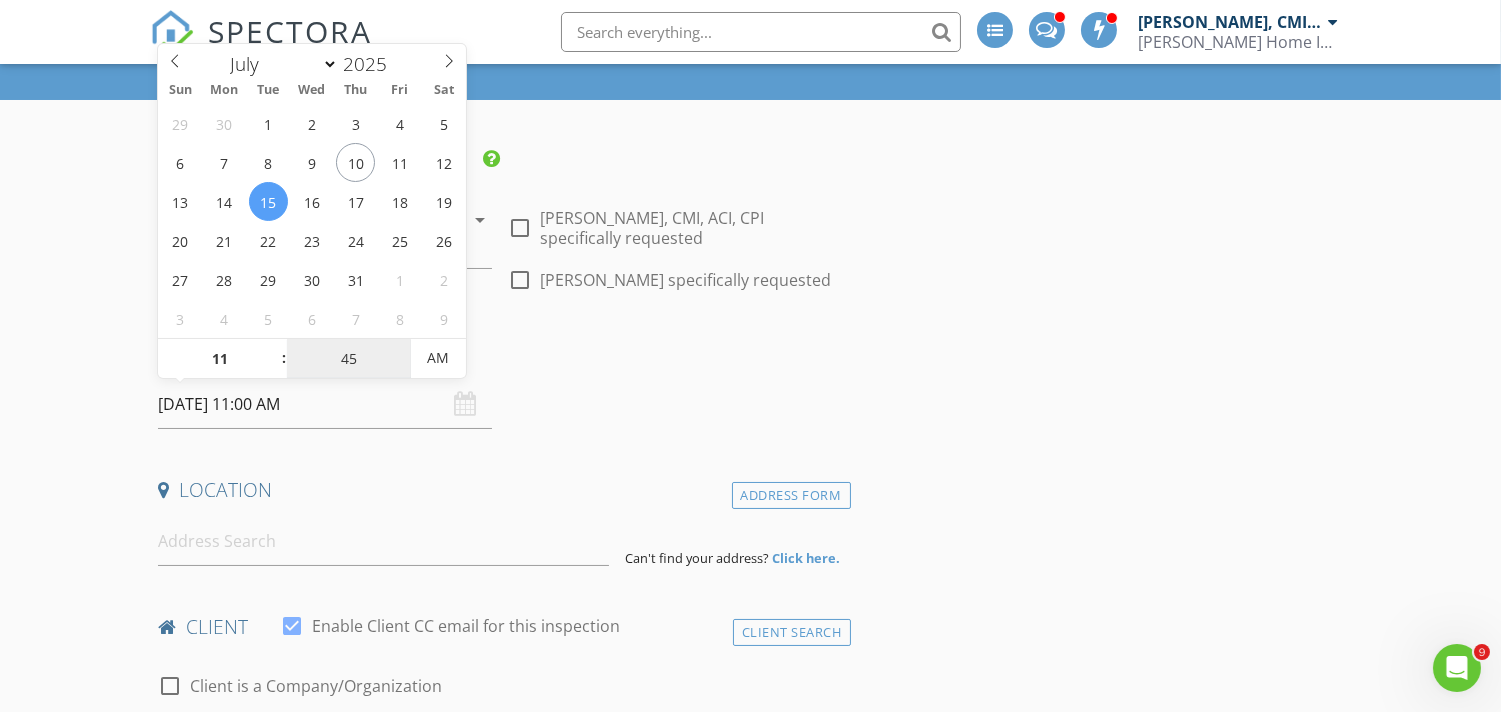 scroll, scrollTop: 147, scrollLeft: 0, axis: vertical 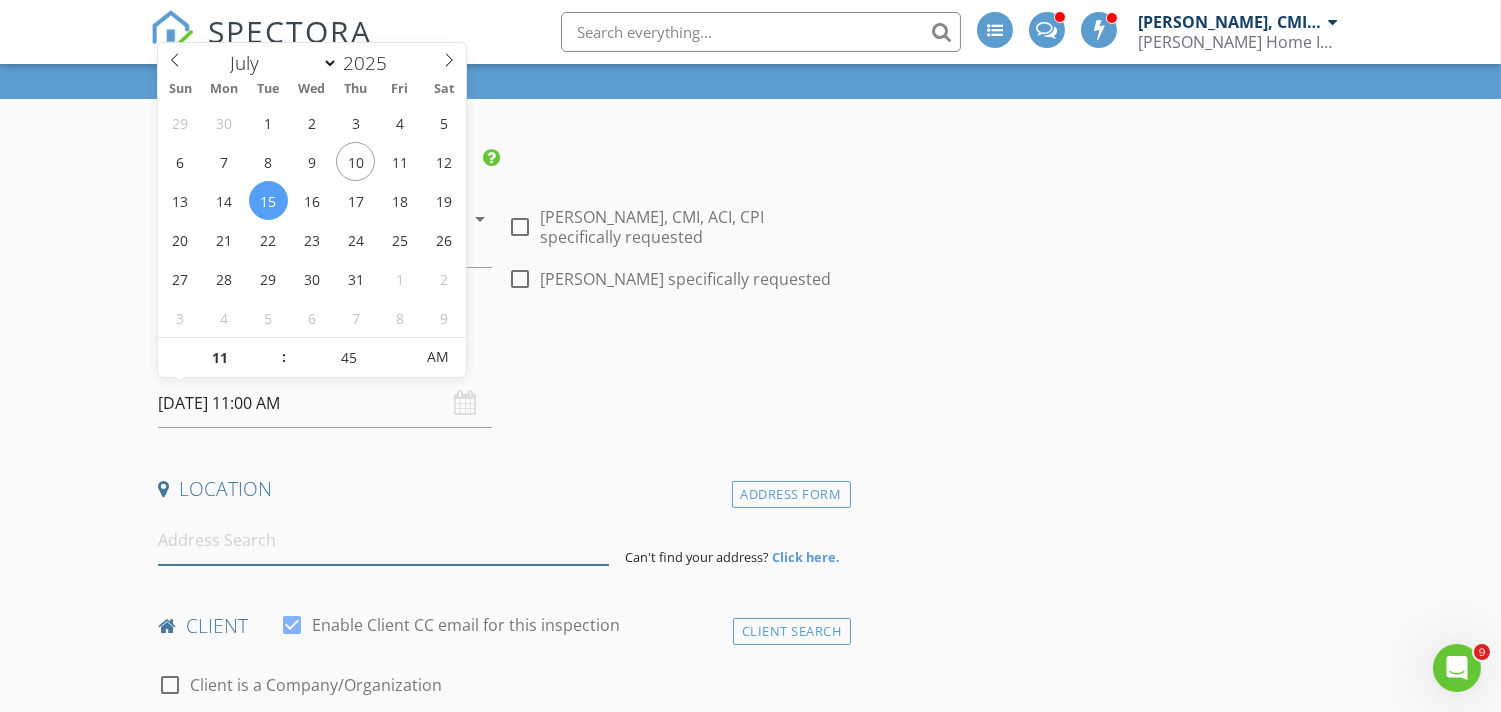 type on "07/15/2025 11:45 AM" 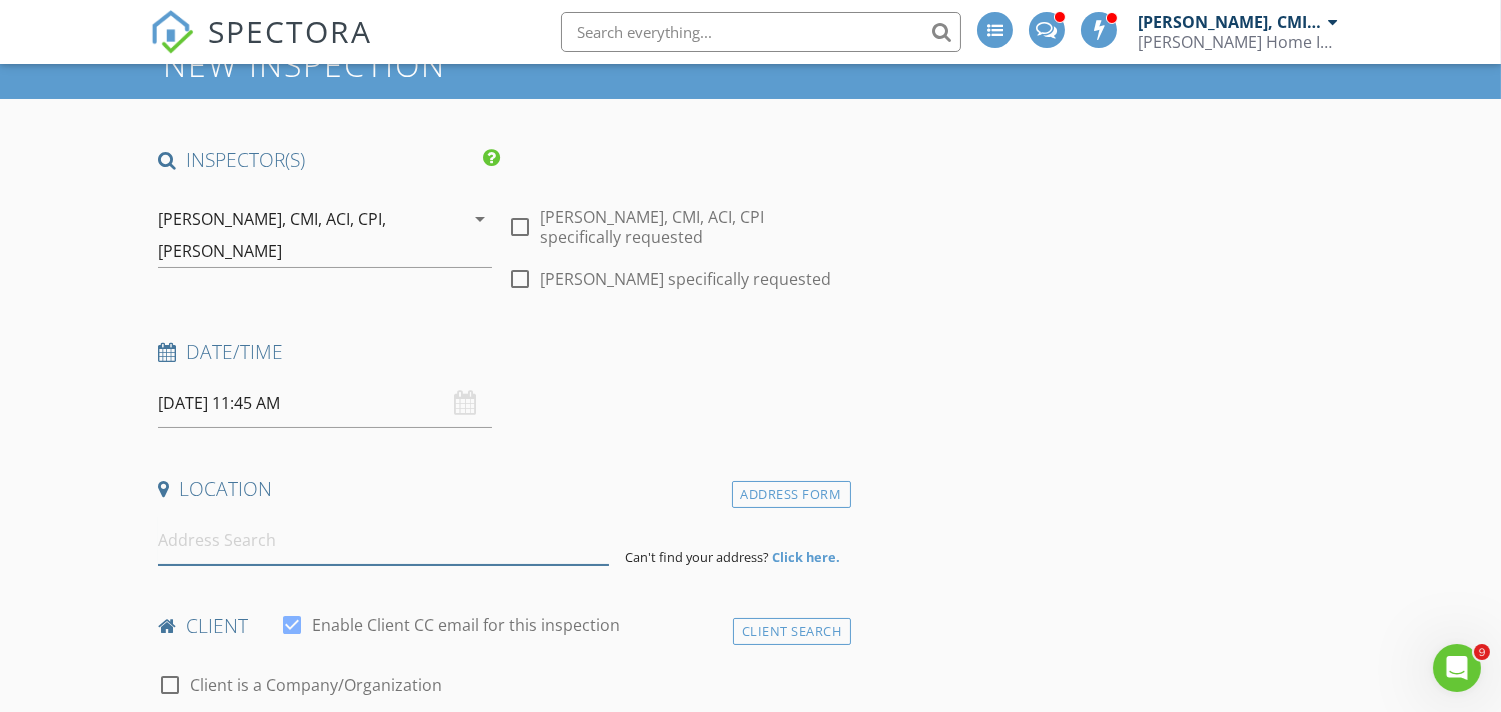 click at bounding box center [383, 540] 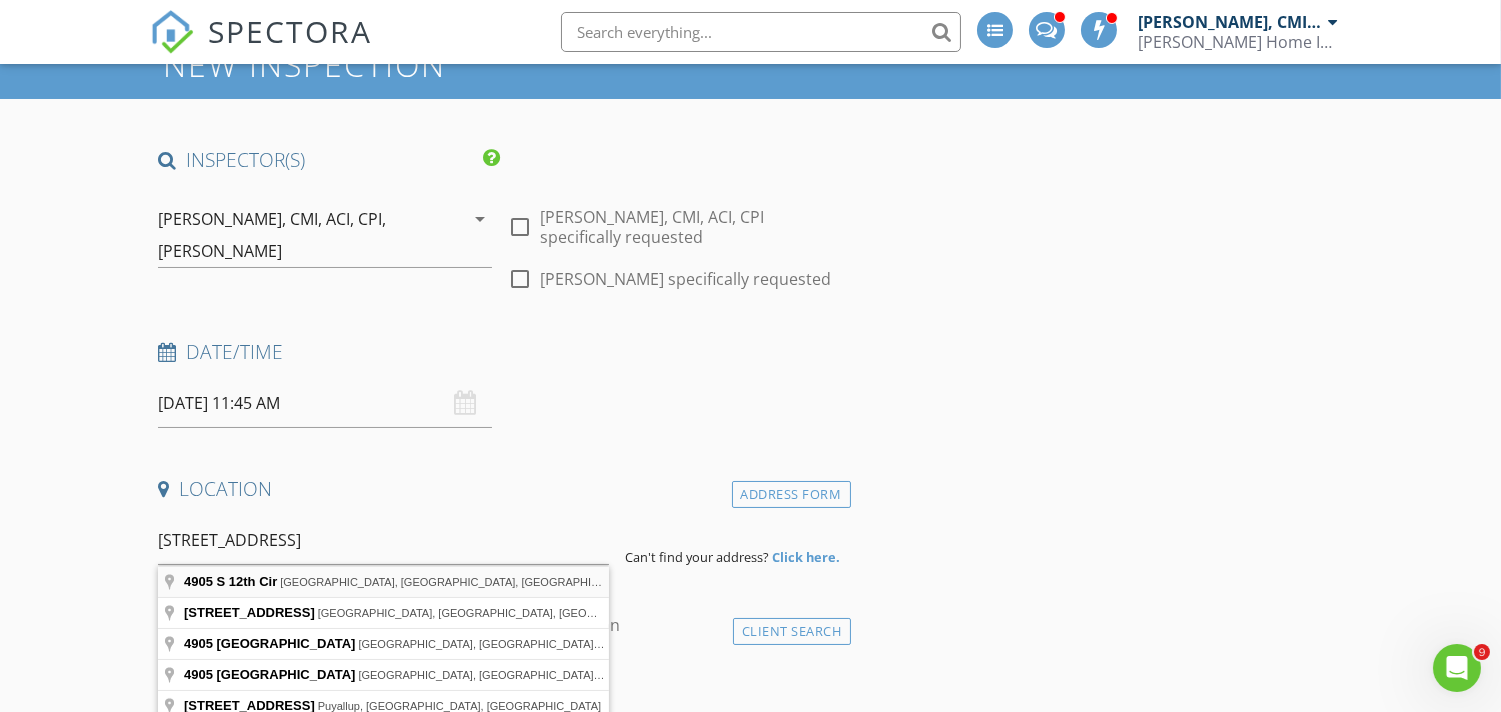 type on "4905 S 12th Cir, Ridgefield, WA, USA" 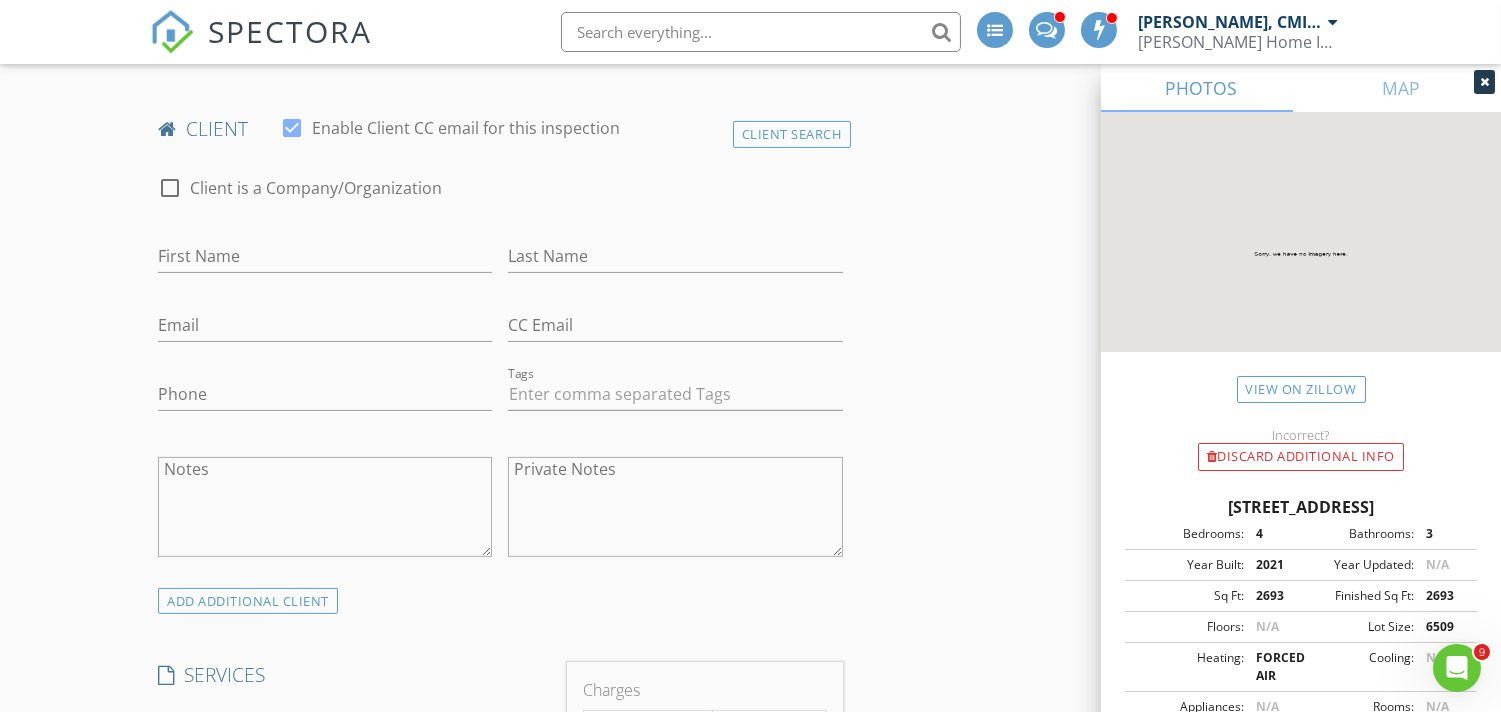 scroll, scrollTop: 1066, scrollLeft: 0, axis: vertical 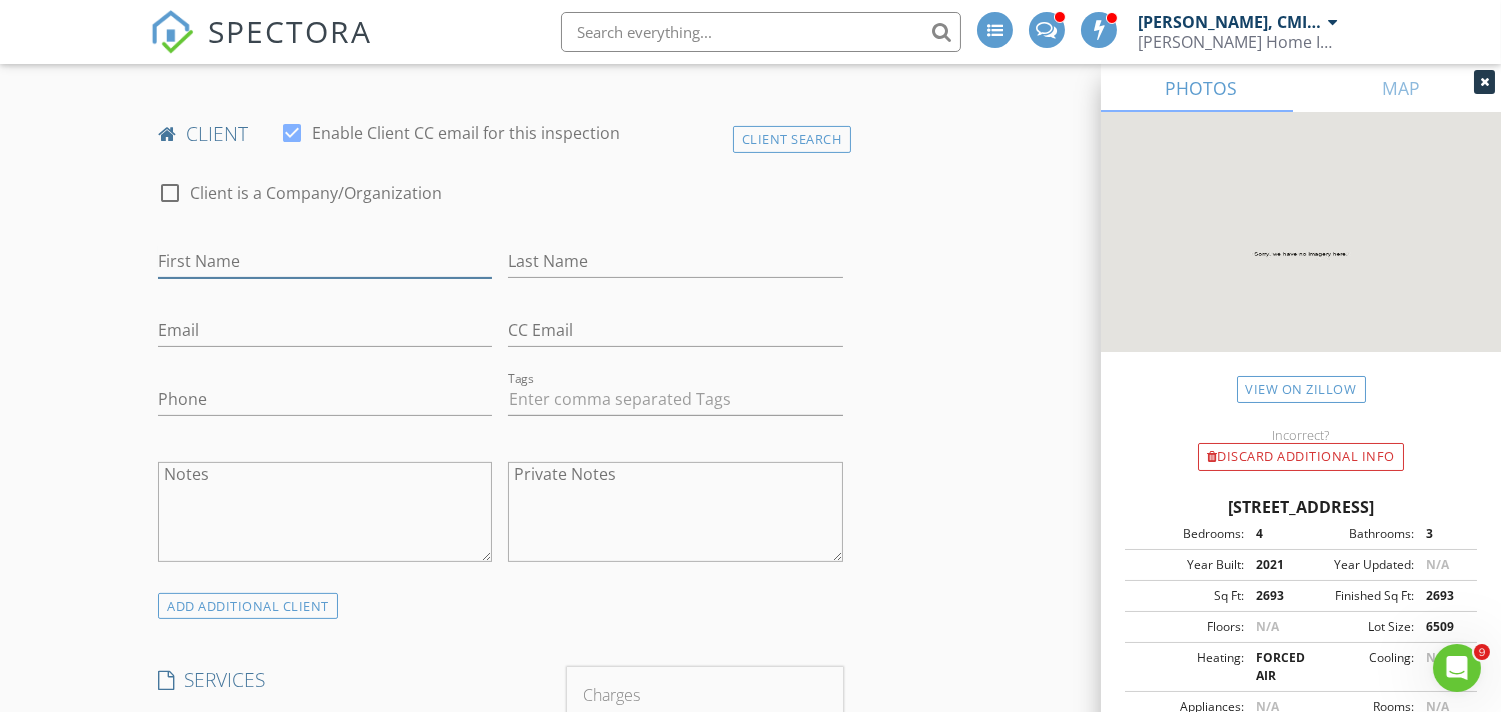 click on "First Name" at bounding box center [325, 261] 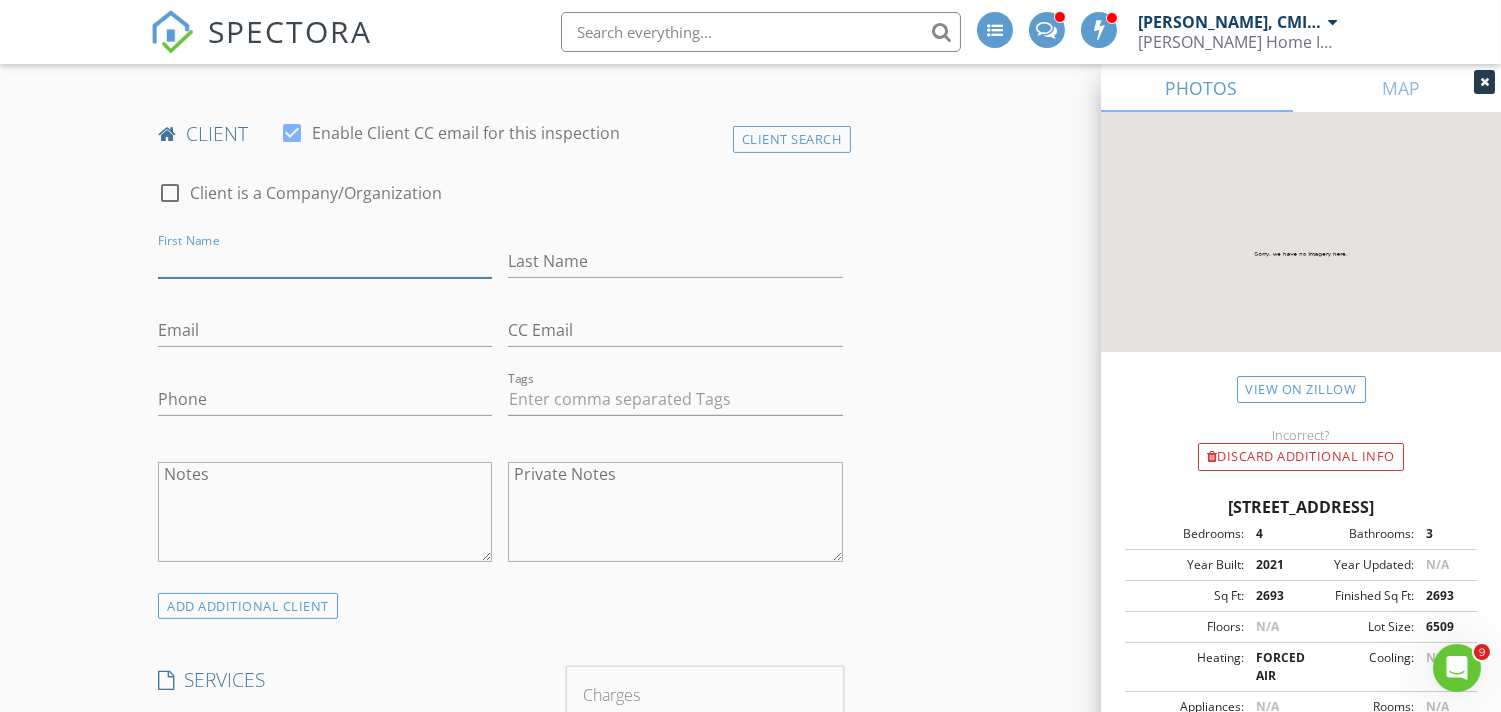click on "First Name" at bounding box center [325, 261] 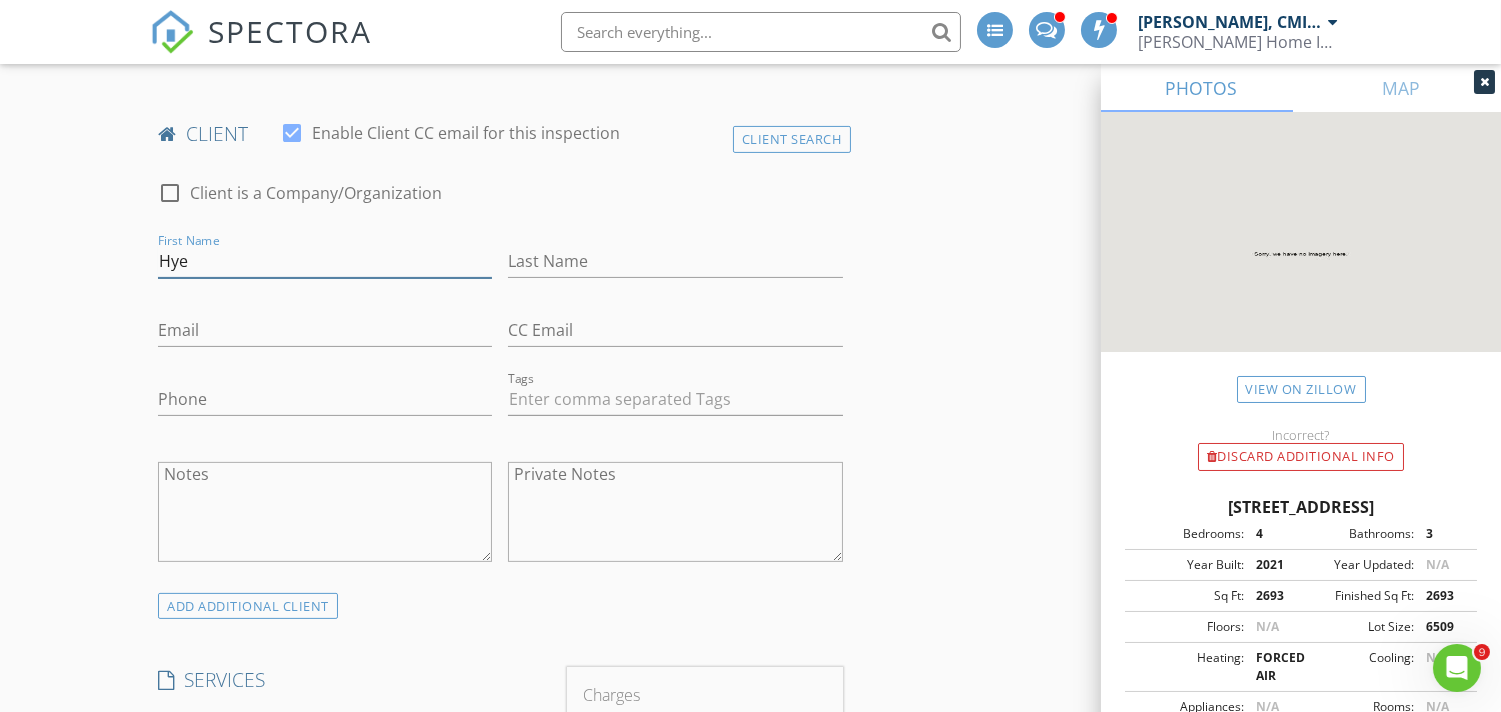 type on "Hye" 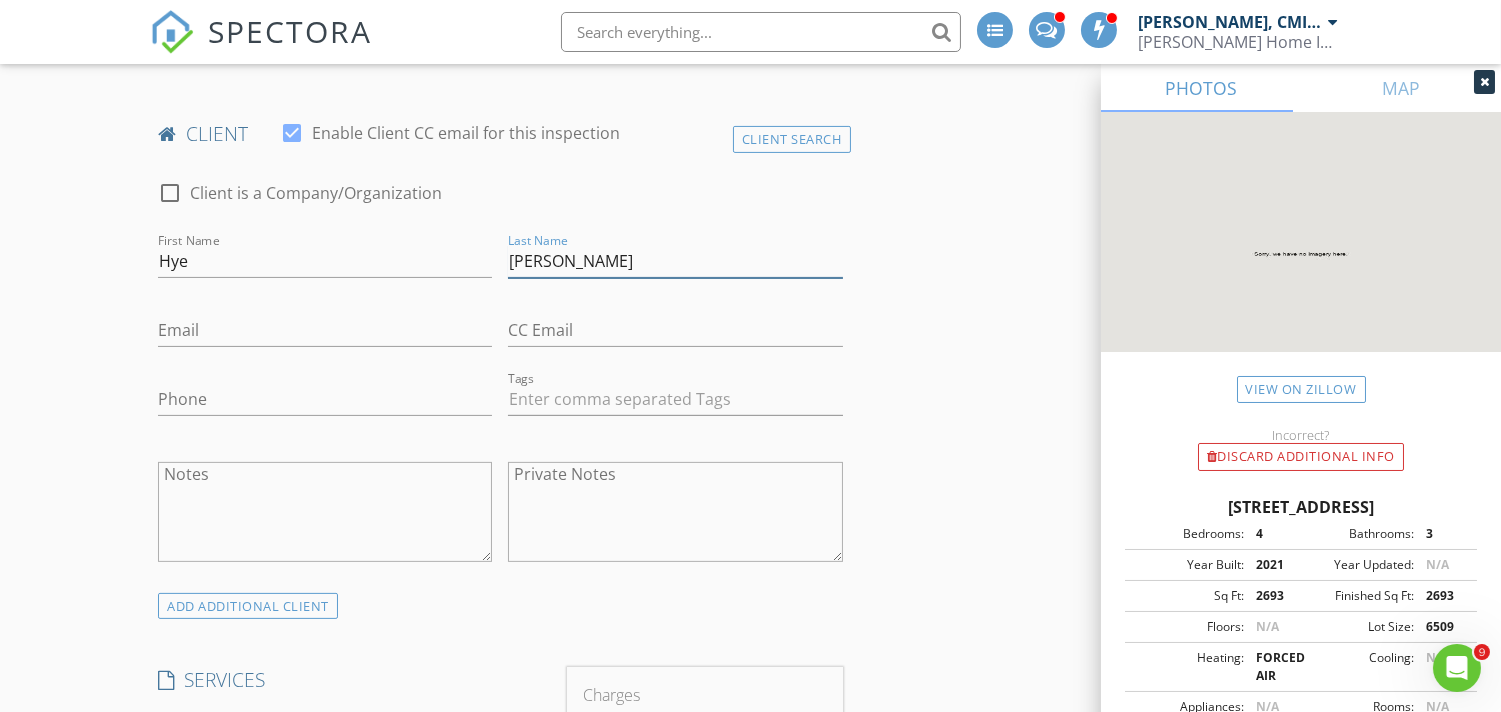 type on "Suk Larson" 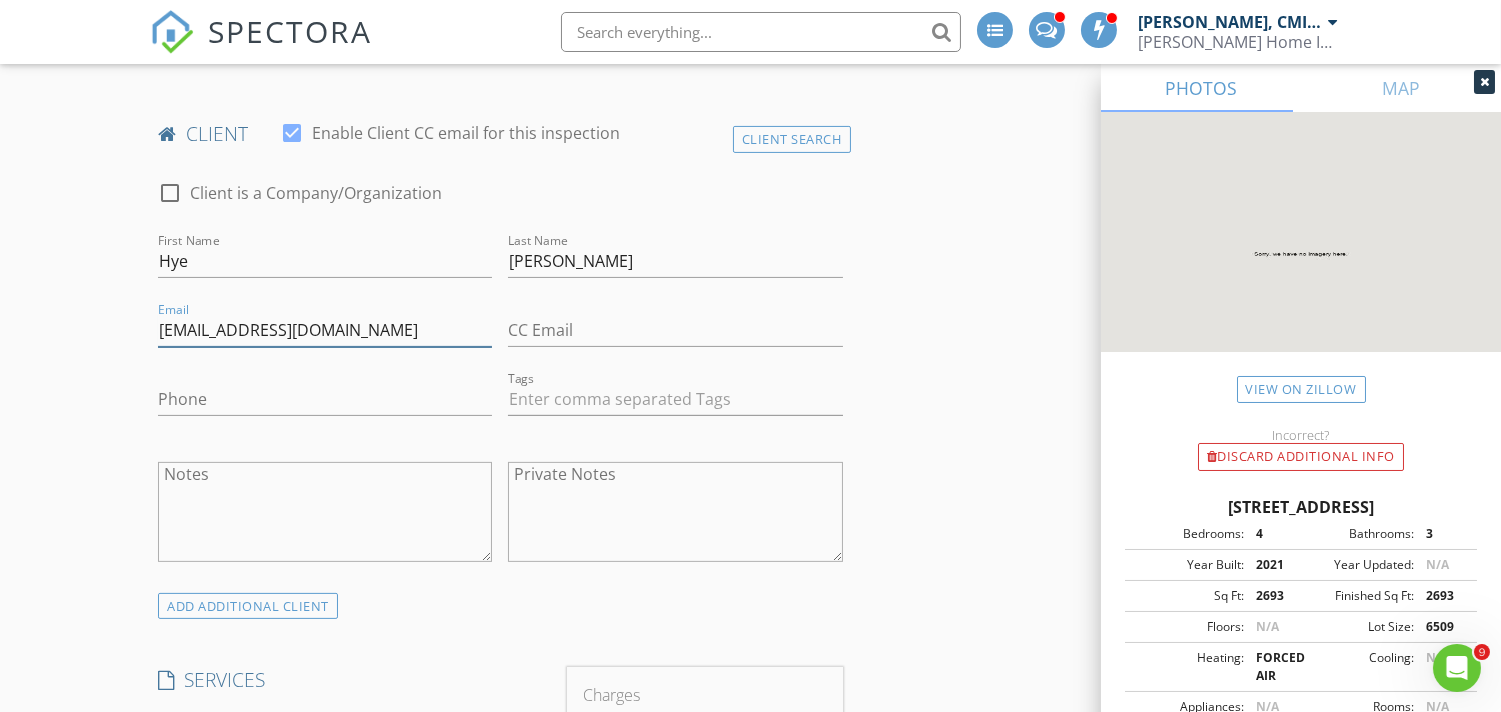 type on "ko155cm@gmail.com" 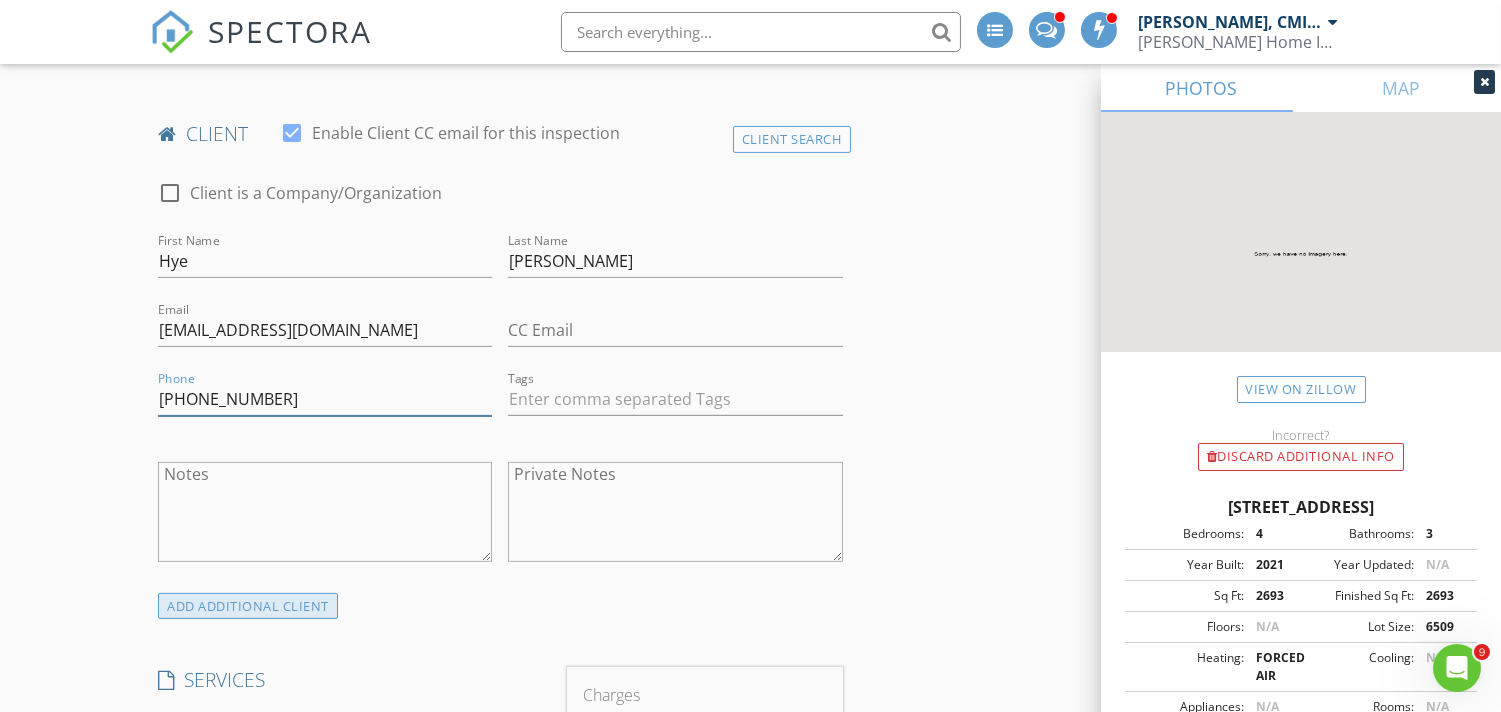 type on "503-380-3617" 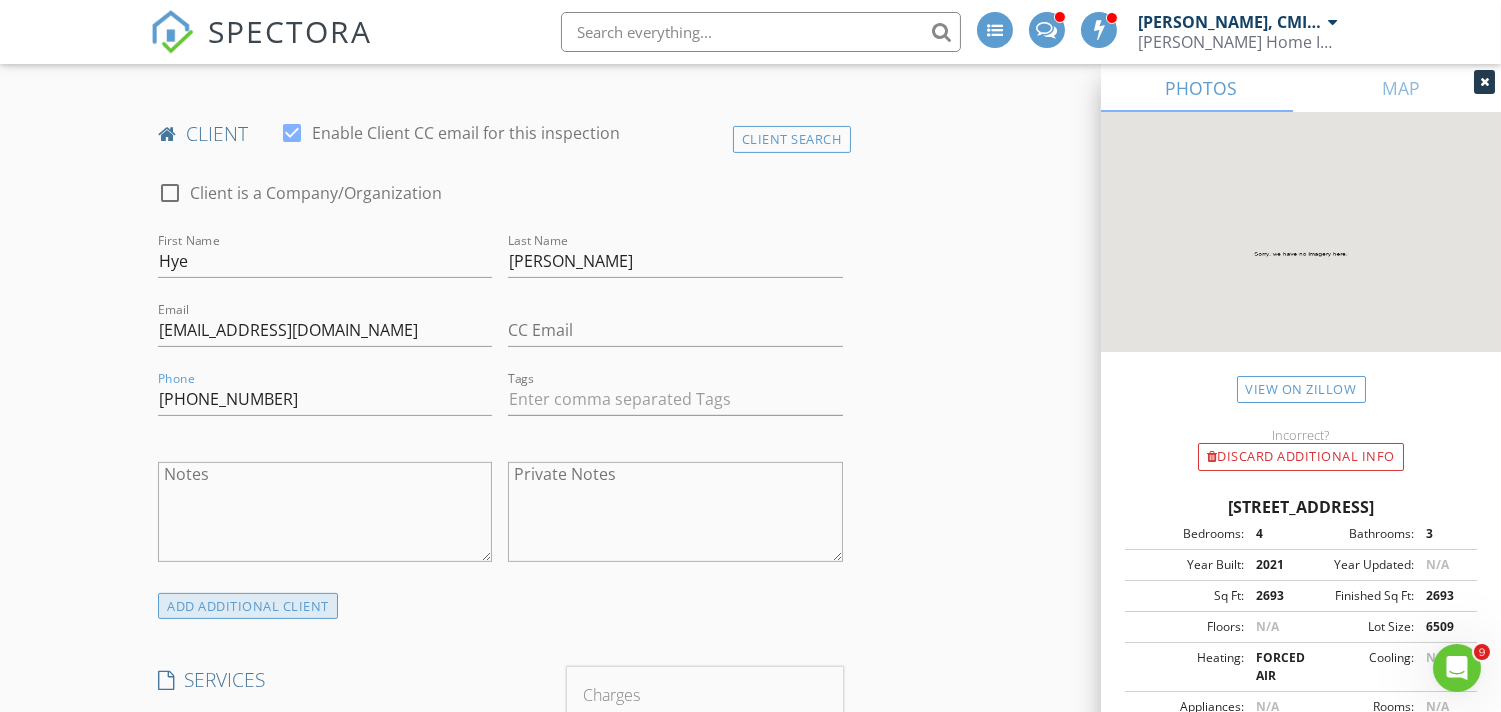 click on "ADD ADDITIONAL client" at bounding box center [248, 606] 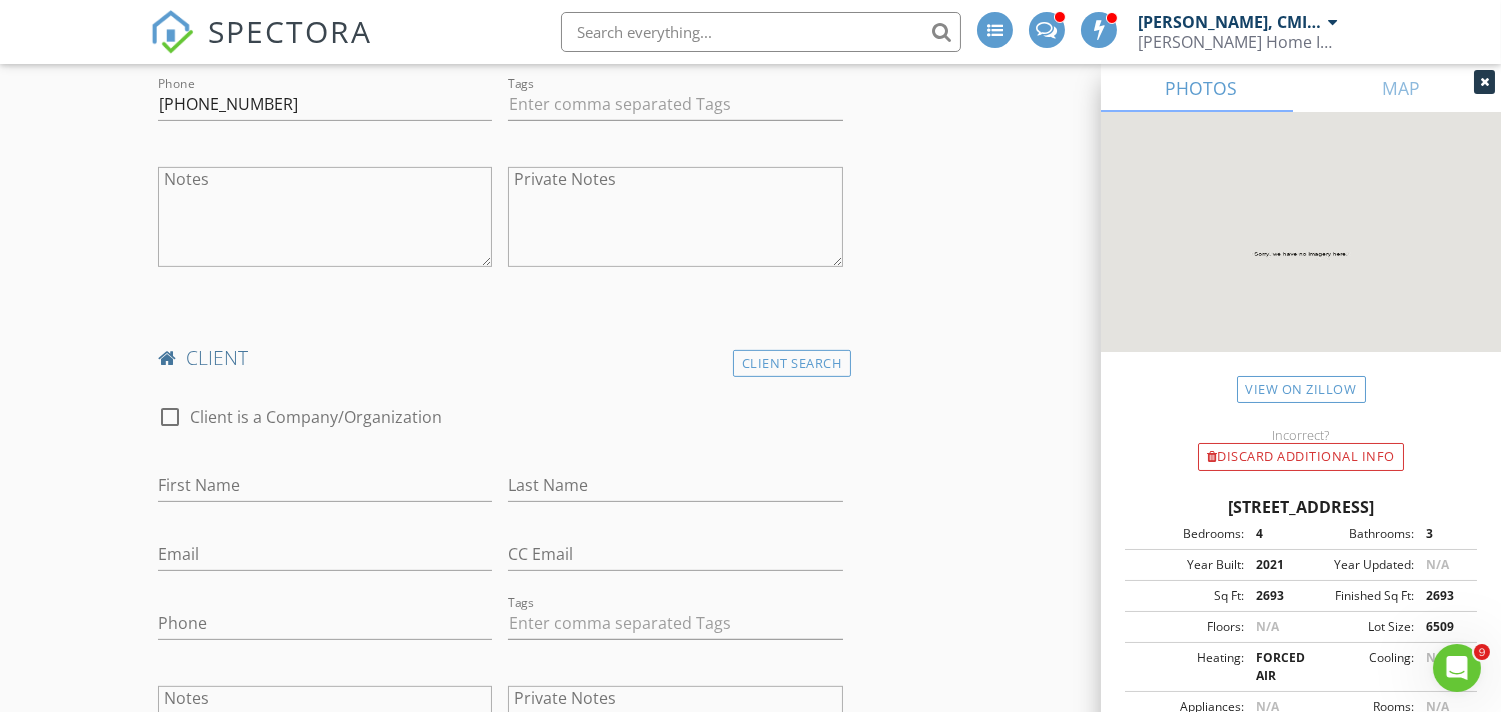 scroll, scrollTop: 1363, scrollLeft: 0, axis: vertical 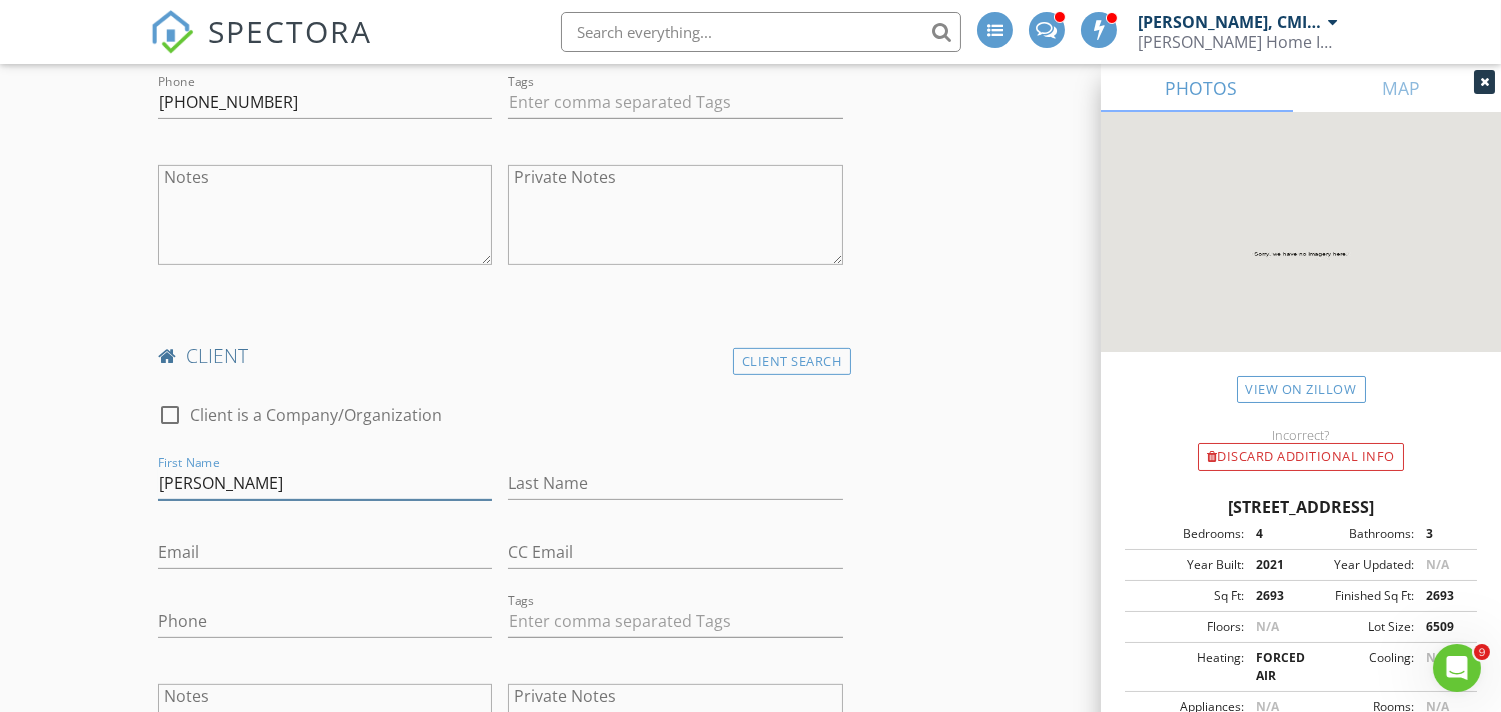 type on "Jim" 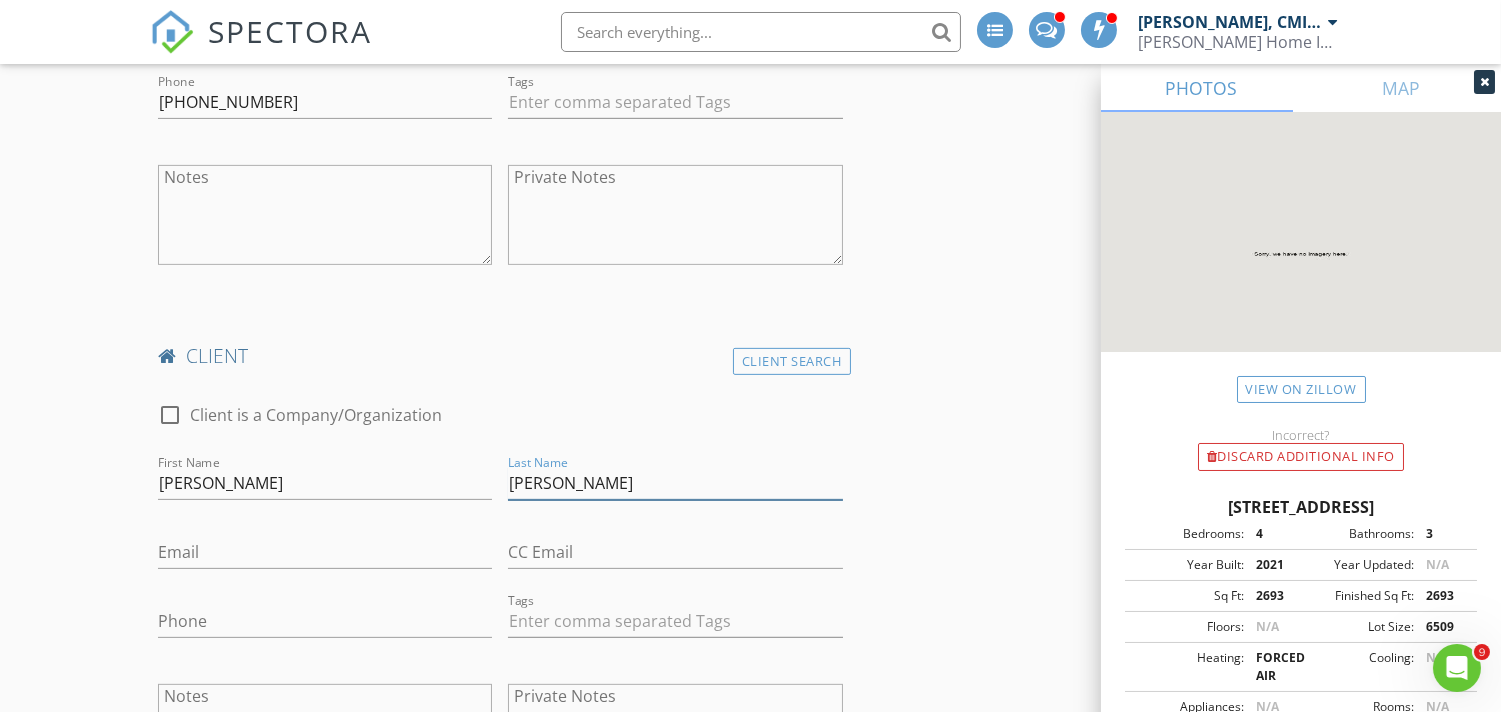 type on "Owen" 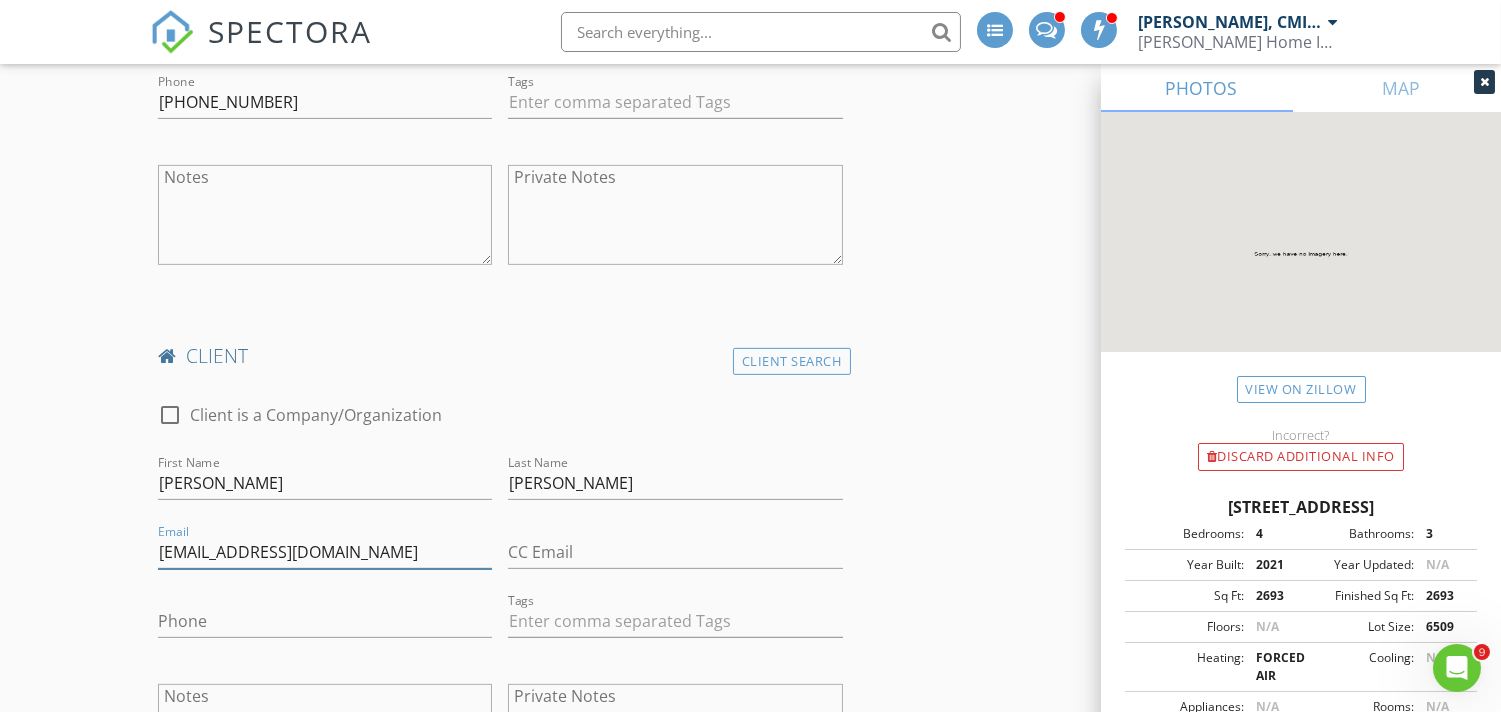 type on "o14haptrails@gmail.com" 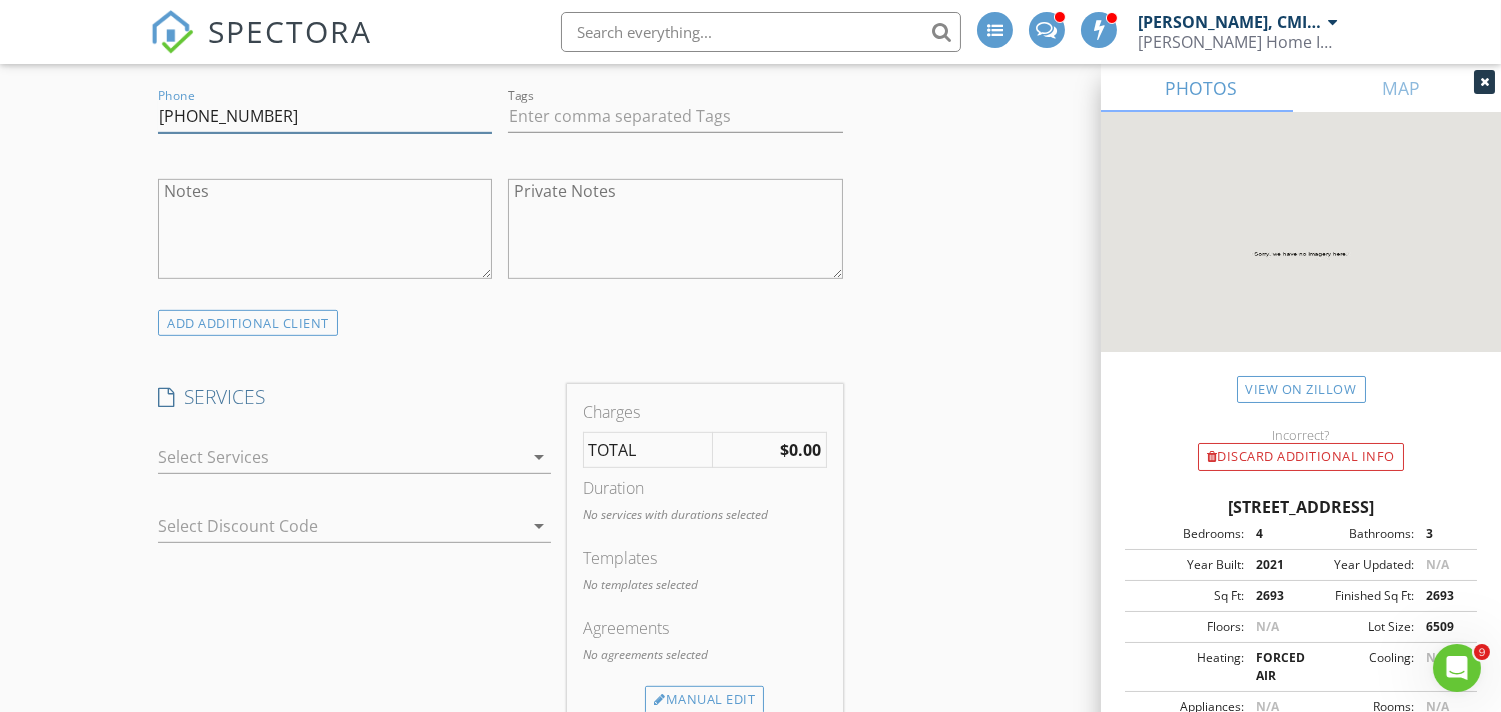 scroll, scrollTop: 1882, scrollLeft: 0, axis: vertical 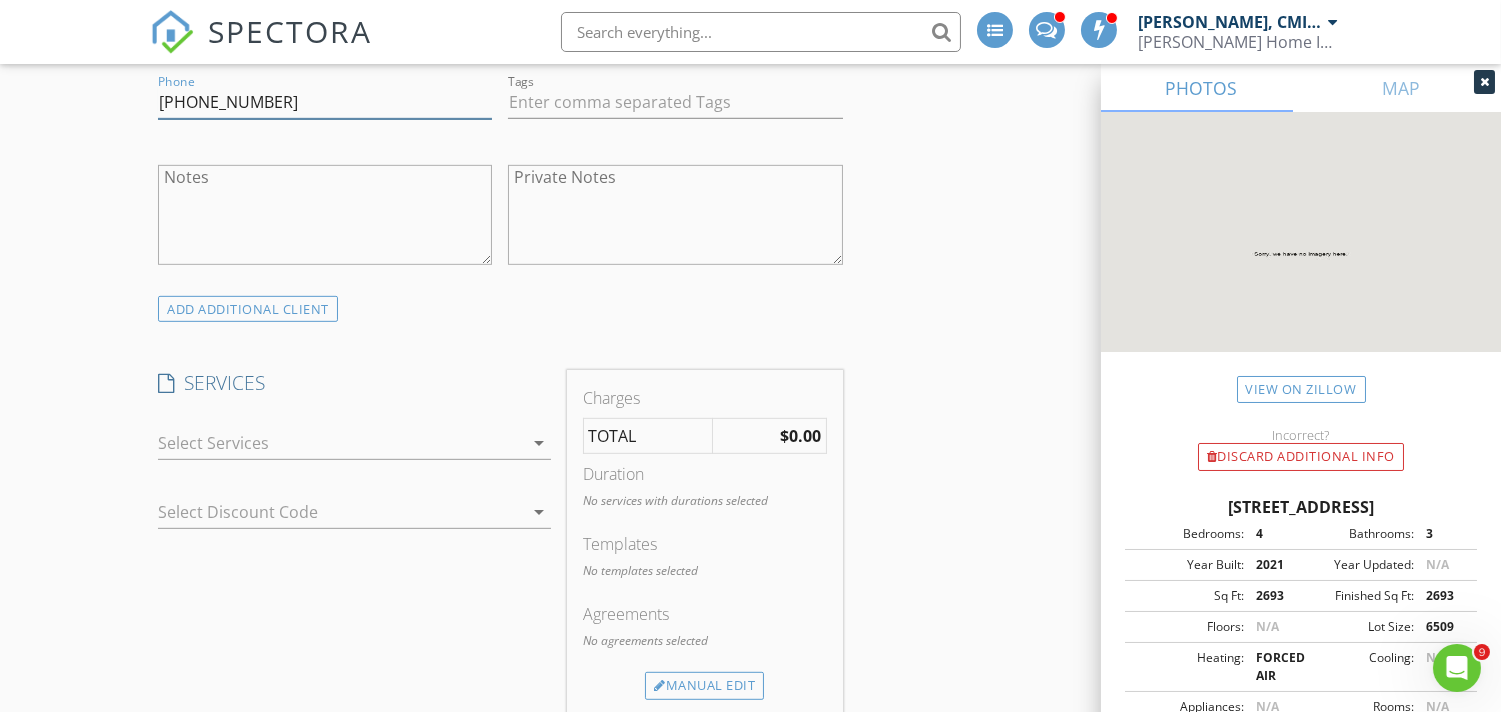 type on "971-803-8528" 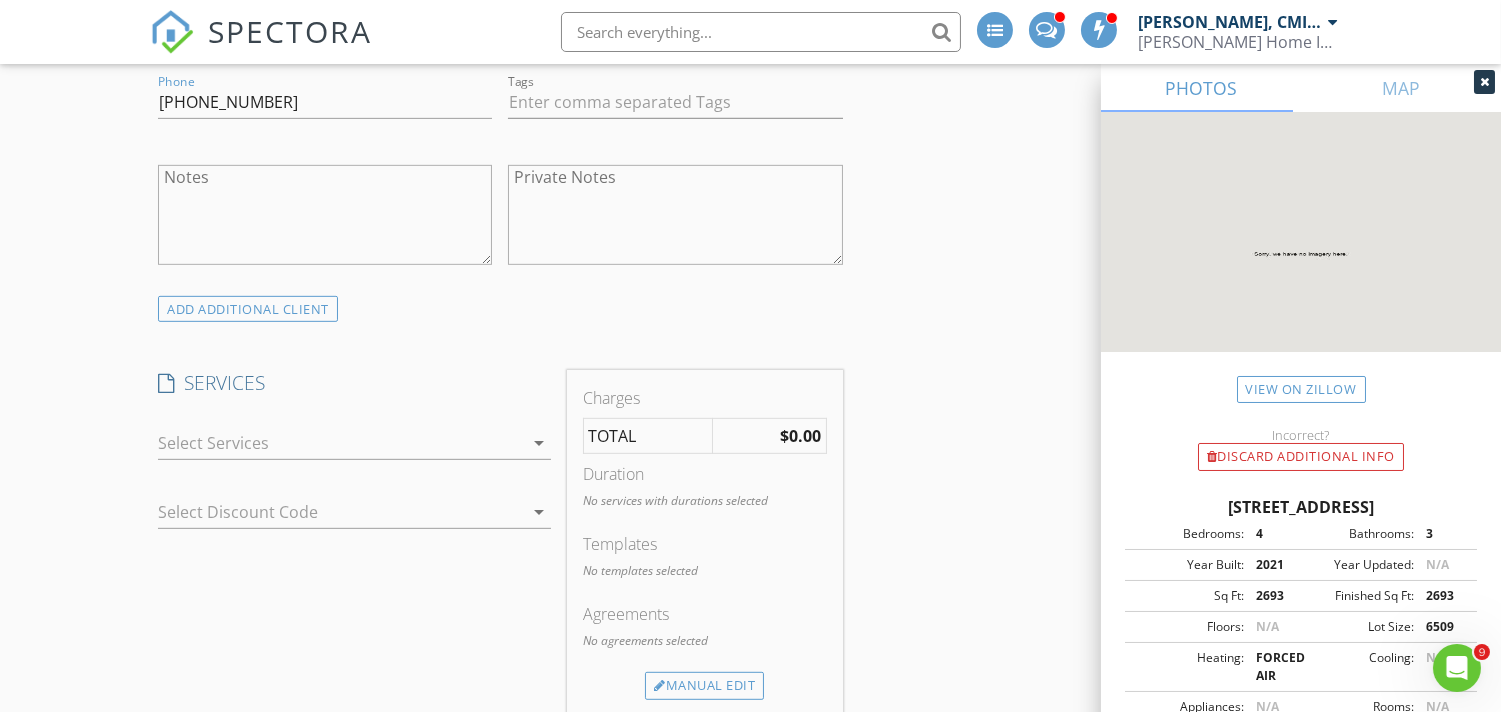 click at bounding box center [340, 443] 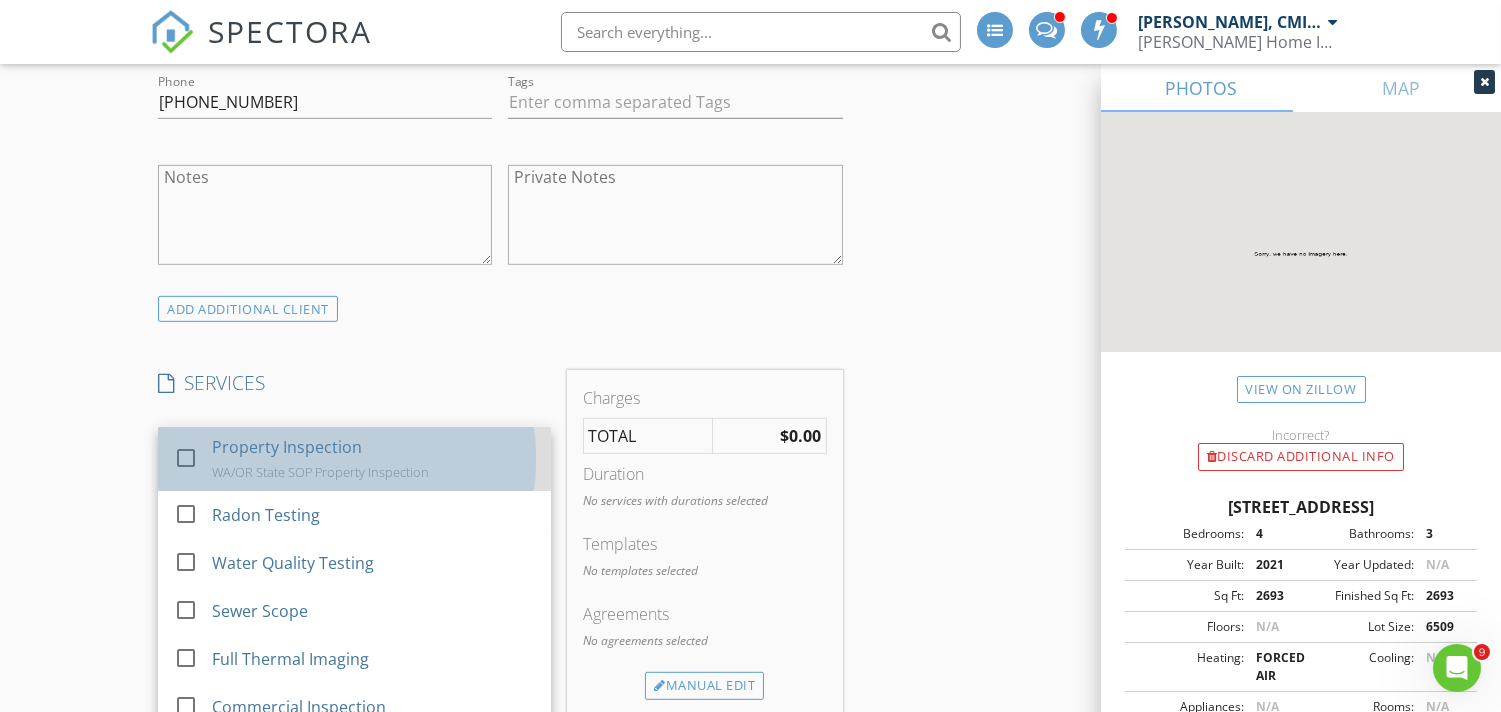 click on "Property Inspection   WA/OR State SOP Property Inspection" at bounding box center [373, 459] 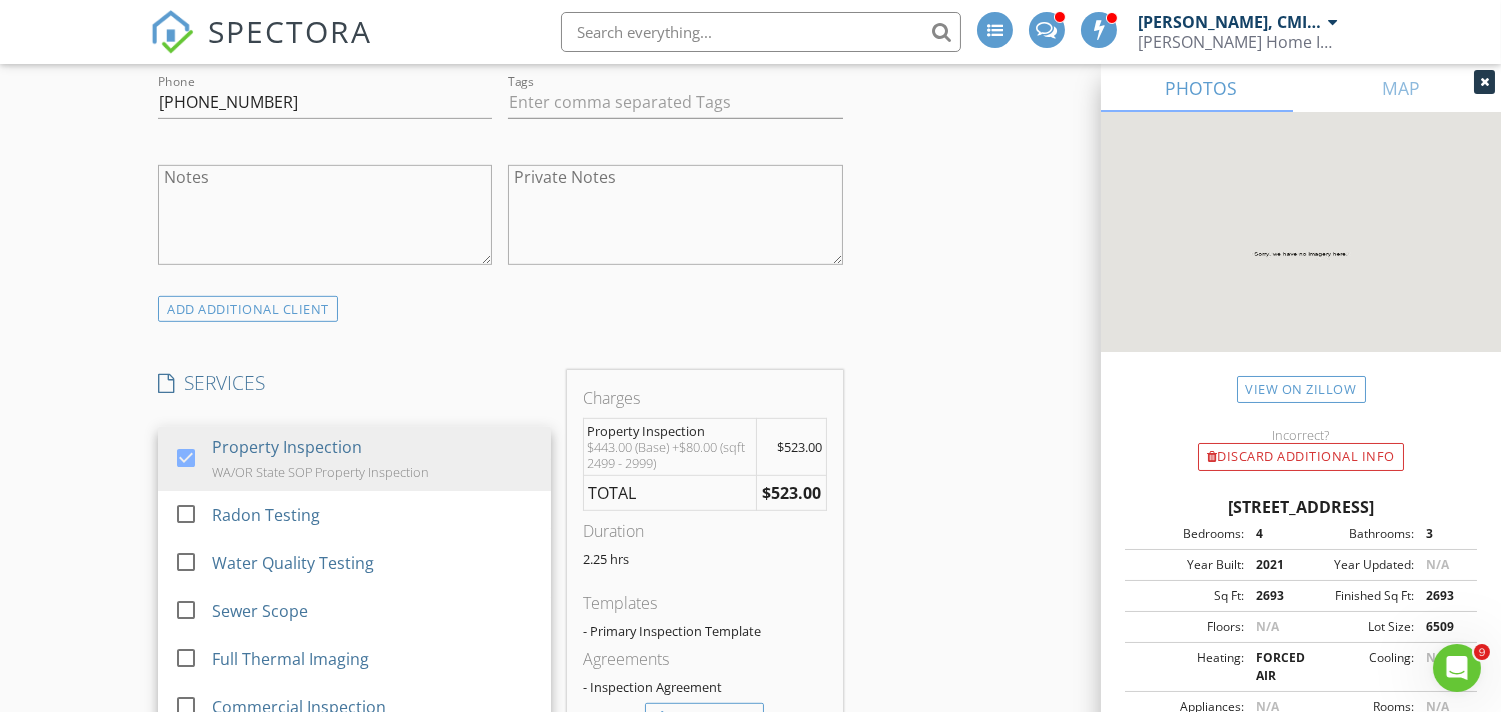 drag, startPoint x: 891, startPoint y: 506, endPoint x: 820, endPoint y: 514, distance: 71.44928 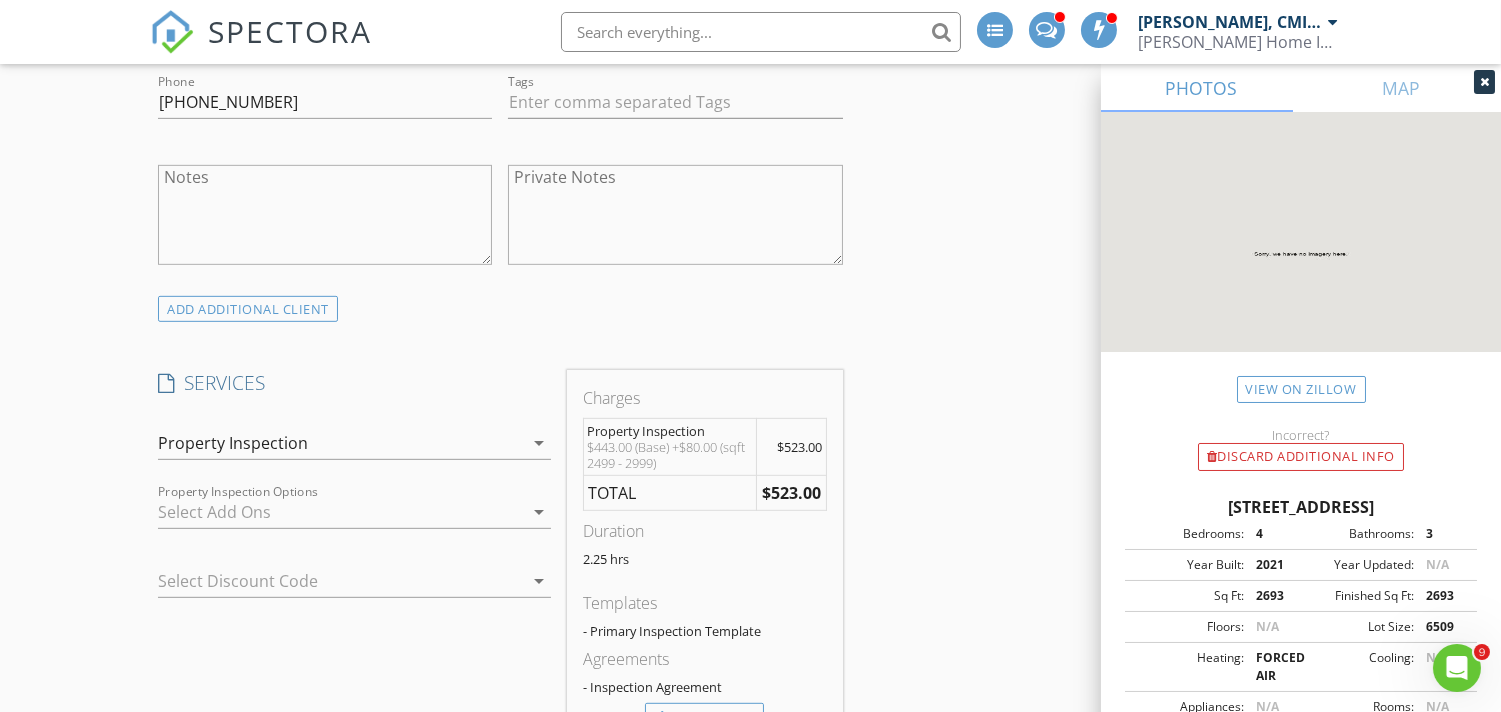 click at bounding box center [340, 512] 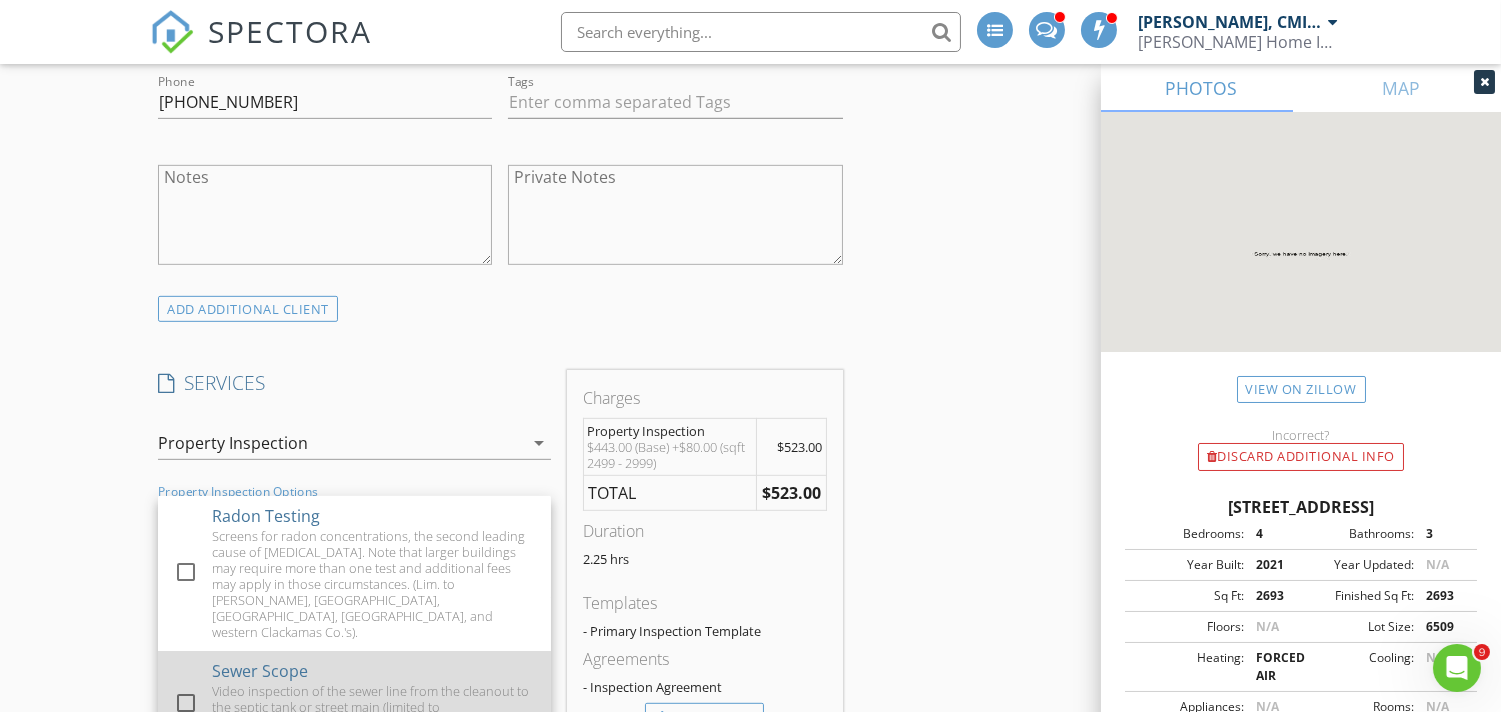 click at bounding box center [186, 703] 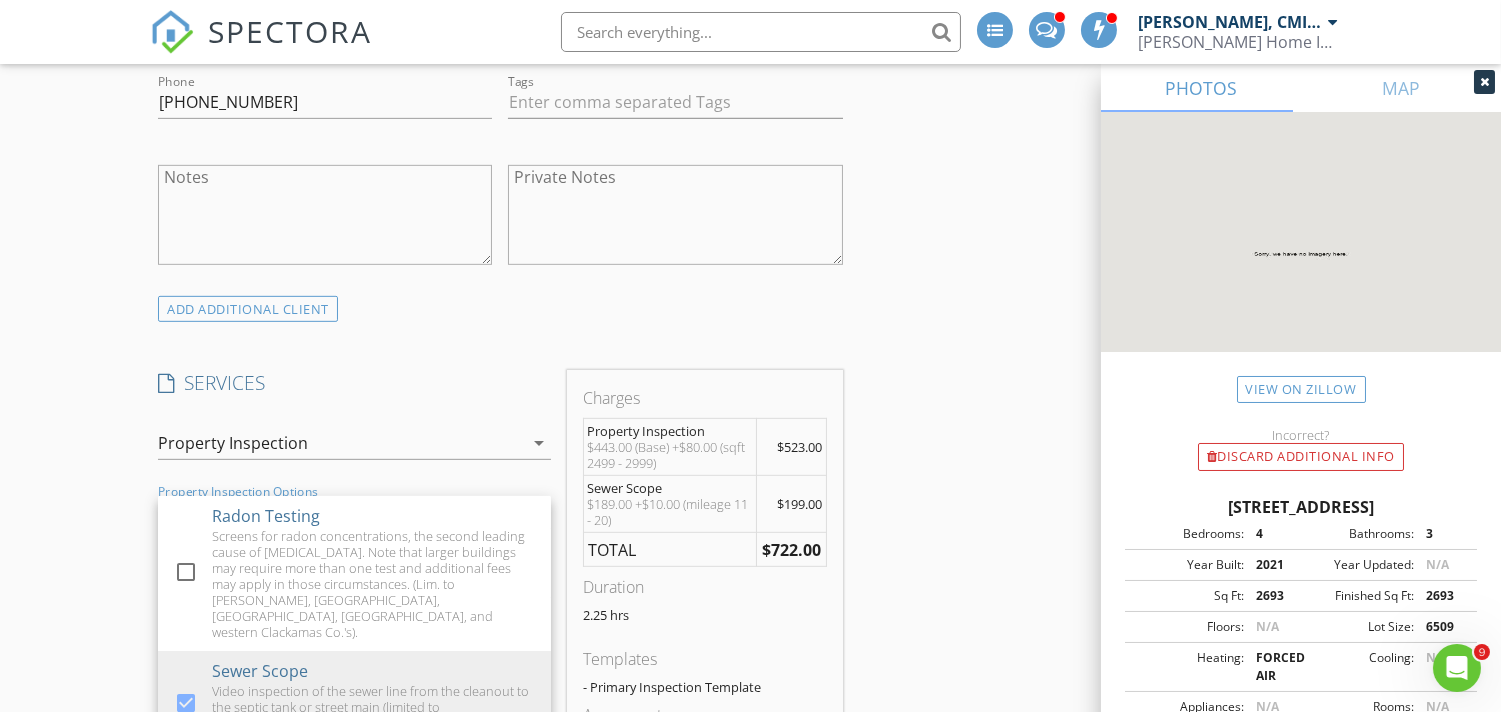 click on "INSPECTOR(S)
check_box   Justin Nickelsen, CMI, ACI, CPI   PRIMARY   check_box   Michael Frey     Justin Nickelsen, CMI, ACI, CPI,  Michael Frey arrow_drop_down   check_box_outline_blank Justin Nickelsen, CMI, ACI, CPI specifically requested check_box_outline_blank Michael Frey specifically requested
Date/Time
07/15/2025 11:45 AM
Location
Address Search       Address 4905 S 12th Cir   Unit   City Ridgefield   State WA   Zip 98642   County Clark     Square Feet 2693   Year Built 2021   Foundation arrow_drop_down     Michael Frey     18.0 miles     (23 minutes)         Justin Nickelsen, CMI, ACI, CPI     15.4 miles     (24 minutes)
client
check_box Enable Client CC email for this inspection   Client Search     check_box_outline_blank Client is a Company/Organization     First Name Hye   Last Name Suk Larson   Email ko155cm@gmail.com   CC Email   Phone" at bounding box center (750, 553) 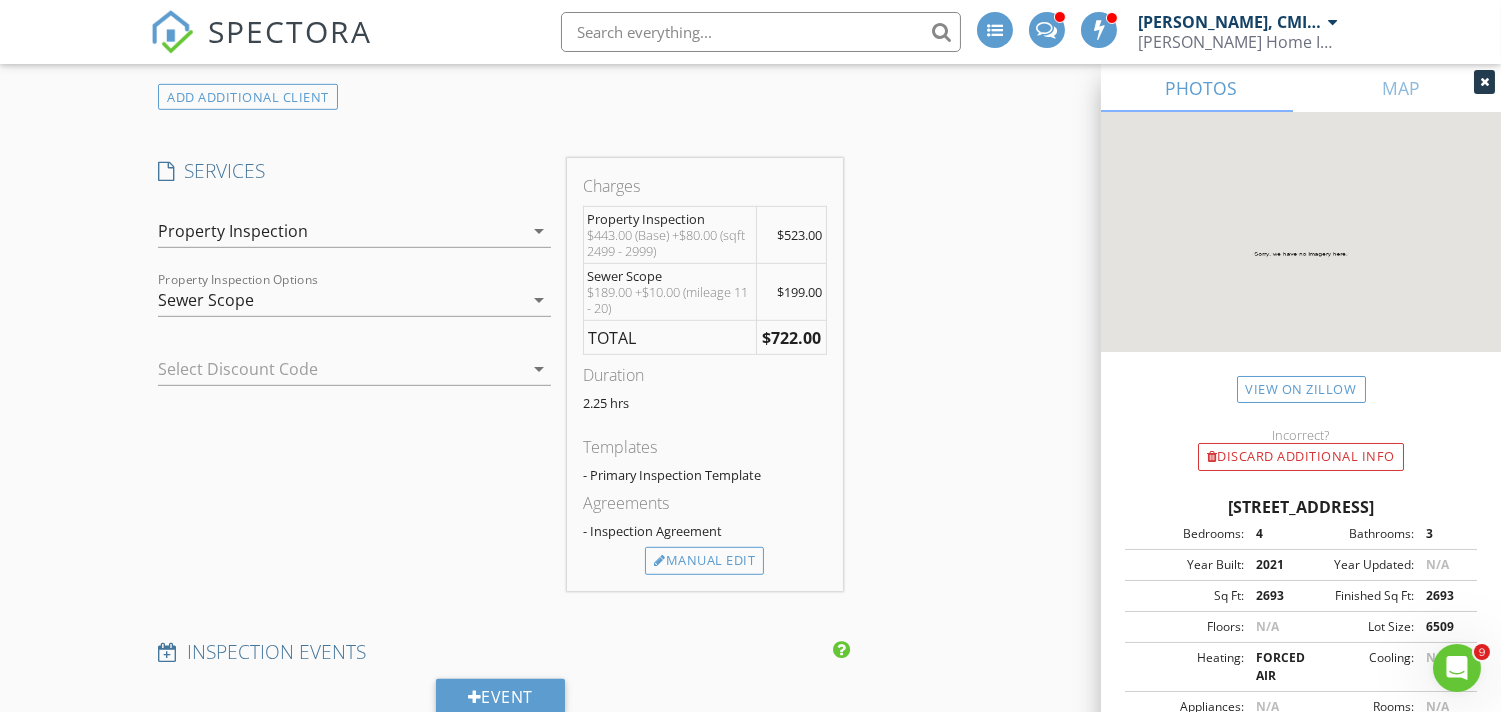 scroll, scrollTop: 2252, scrollLeft: 0, axis: vertical 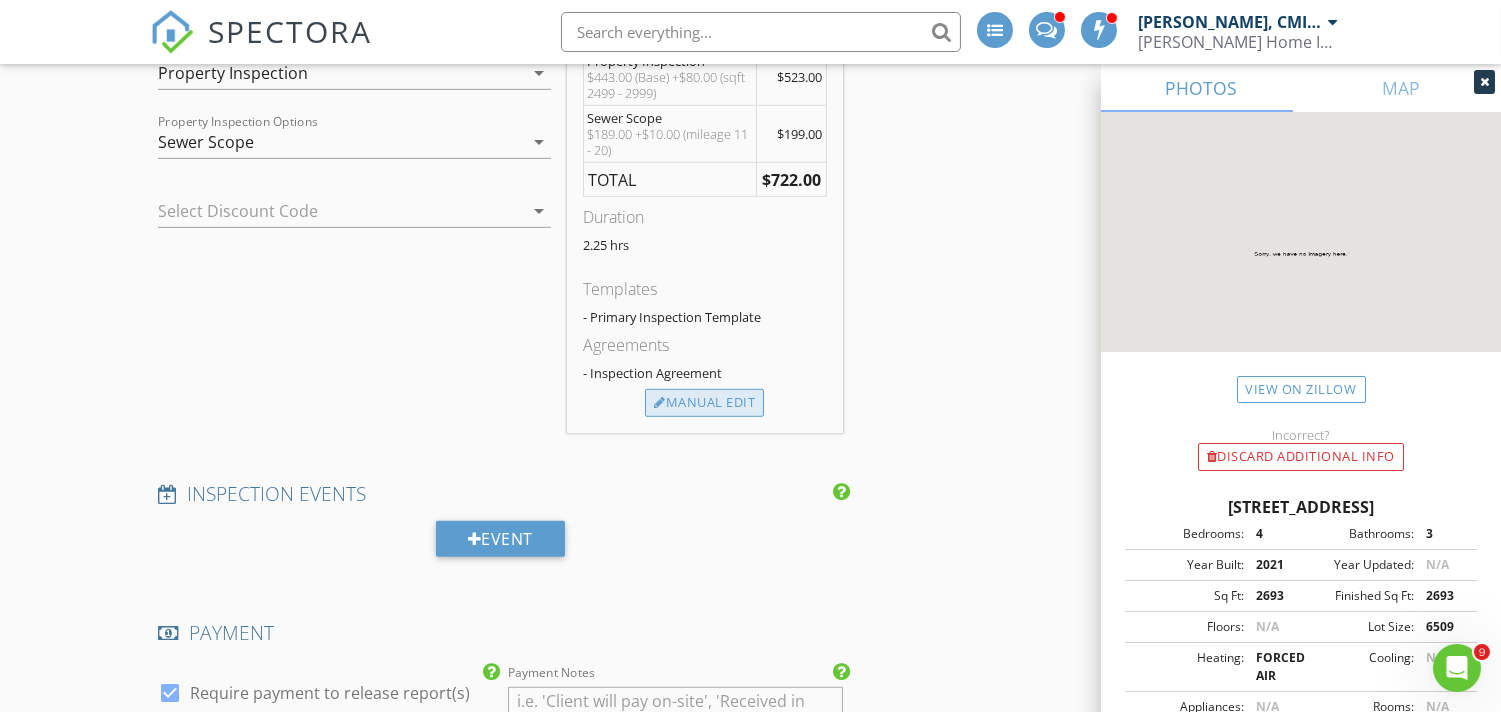 click on "Manual Edit" at bounding box center (704, 403) 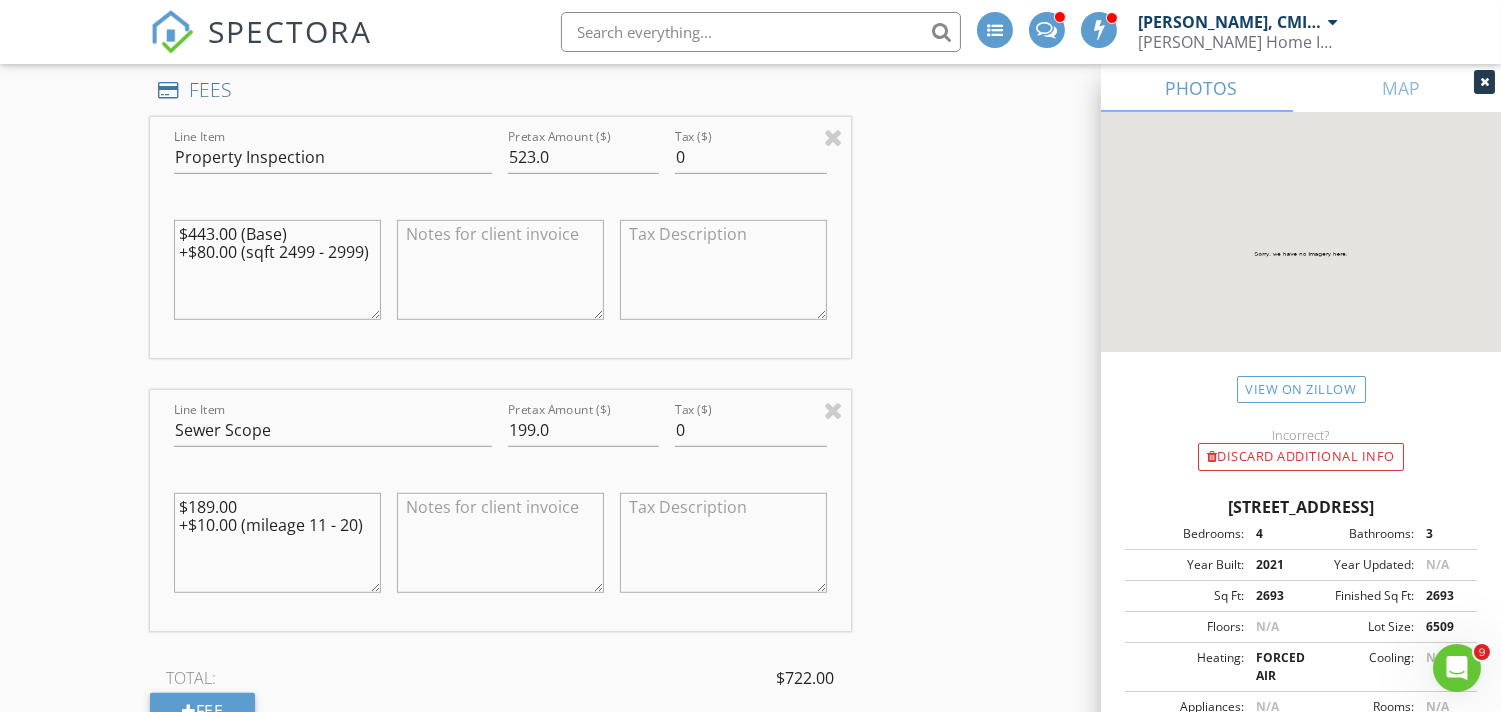 scroll, scrollTop: 2400, scrollLeft: 0, axis: vertical 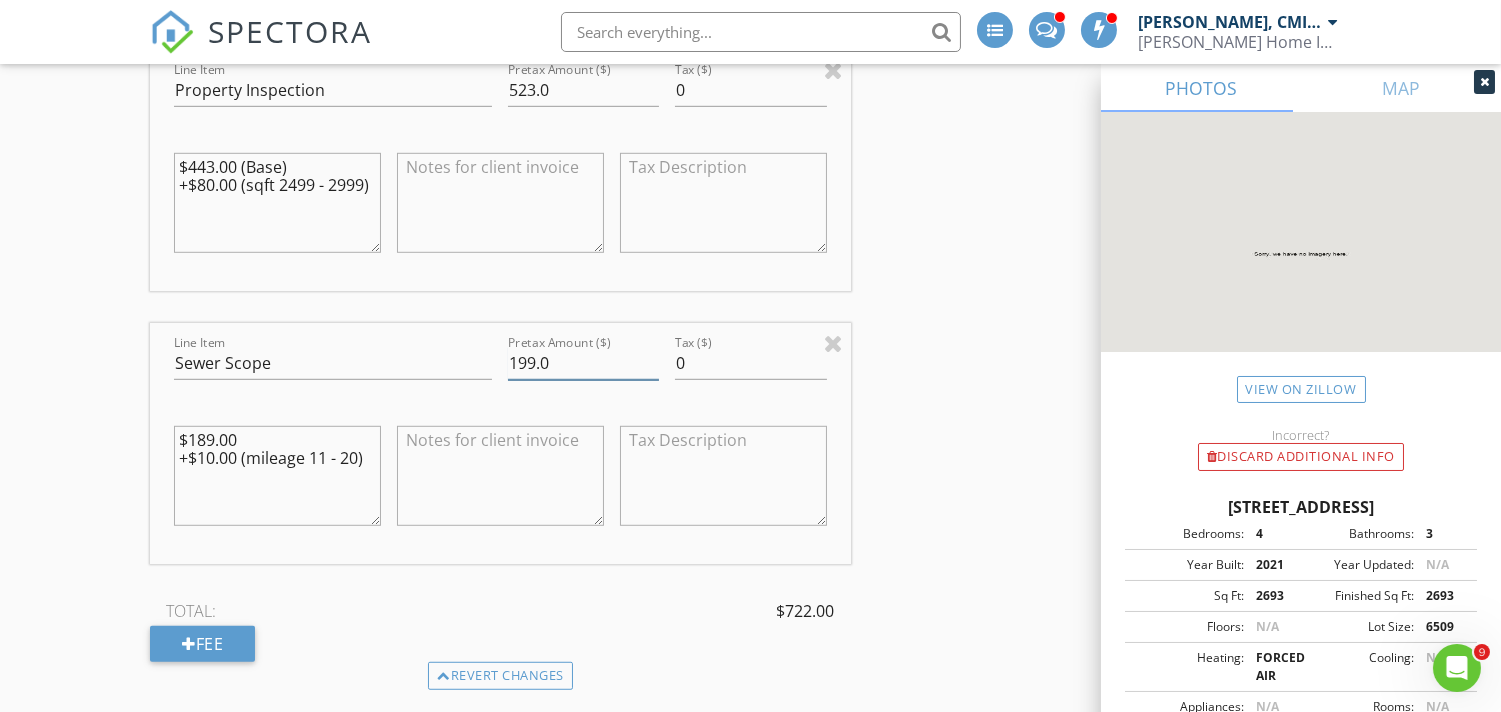 click on "199.0" at bounding box center [583, 363] 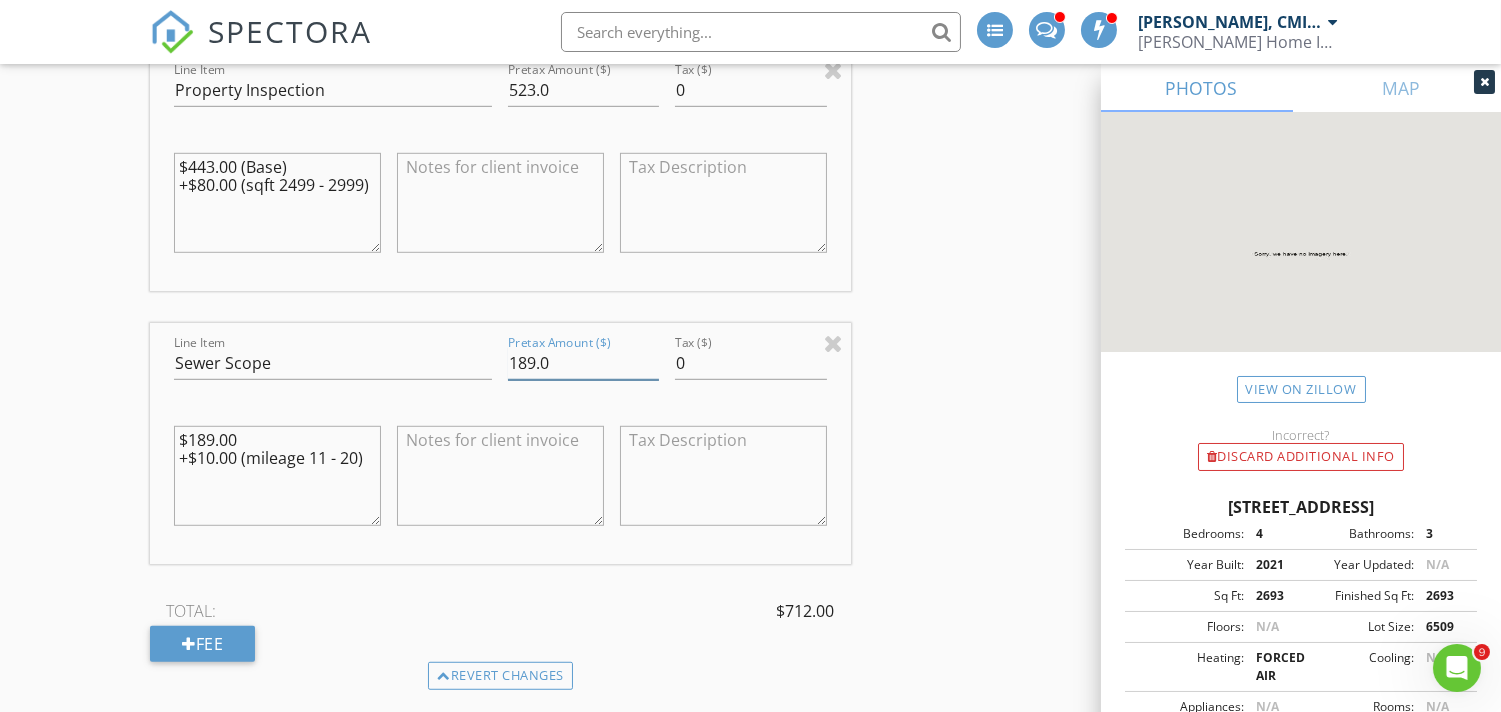 type on "189.0" 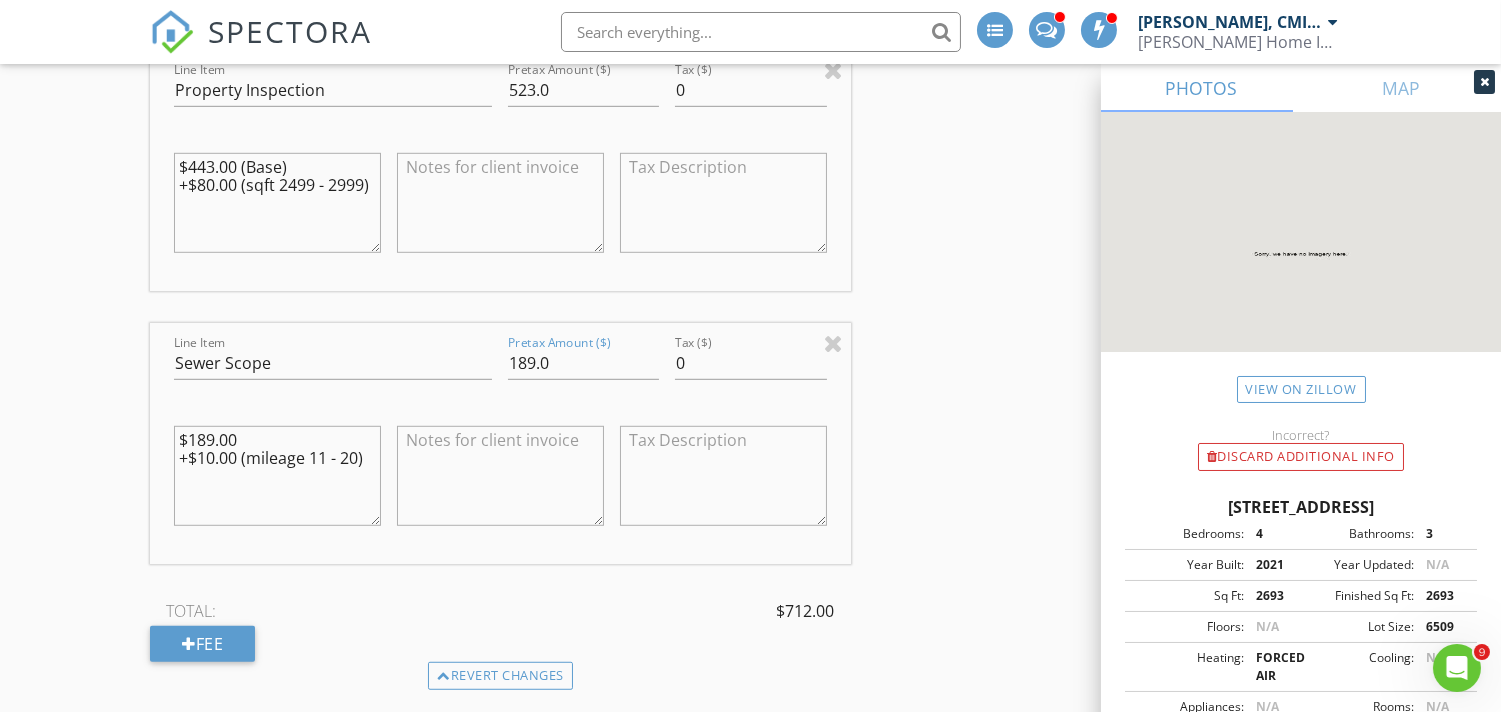 click on "INSPECTOR(S)
check_box   Justin Nickelsen, CMI, ACI, CPI   PRIMARY   check_box   Michael Frey     Justin Nickelsen, CMI, ACI, CPI,  Michael Frey arrow_drop_down   check_box_outline_blank Justin Nickelsen, CMI, ACI, CPI specifically requested check_box_outline_blank Michael Frey specifically requested
Date/Time
07/15/2025 11:45 AM
Location
Address Search       Address 4905 S 12th Cir   Unit   City Ridgefield   State WA   Zip 98642   County Clark     Square Feet 2693   Year Built 2021   Foundation arrow_drop_down     Michael Frey     18.0 miles     (23 minutes)         Justin Nickelsen, CMI, ACI, CPI     15.4 miles     (24 minutes)
client
check_box Enable Client CC email for this inspection   Client Search     check_box_outline_blank Client is a Company/Organization     First Name Hye   Last Name Suk Larson   Email ko155cm@gmail.com   CC Email   Phone" at bounding box center [750, 237] 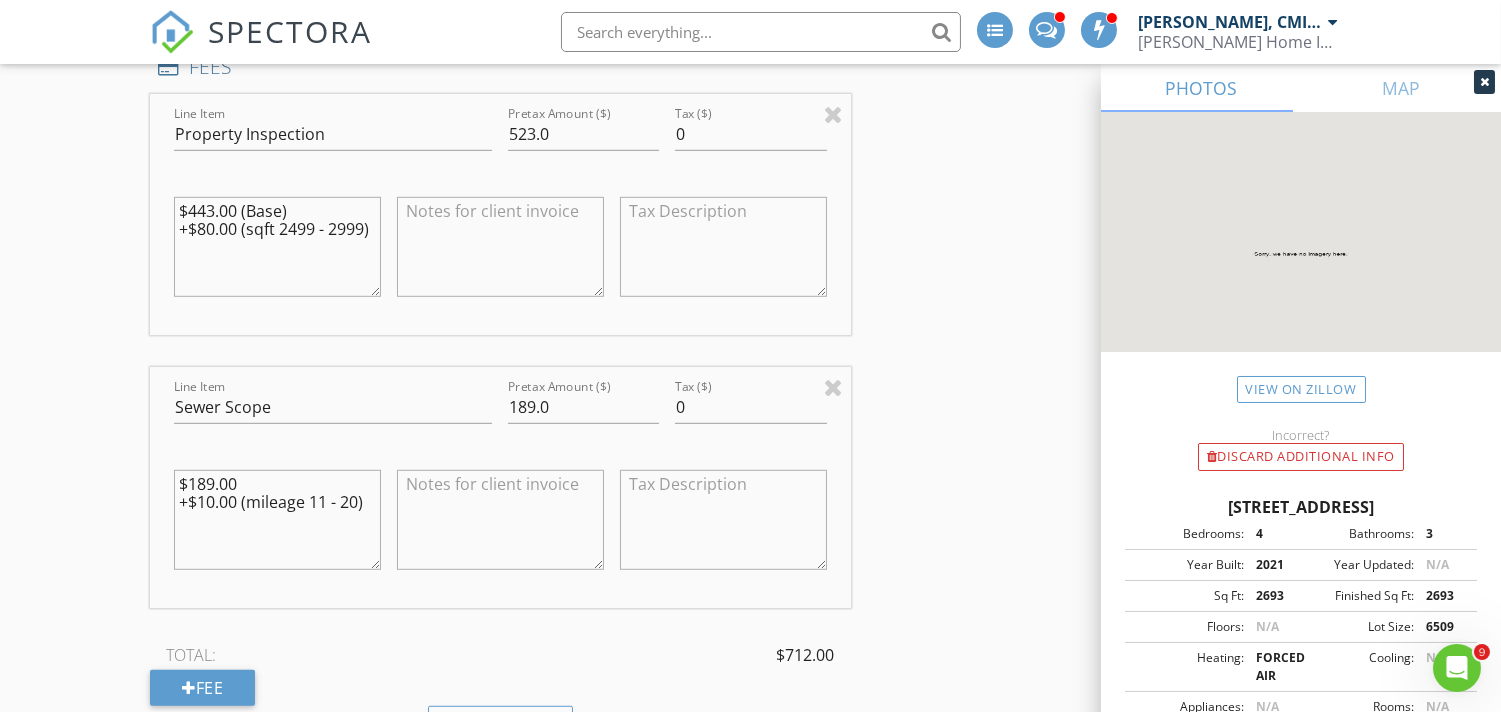 scroll, scrollTop: 2104, scrollLeft: 0, axis: vertical 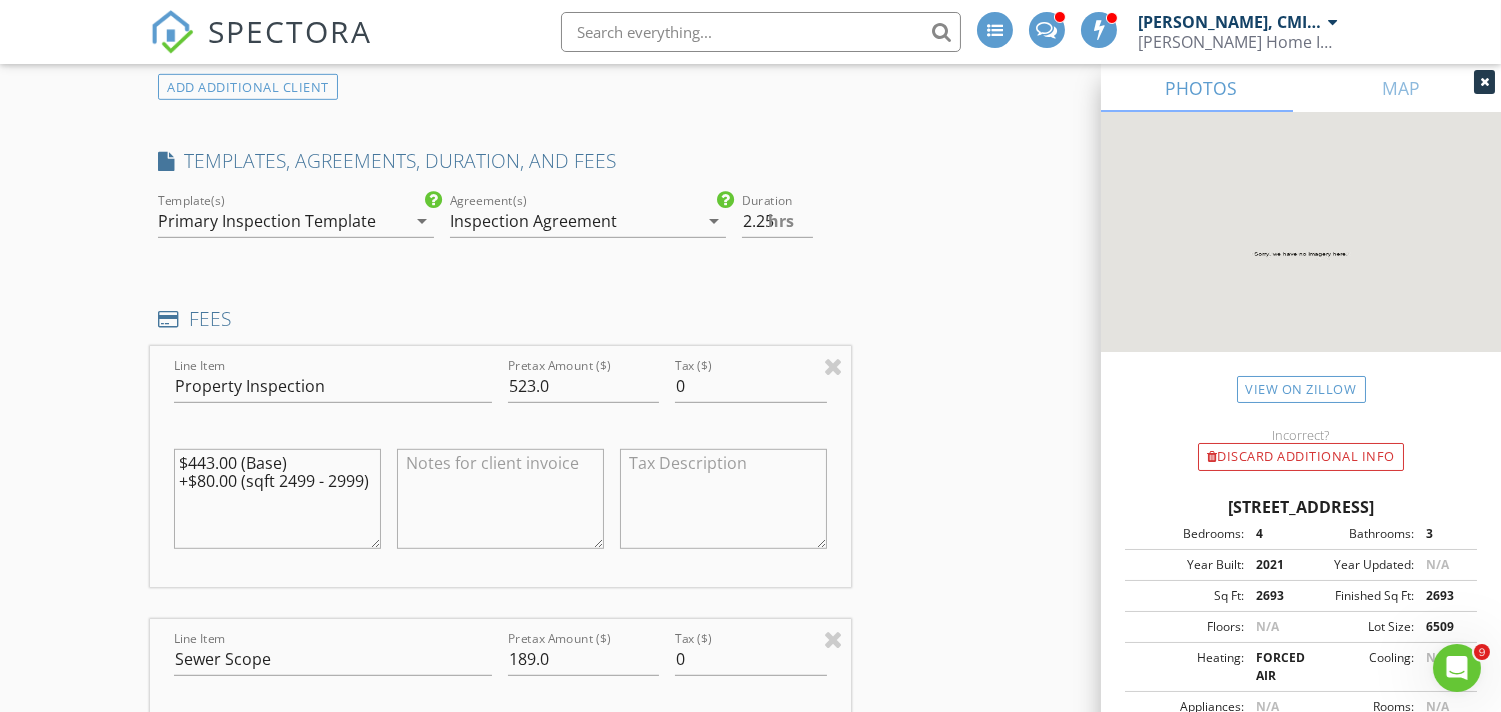 drag, startPoint x: 770, startPoint y: 220, endPoint x: 848, endPoint y: 220, distance: 78 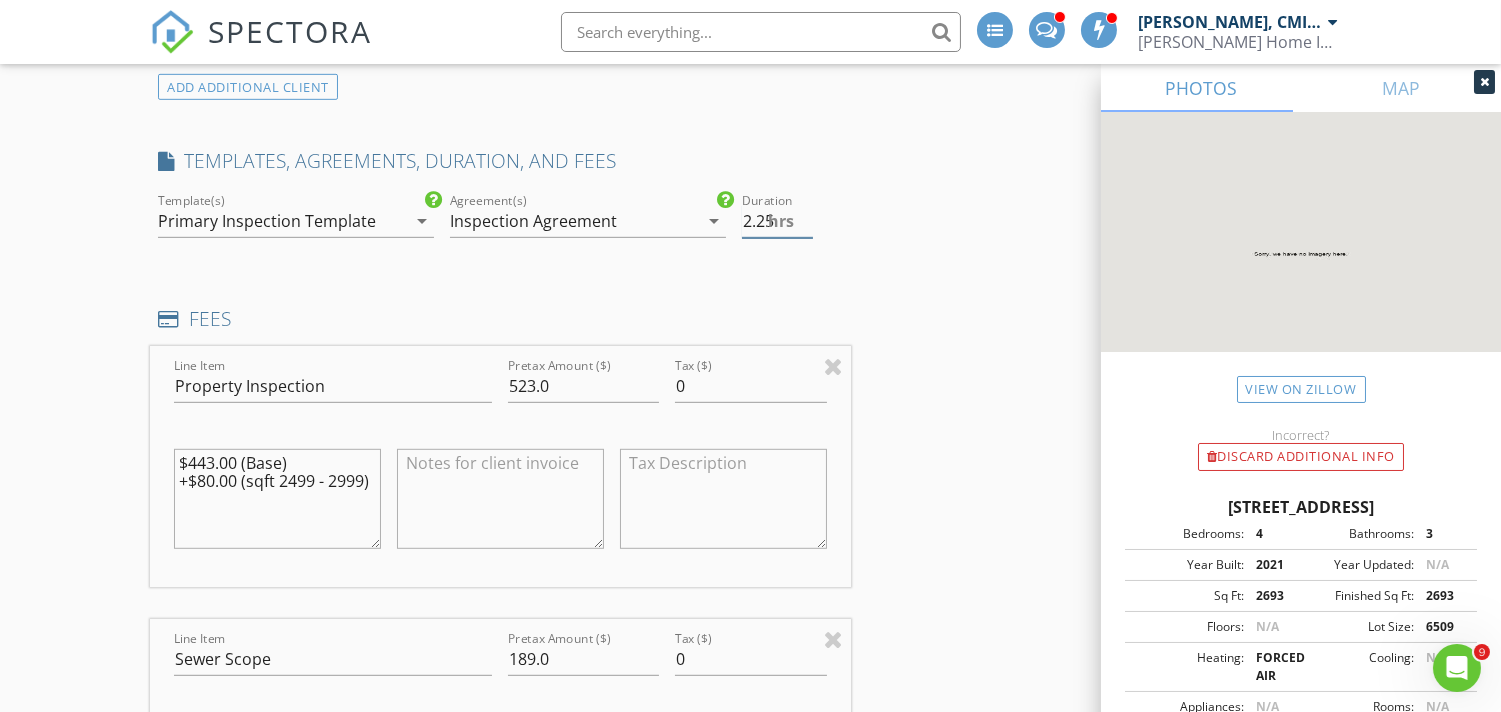 click on "hrs" at bounding box center [782, 221] 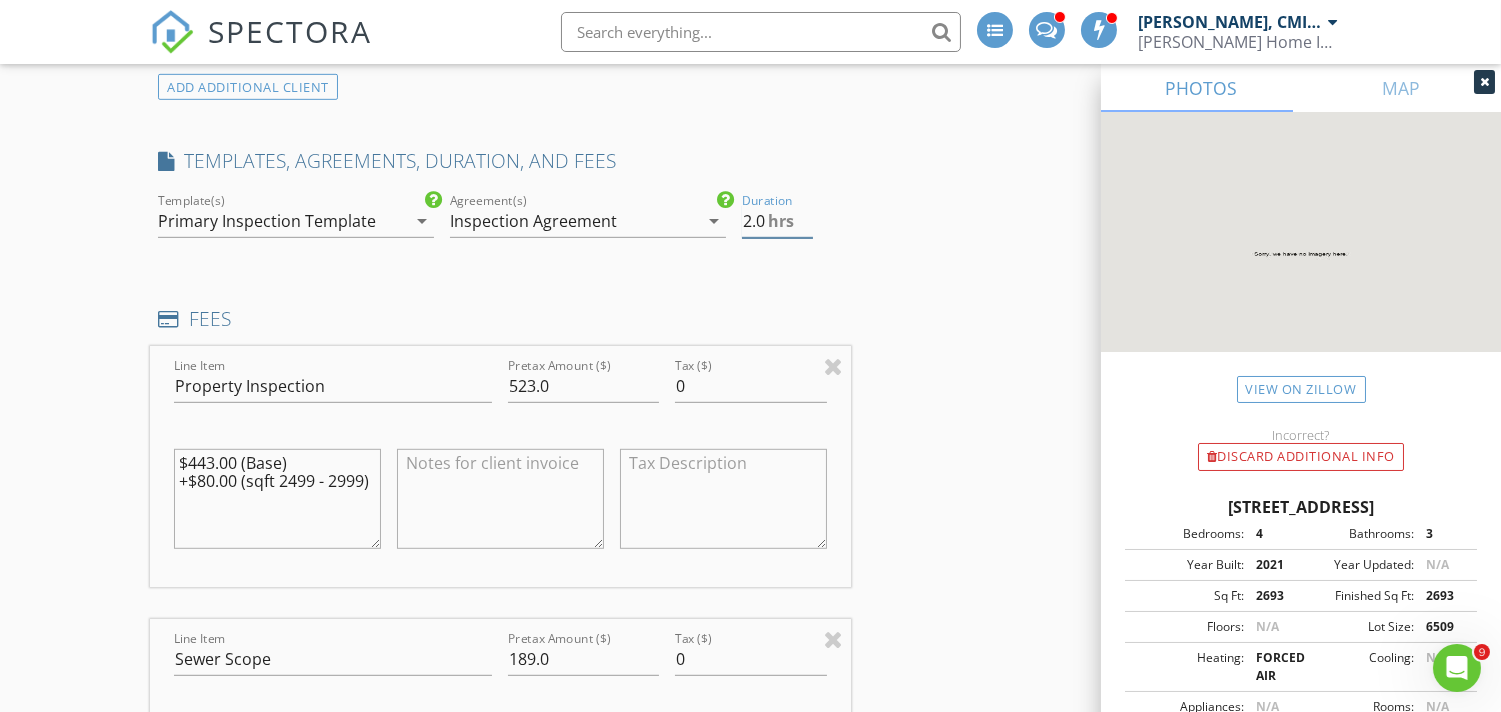 type on "2.0" 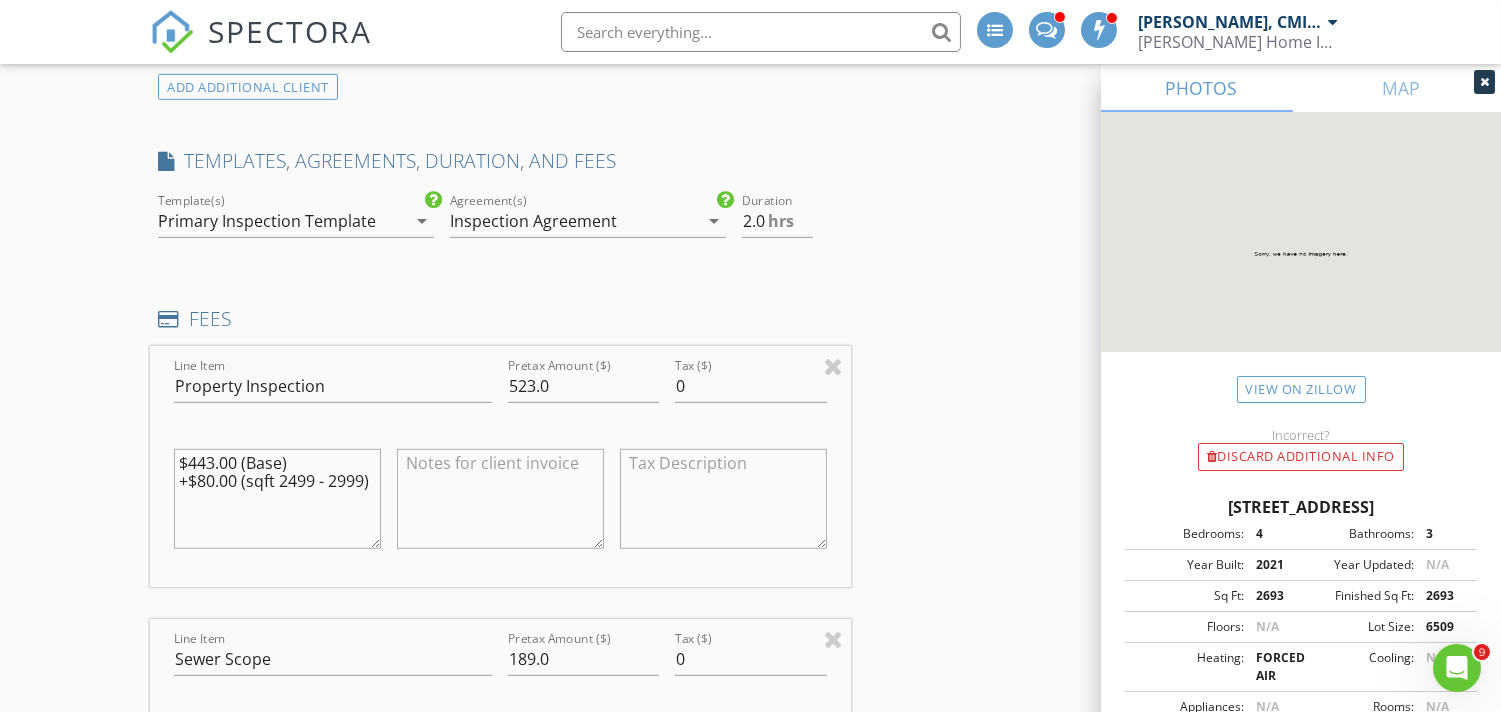 click on "INSPECTOR(S)
check_box   Justin Nickelsen, CMI, ACI, CPI   PRIMARY   check_box   Michael Frey     Justin Nickelsen, CMI, ACI, CPI,  Michael Frey arrow_drop_down   check_box_outline_blank Justin Nickelsen, CMI, ACI, CPI specifically requested check_box_outline_blank Michael Frey specifically requested
Date/Time
07/15/2025 11:45 AM
Location
Address Search       Address 4905 S 12th Cir   Unit   City Ridgefield   State WA   Zip 98642   County Clark     Square Feet 2693   Year Built 2021   Foundation arrow_drop_down     Michael Frey     18.0 miles     (23 minutes)         Justin Nickelsen, CMI, ACI, CPI     15.4 miles     (24 minutes)
client
check_box Enable Client CC email for this inspection   Client Search     check_box_outline_blank Client is a Company/Organization     First Name Hye   Last Name Suk Larson   Email ko155cm@gmail.com   CC Email   Phone" at bounding box center [750, 533] 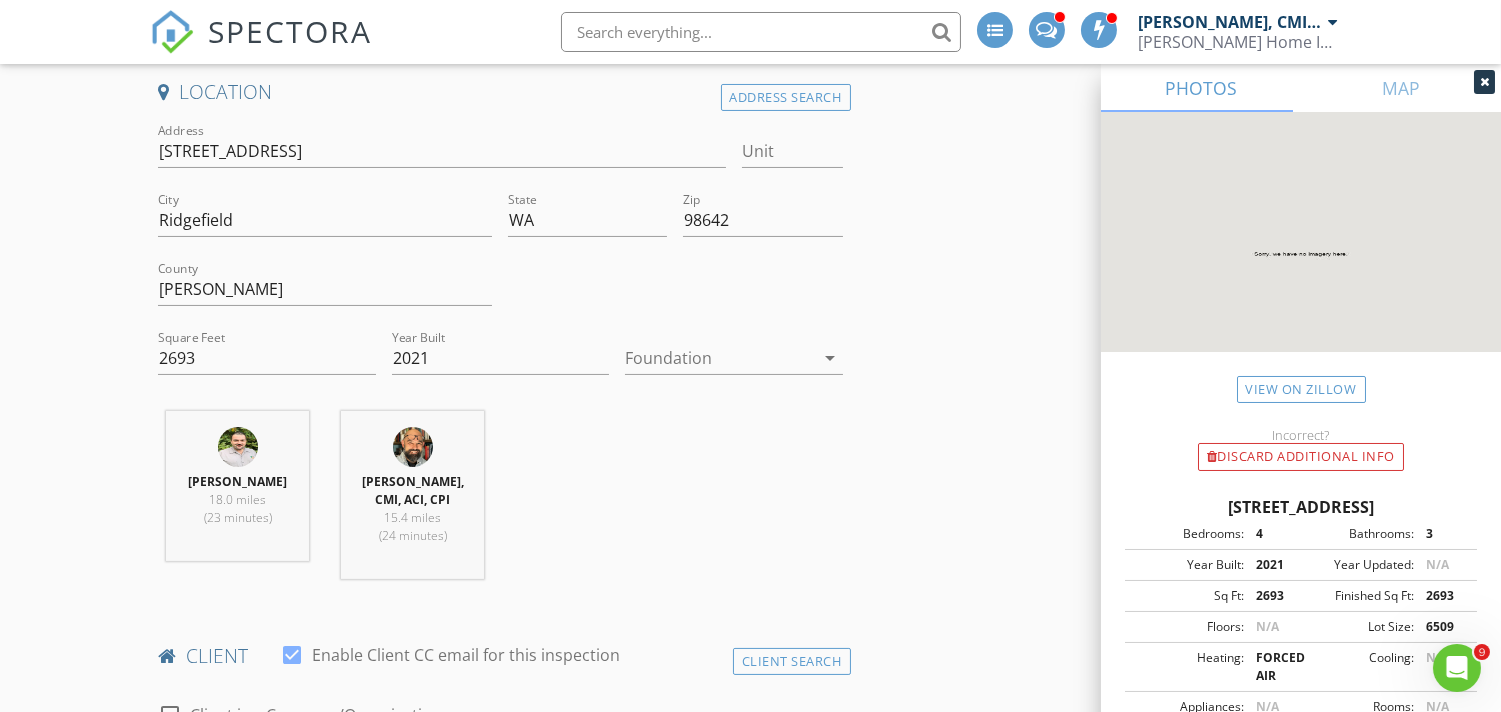 scroll, scrollTop: 548, scrollLeft: 0, axis: vertical 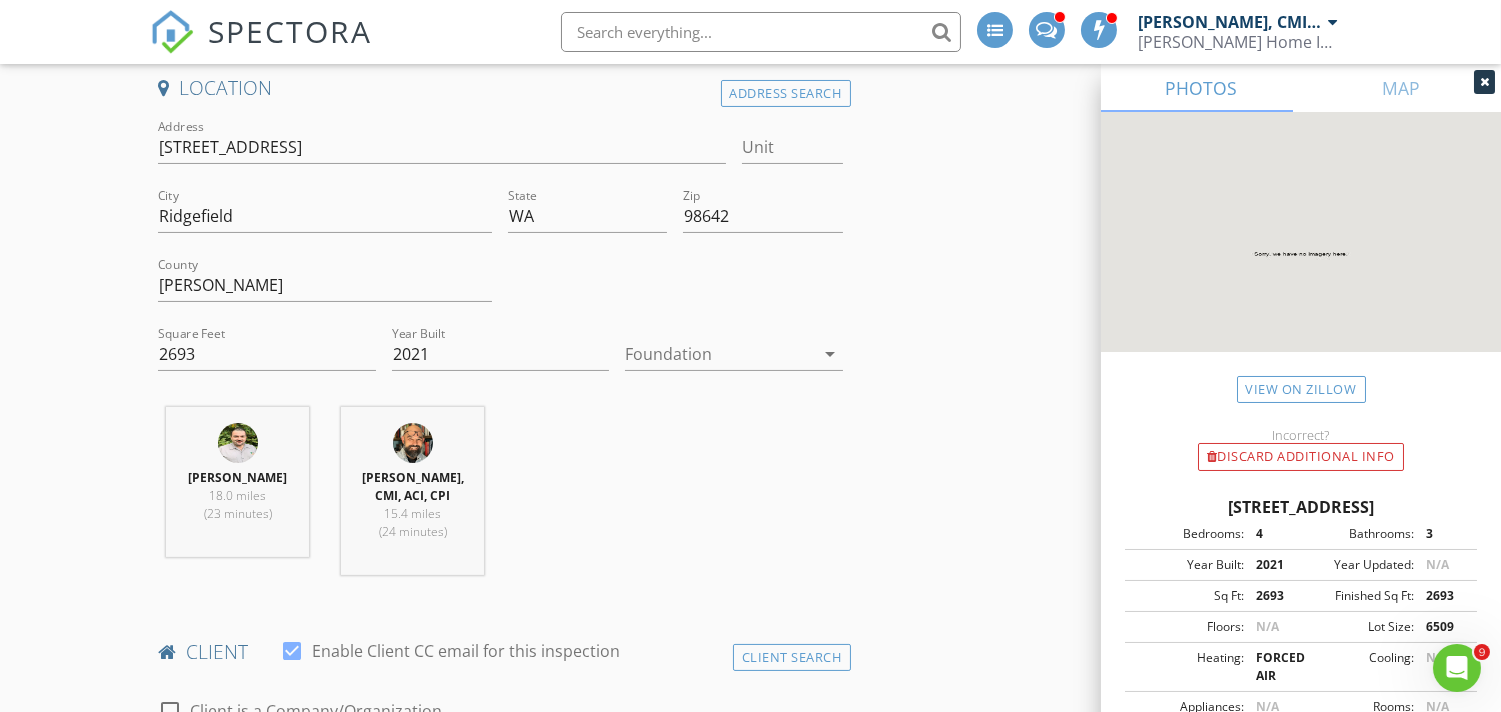 click at bounding box center (719, 354) 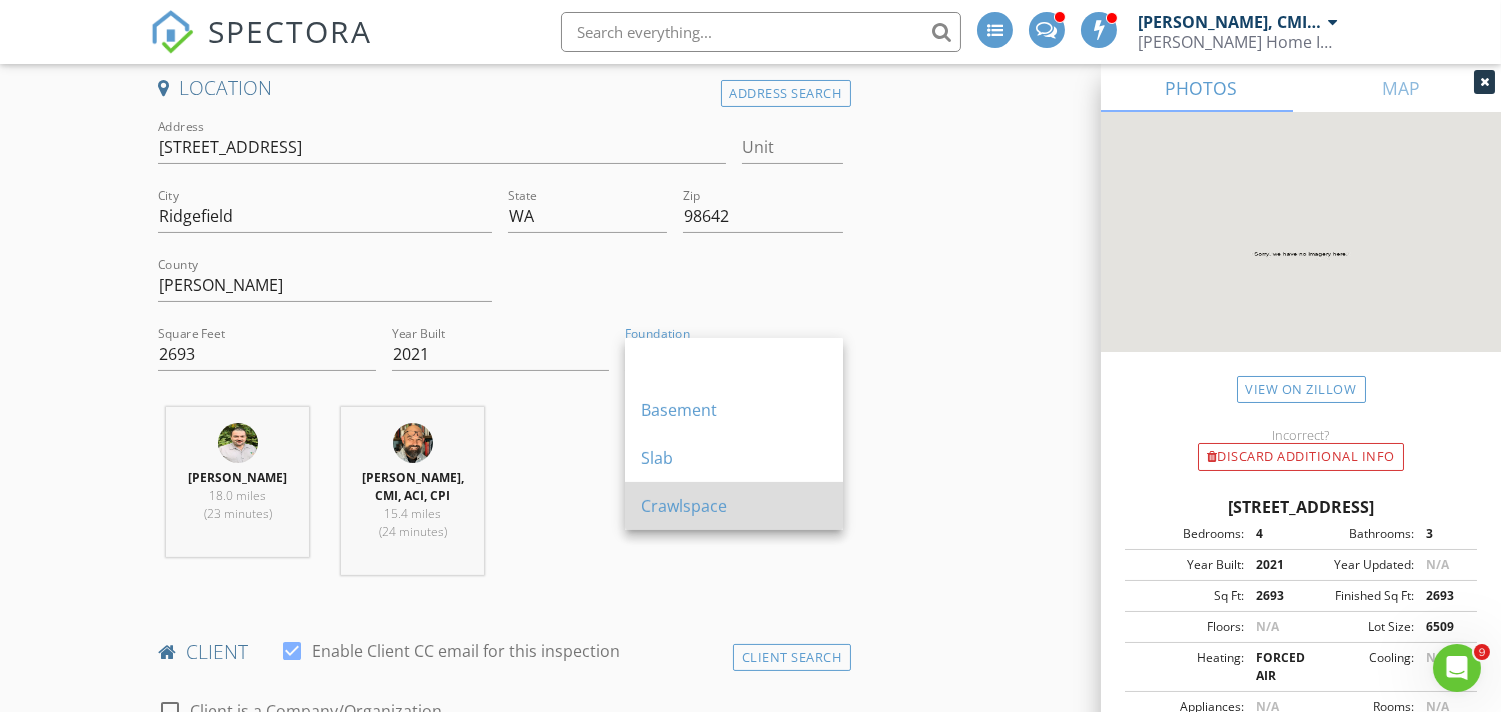 click on "Crawlspace" at bounding box center [734, 506] 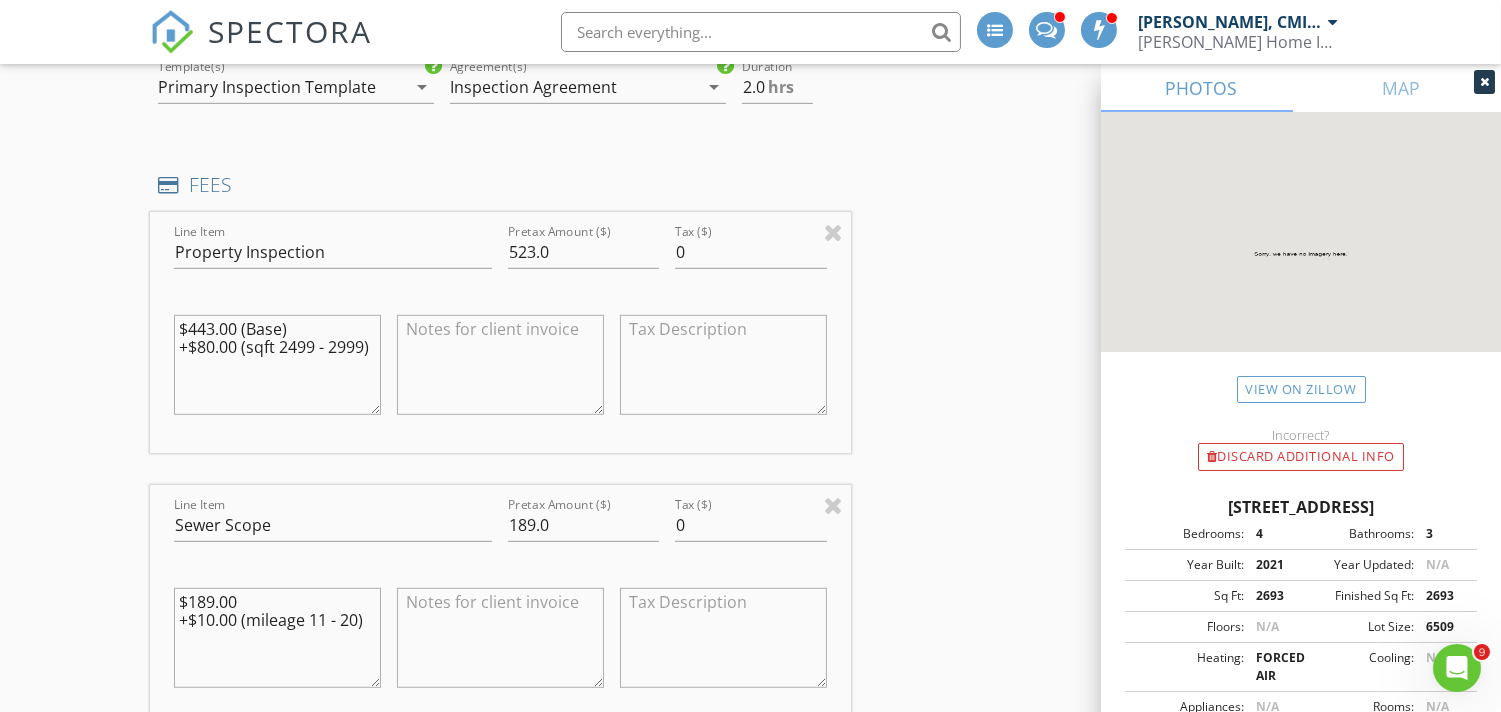 scroll, scrollTop: 2252, scrollLeft: 0, axis: vertical 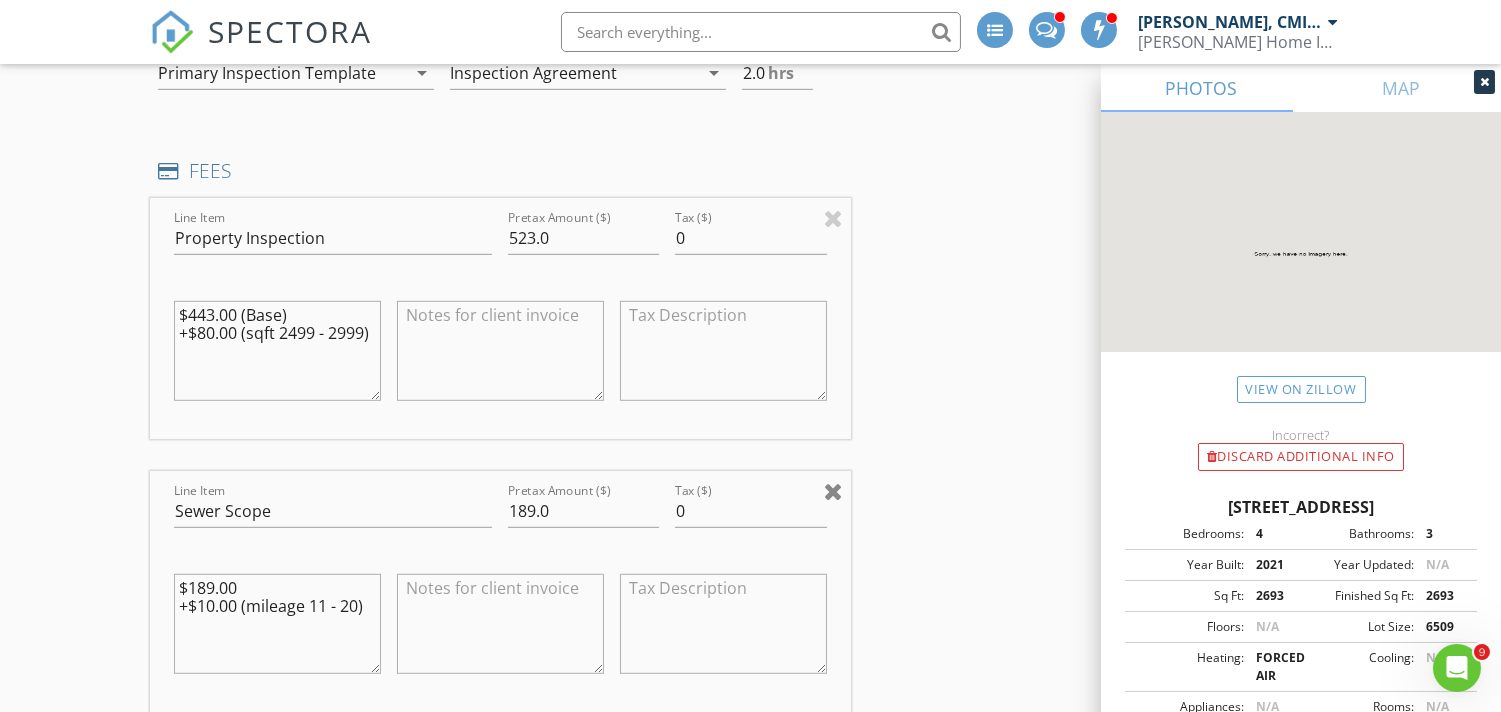 click at bounding box center (833, 491) 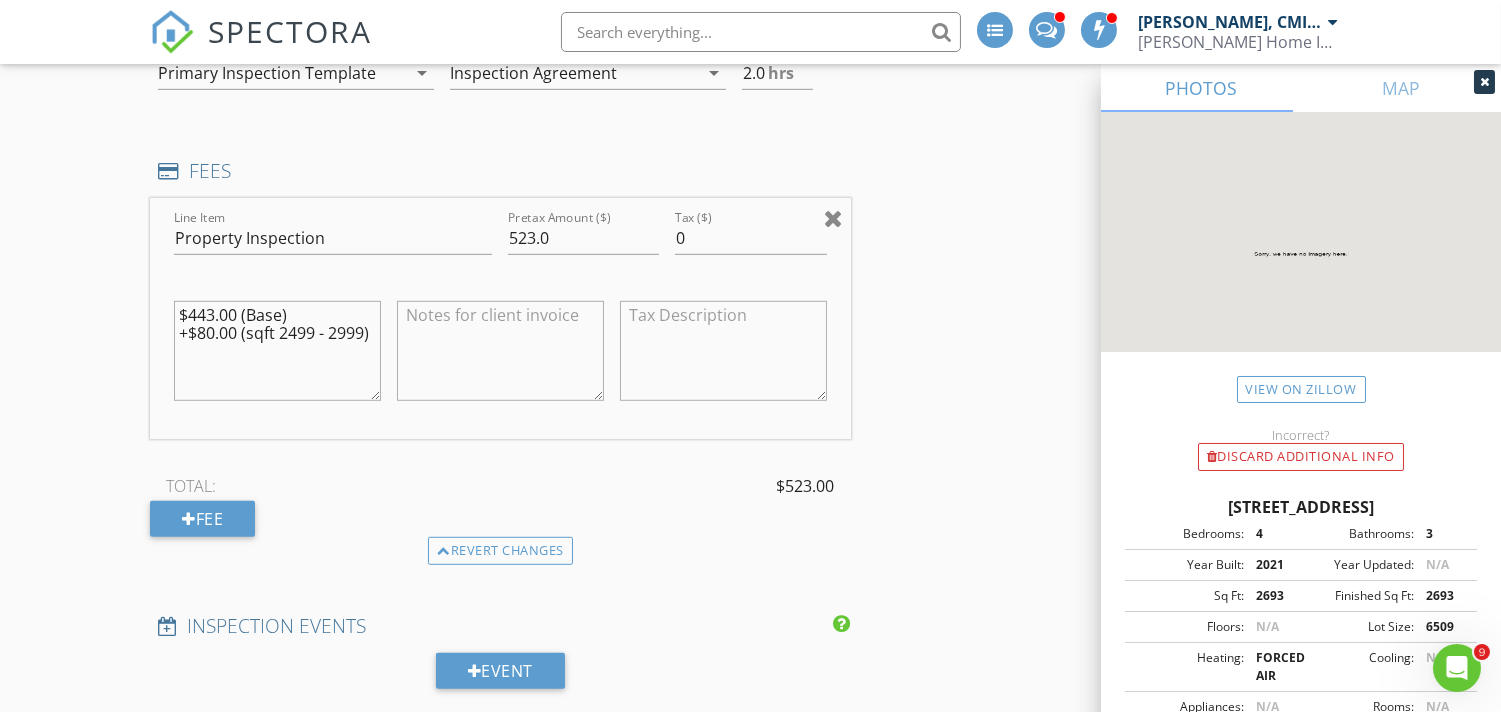 click at bounding box center (833, 218) 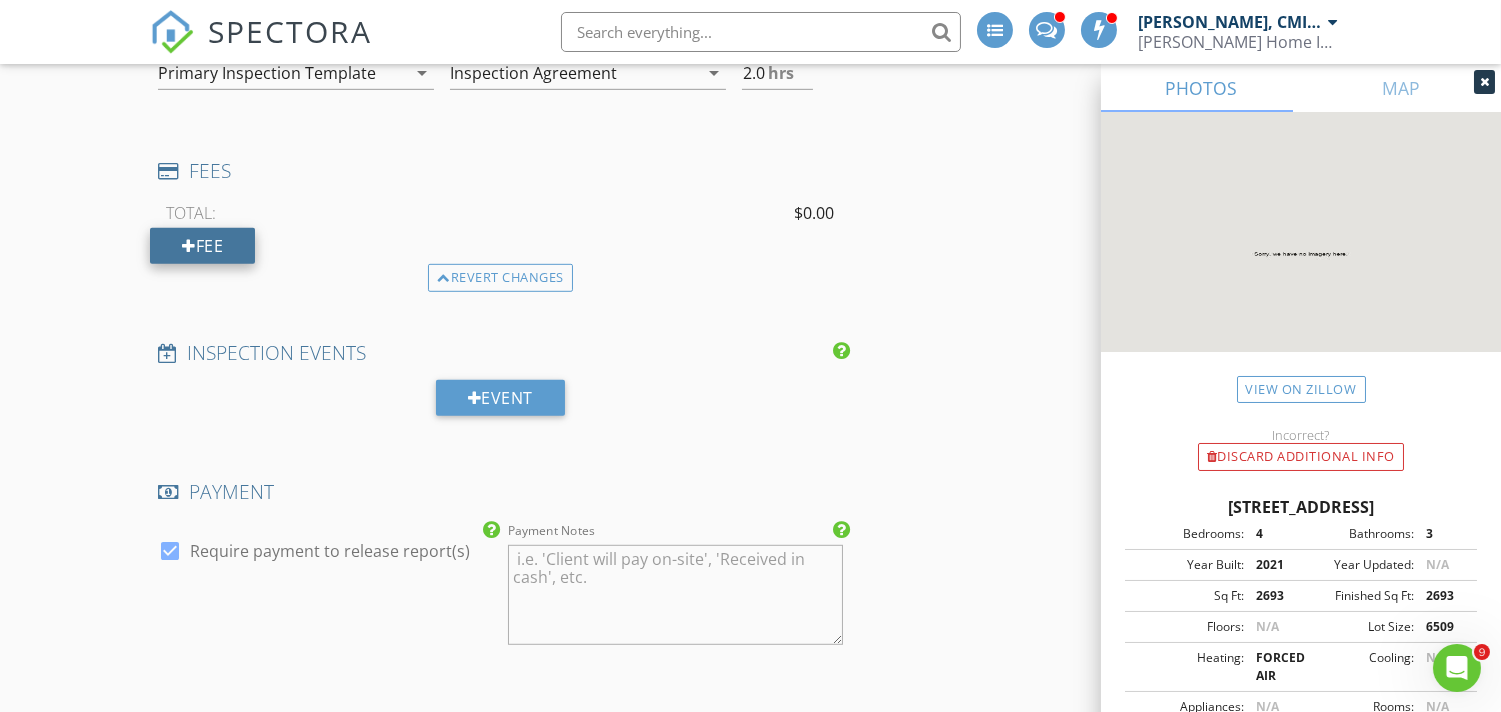 click on "Fee" at bounding box center [202, 246] 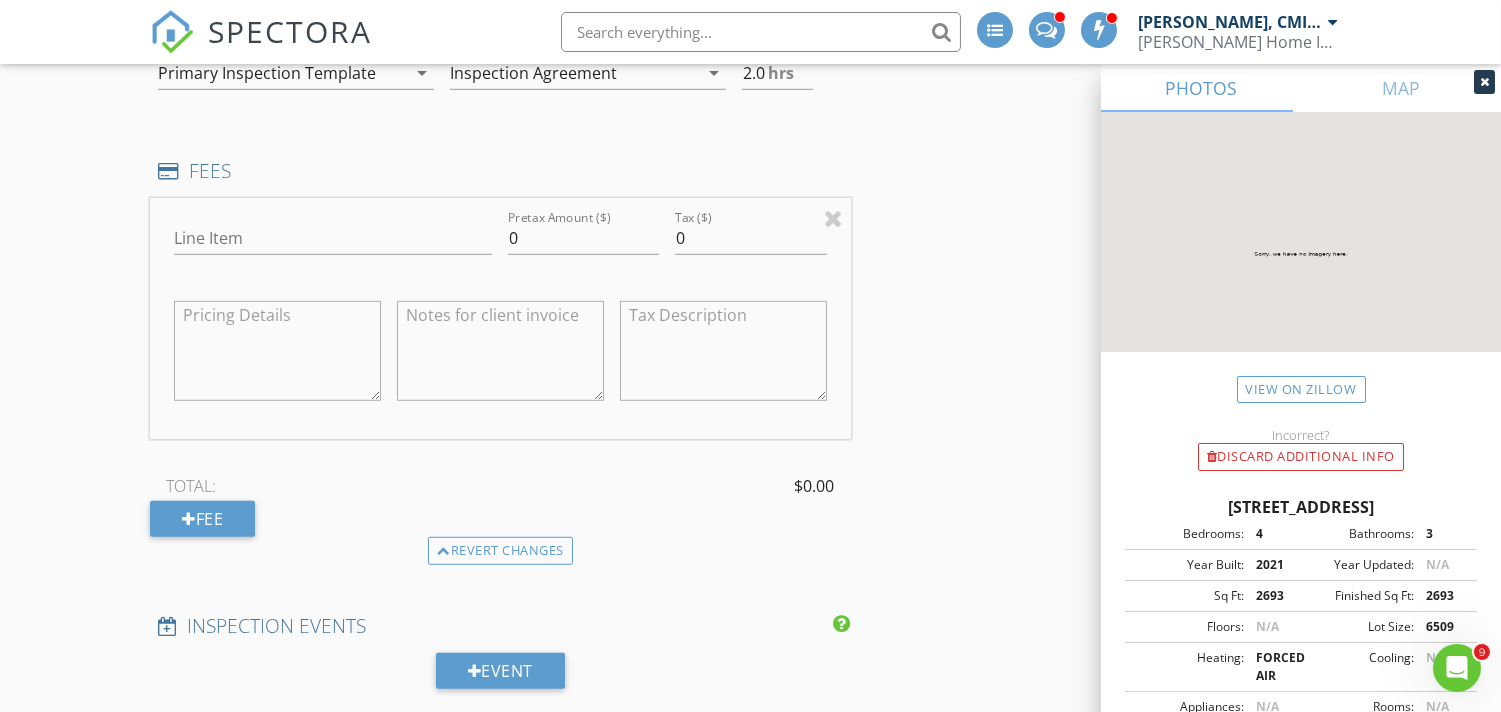 click at bounding box center [833, 218] 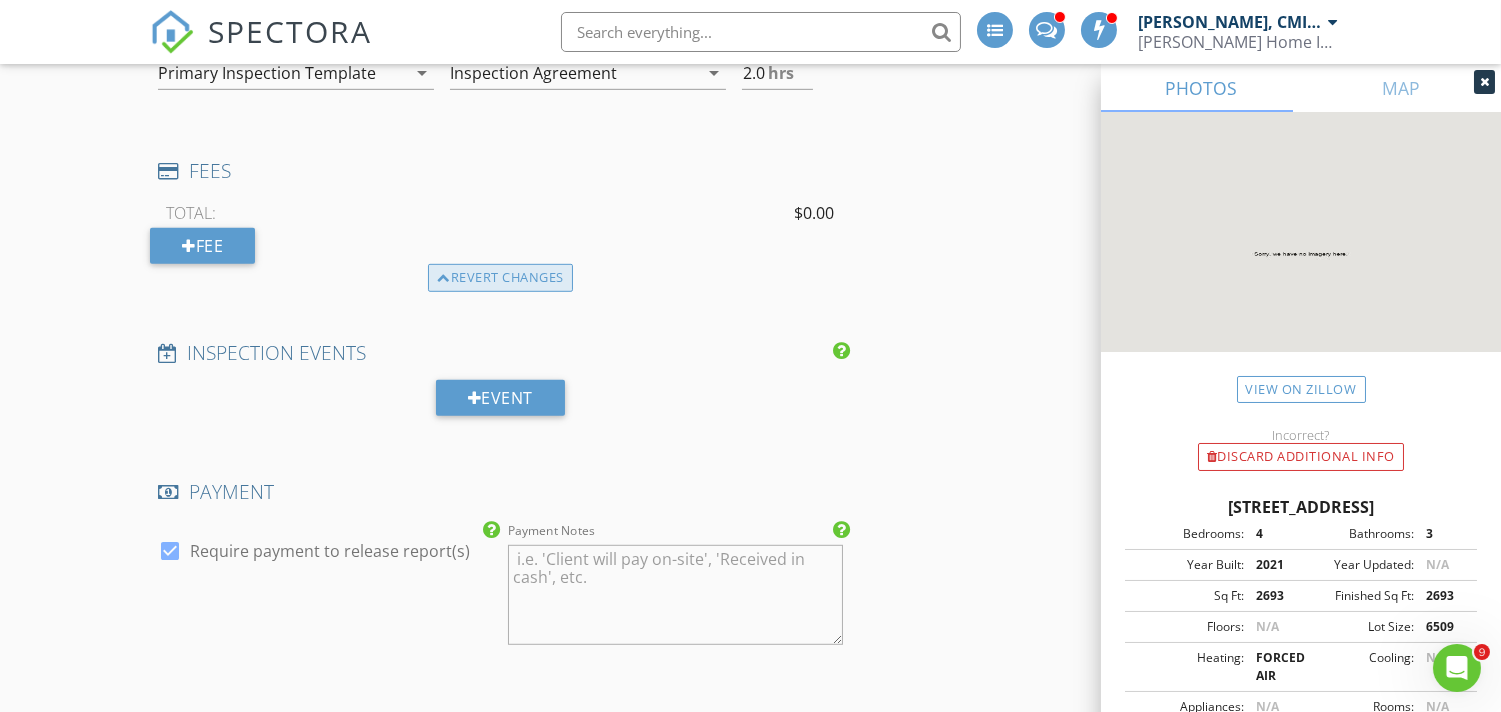 click on "Revert changes" at bounding box center [500, 278] 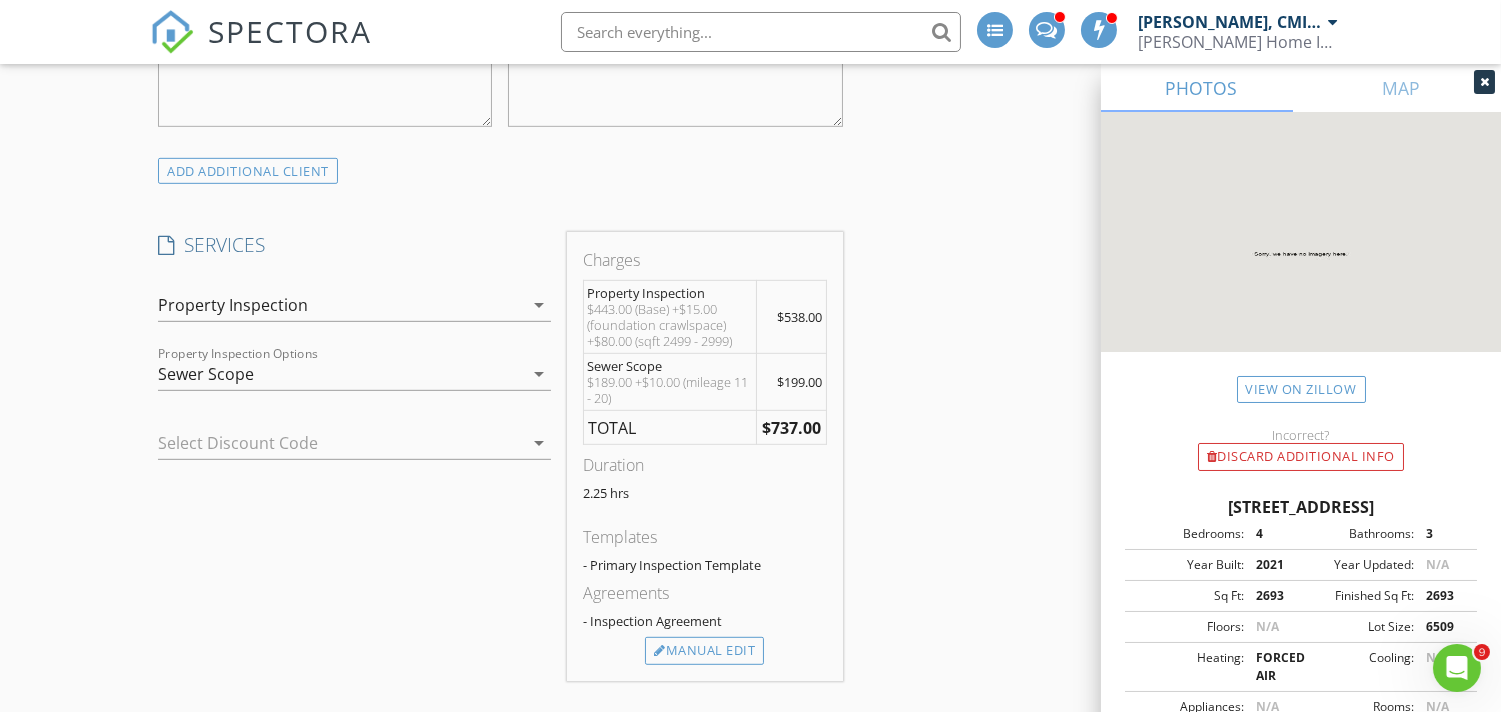 scroll, scrollTop: 2003, scrollLeft: 0, axis: vertical 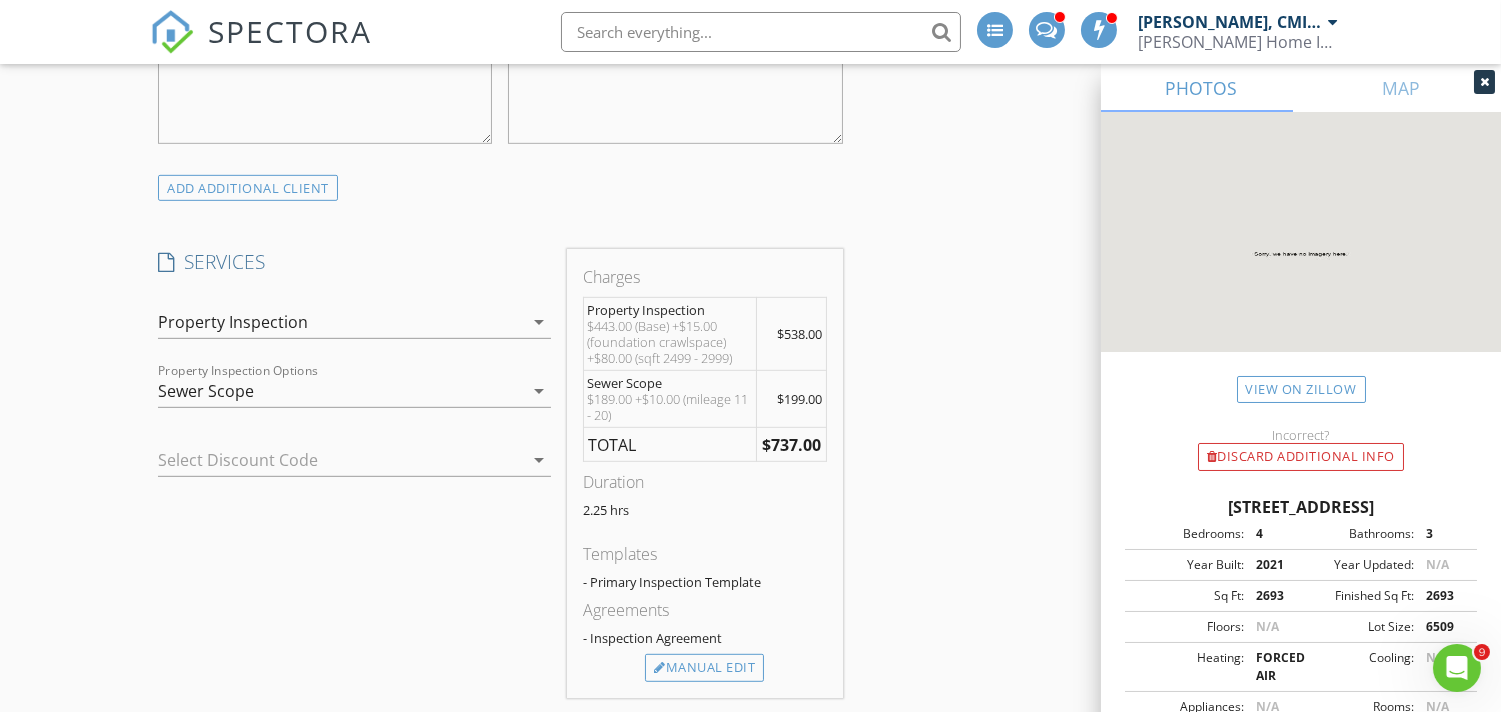 click on "INSPECTOR(S)
check_box   Justin Nickelsen, CMI, ACI, CPI   PRIMARY   check_box   Michael Frey     Justin Nickelsen, CMI, ACI, CPI,  Michael Frey arrow_drop_down   check_box_outline_blank Justin Nickelsen, CMI, ACI, CPI specifically requested check_box_outline_blank Michael Frey specifically requested
Date/Time
07/15/2025 11:45 AM
Location
Address Search       Address 4905 S 12th Cir   Unit   City Ridgefield   State WA   Zip 98642   County Clark     Square Feet 2693   Year Built 2021   Foundation Crawlspace arrow_drop_down     Michael Frey     18.0 miles     (23 minutes)         Justin Nickelsen, CMI, ACI, CPI     15.4 miles     (24 minutes)
client
check_box Enable Client CC email for this inspection   Client Search     check_box_outline_blank Client is a Company/Organization     First Name Hye   Last Name Suk Larson   Email ko155cm@gmail.com   CC Email" at bounding box center (750, 440) 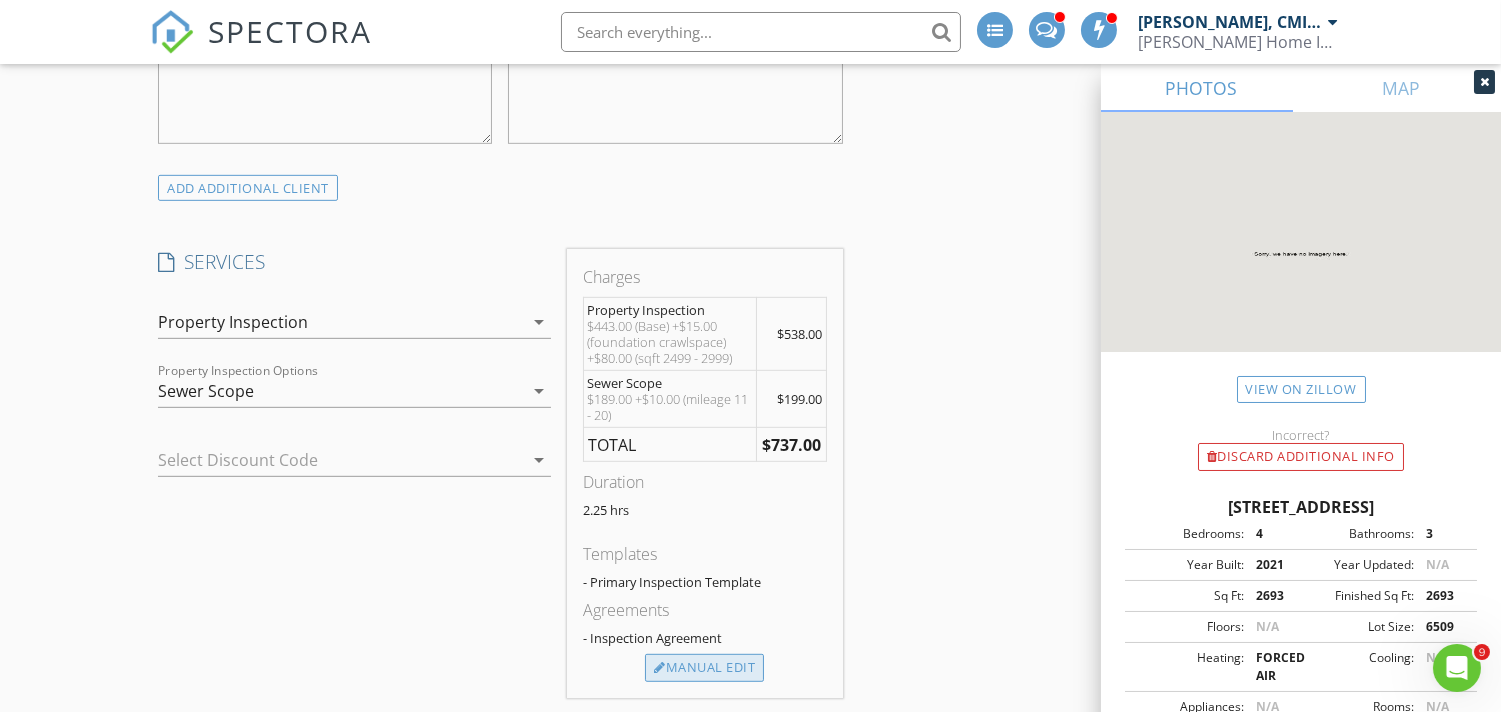 click on "Manual Edit" at bounding box center [704, 668] 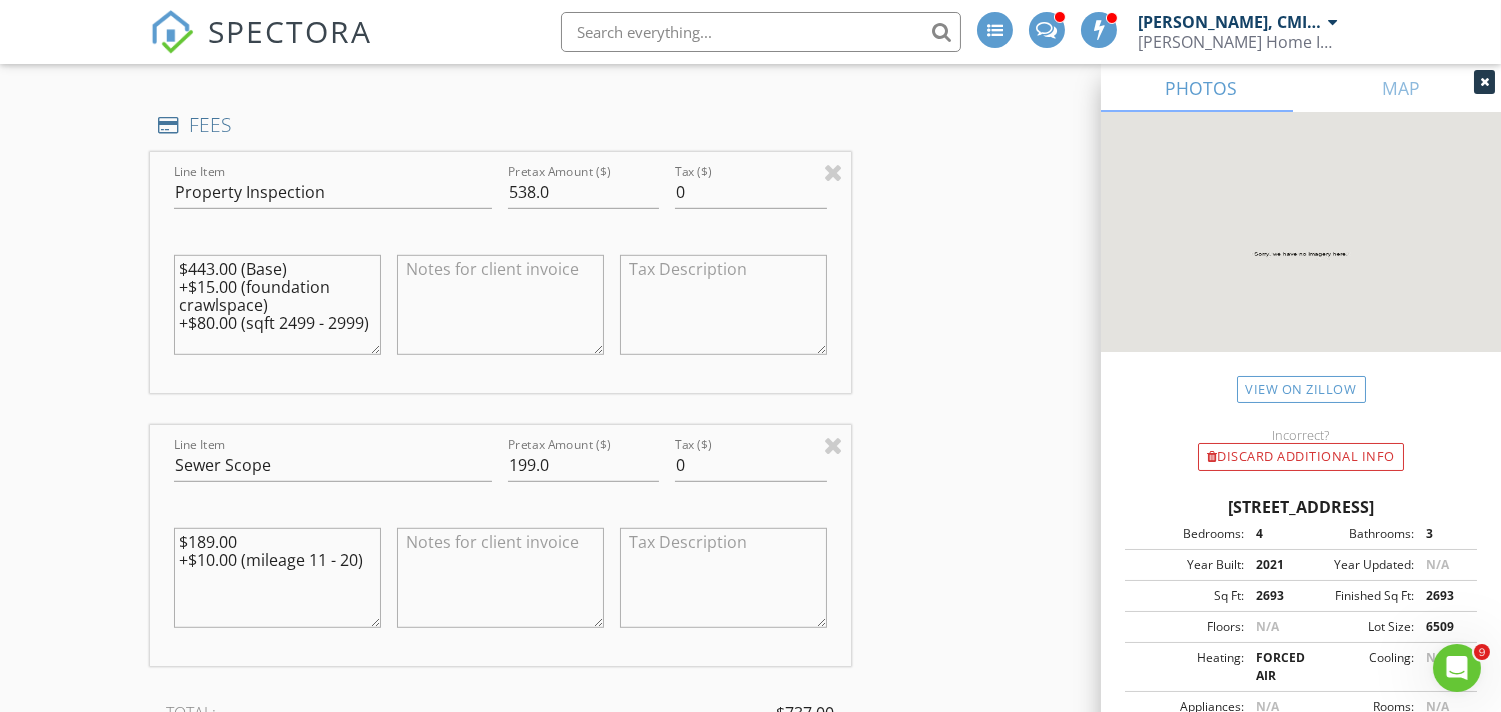 scroll, scrollTop: 2300, scrollLeft: 0, axis: vertical 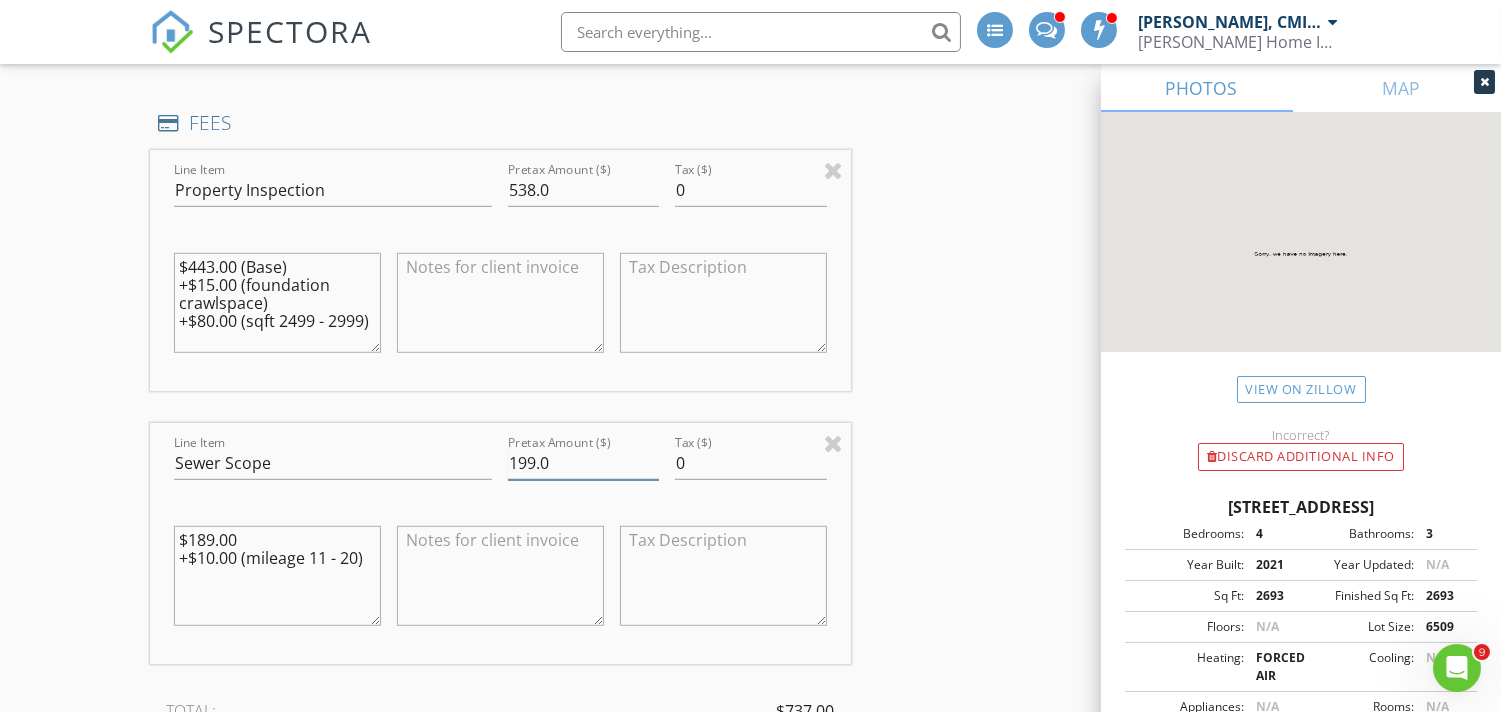 click on "199.0" at bounding box center (583, 463) 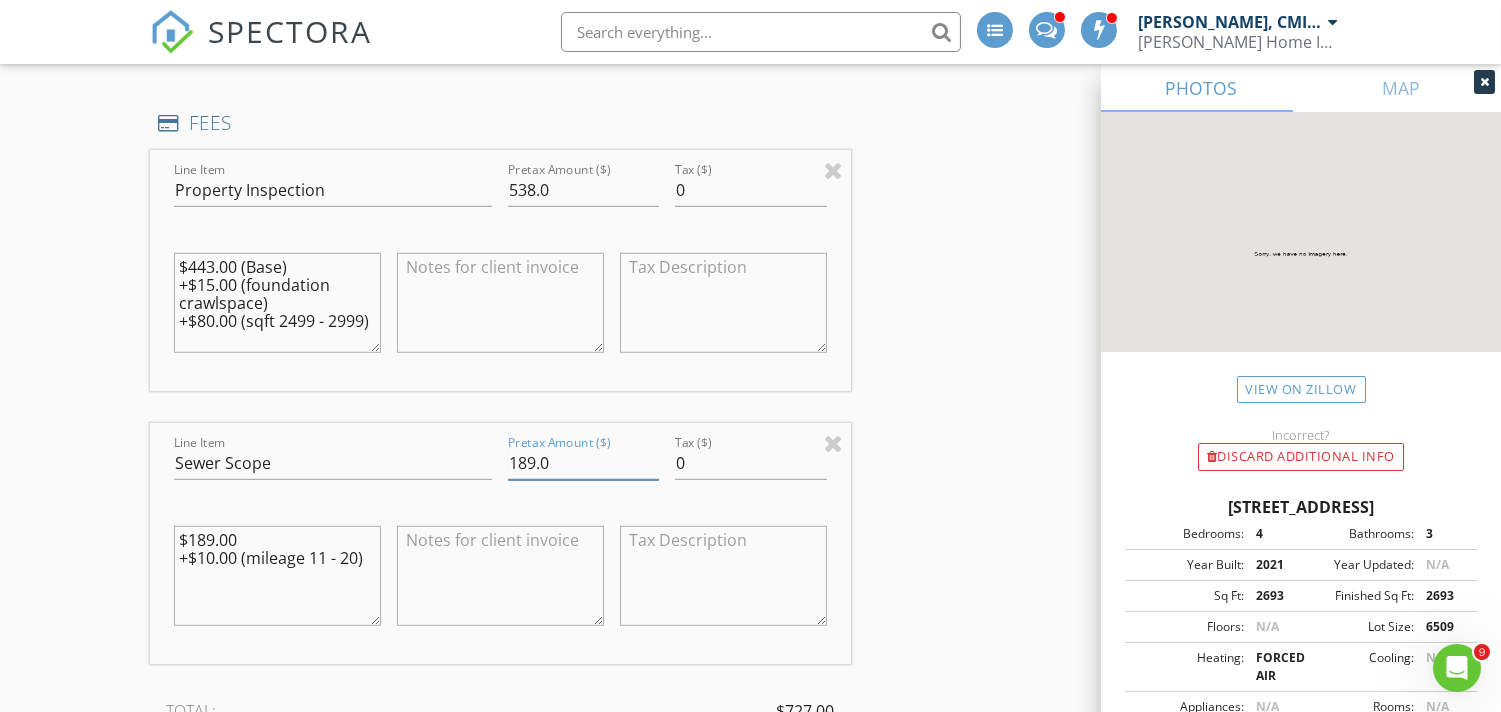 type on "189.0" 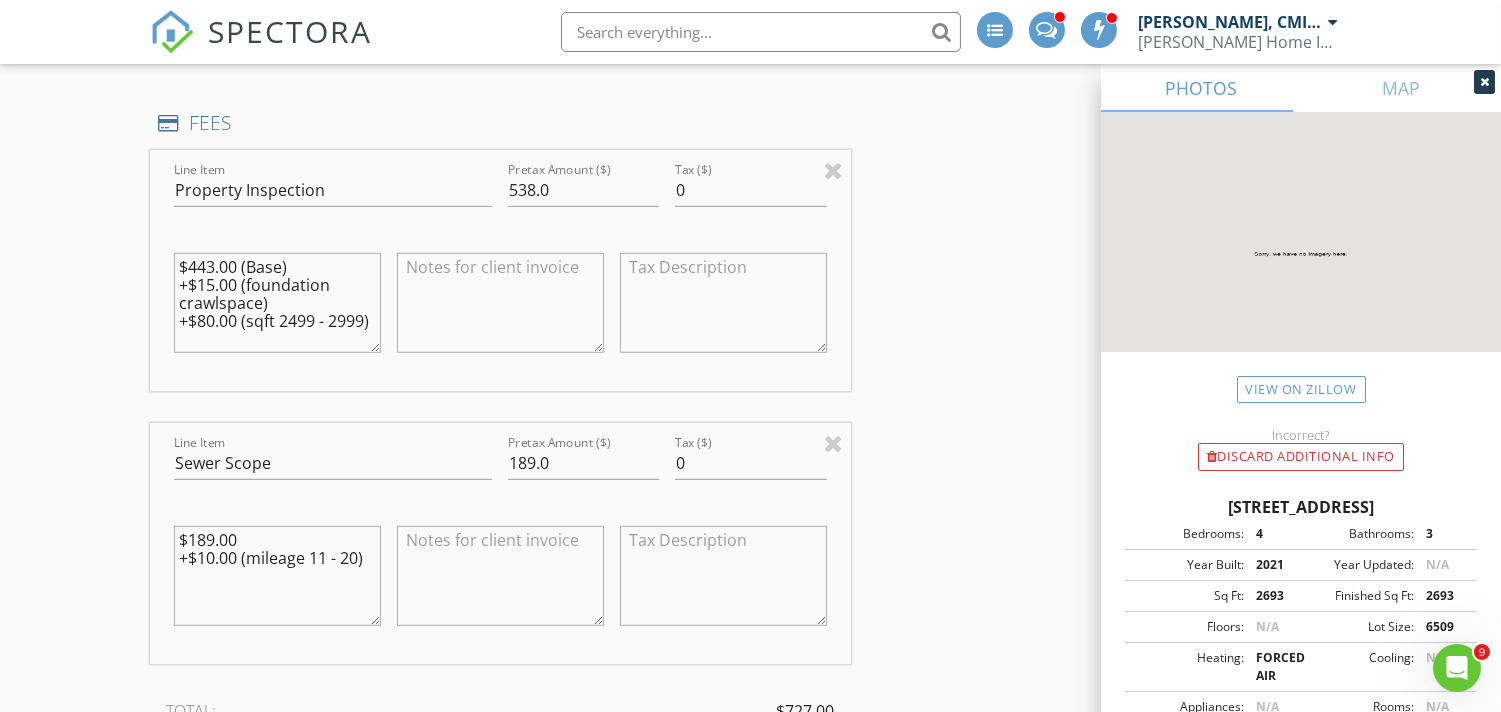 click on "INSPECTOR(S)
check_box   Justin Nickelsen, CMI, ACI, CPI   PRIMARY   check_box   Michael Frey     Justin Nickelsen, CMI, ACI, CPI,  Michael Frey arrow_drop_down   check_box_outline_blank Justin Nickelsen, CMI, ACI, CPI specifically requested check_box_outline_blank Michael Frey specifically requested
Date/Time
07/15/2025 11:45 AM
Location
Address Search       Address 4905 S 12th Cir   Unit   City Ridgefield   State WA   Zip 98642   County Clark     Square Feet 2693   Year Built 2021   Foundation Crawlspace arrow_drop_down     Michael Frey     18.0 miles     (23 minutes)         Justin Nickelsen, CMI, ACI, CPI     15.4 miles     (24 minutes)
client
check_box Enable Client CC email for this inspection   Client Search     check_box_outline_blank Client is a Company/Organization     First Name Hye   Last Name Suk Larson   Email ko155cm@gmail.com   CC Email" at bounding box center (750, 337) 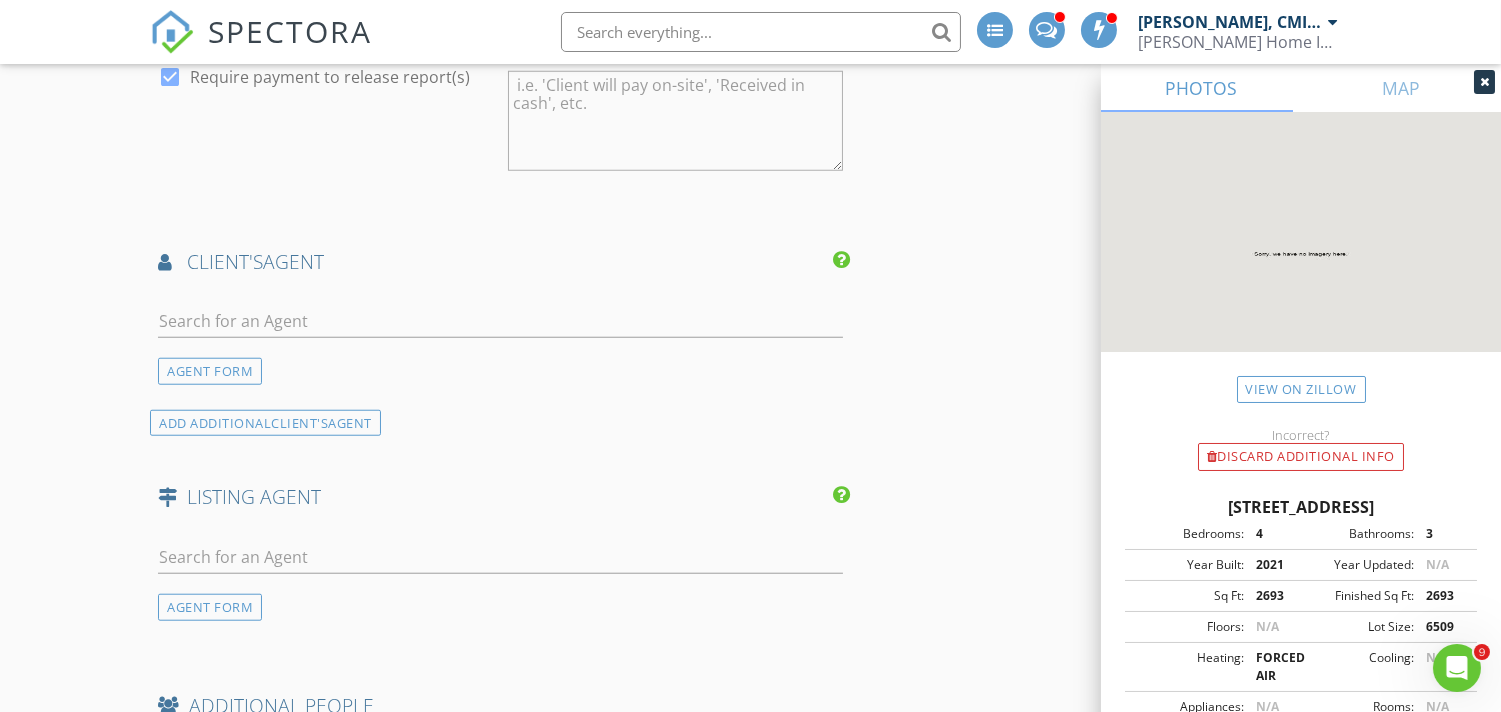 scroll, scrollTop: 3263, scrollLeft: 0, axis: vertical 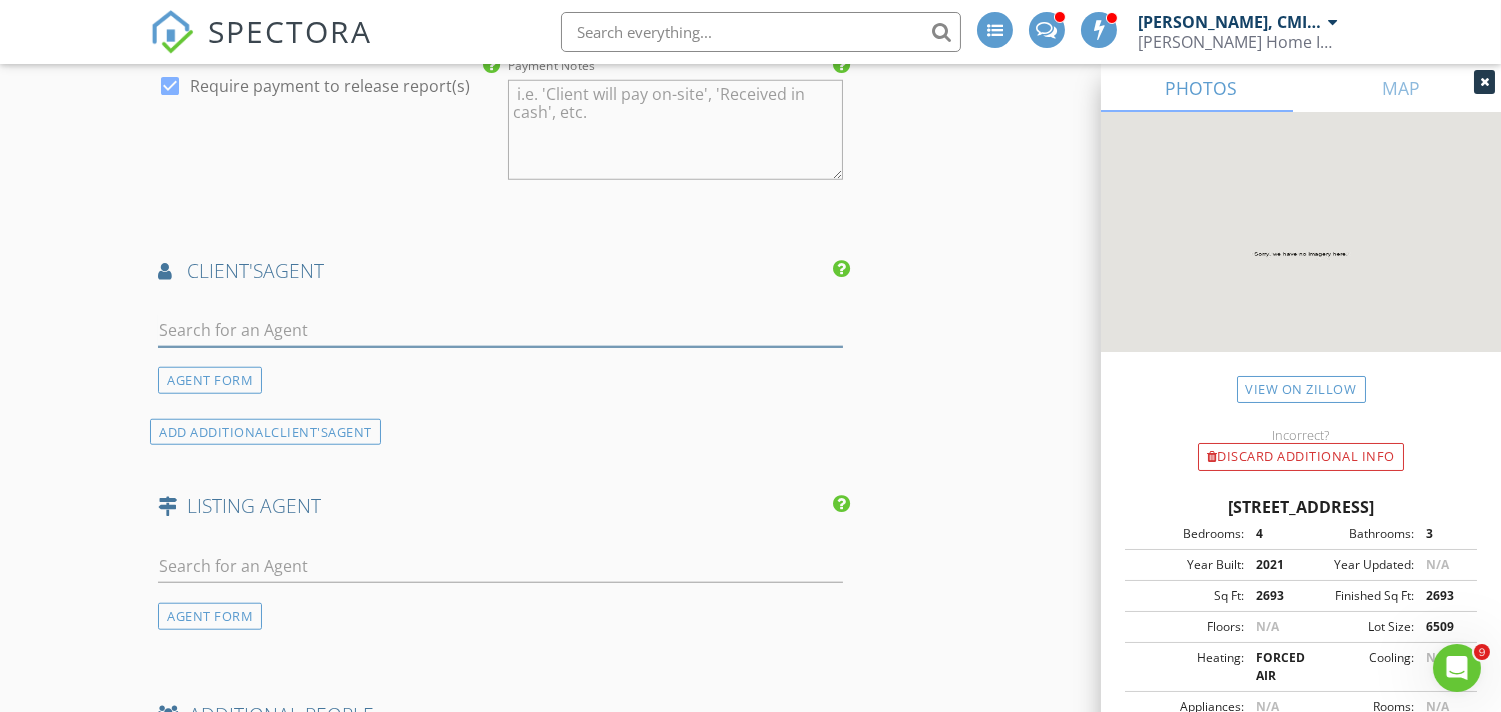 click at bounding box center [500, 330] 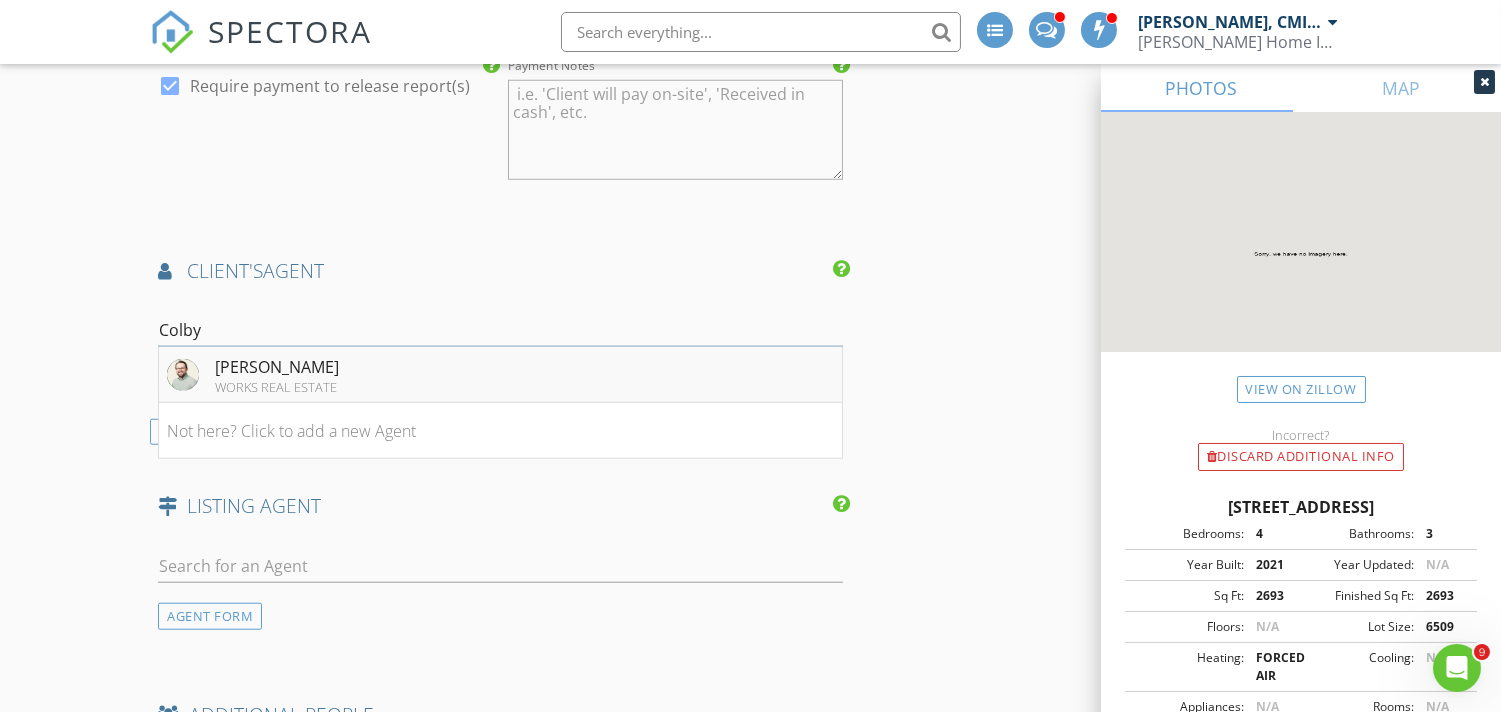 type on "Colby" 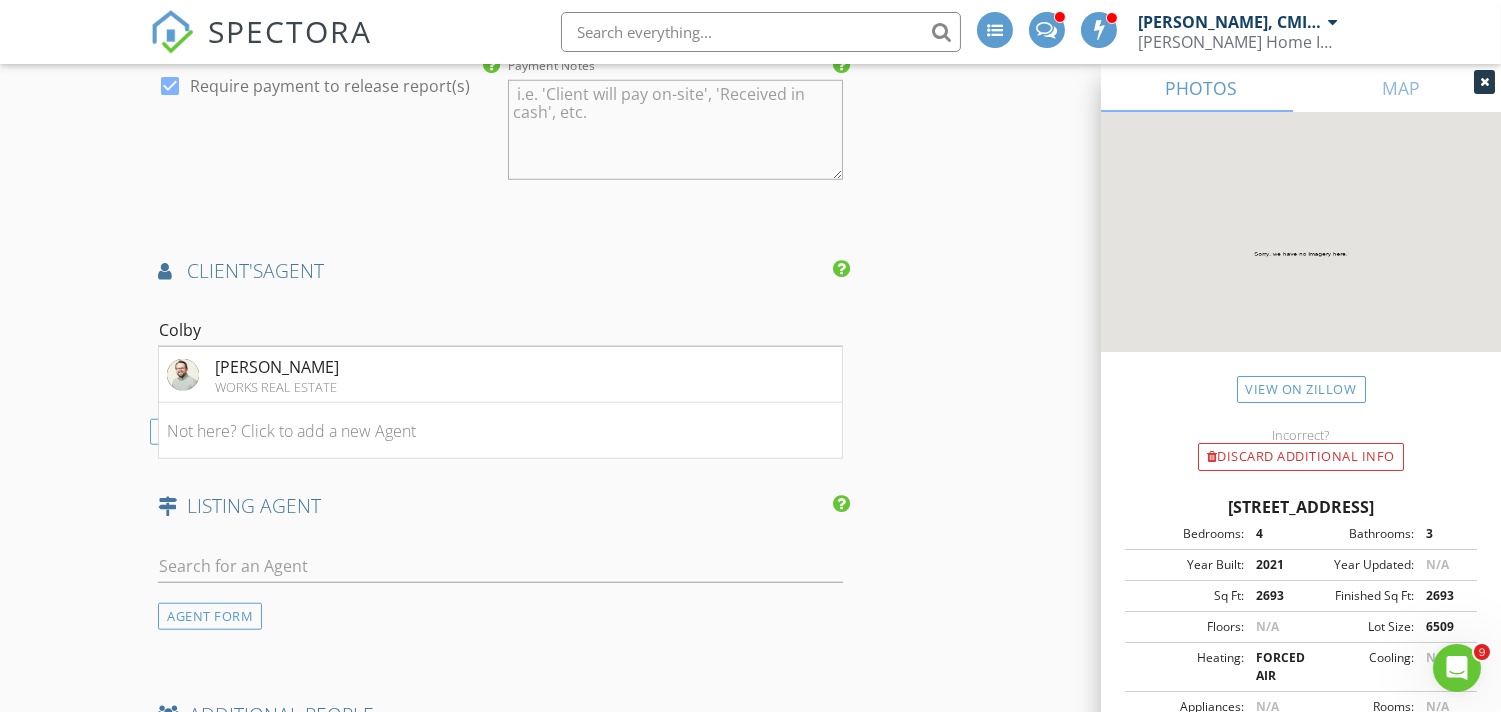 click on "Colby Whitton
WORKS REAL ESTATE" at bounding box center (500, 375) 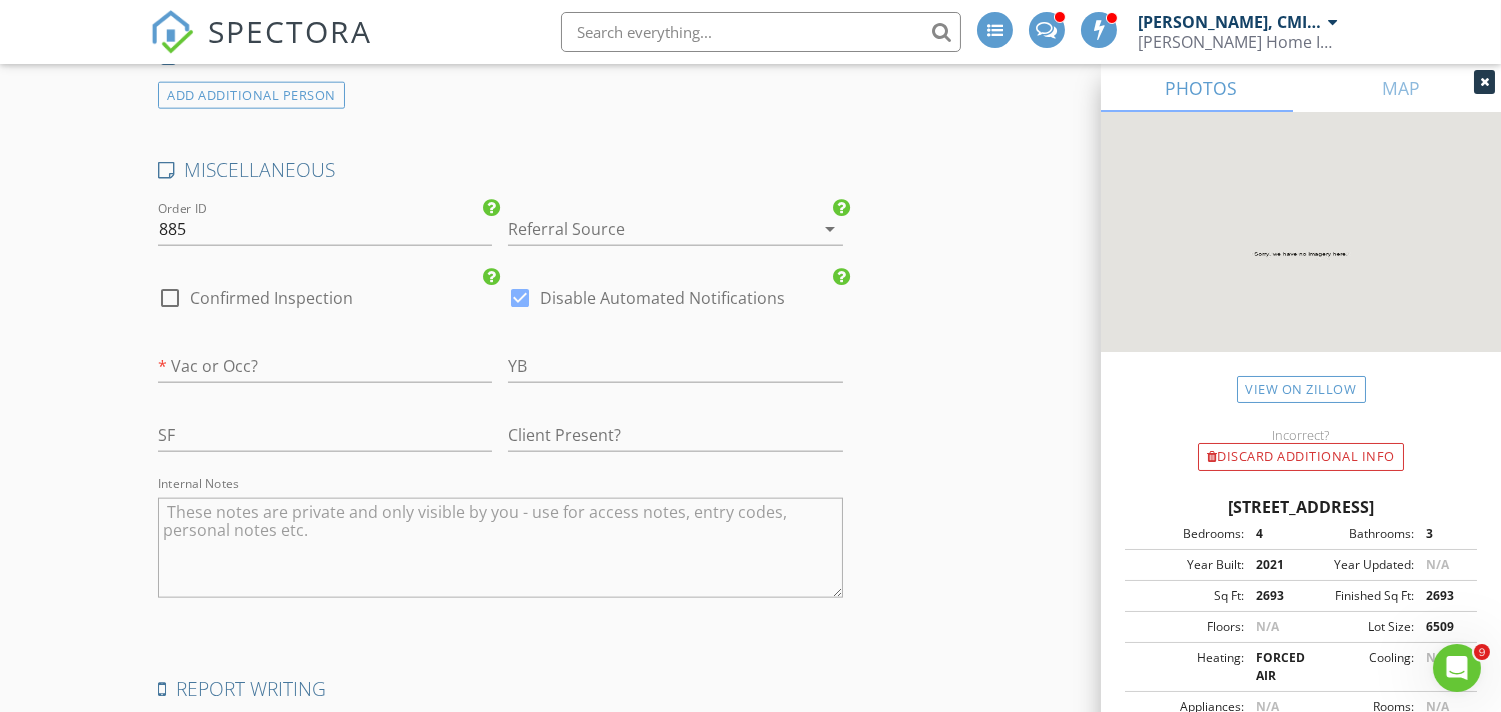 scroll, scrollTop: 4447, scrollLeft: 0, axis: vertical 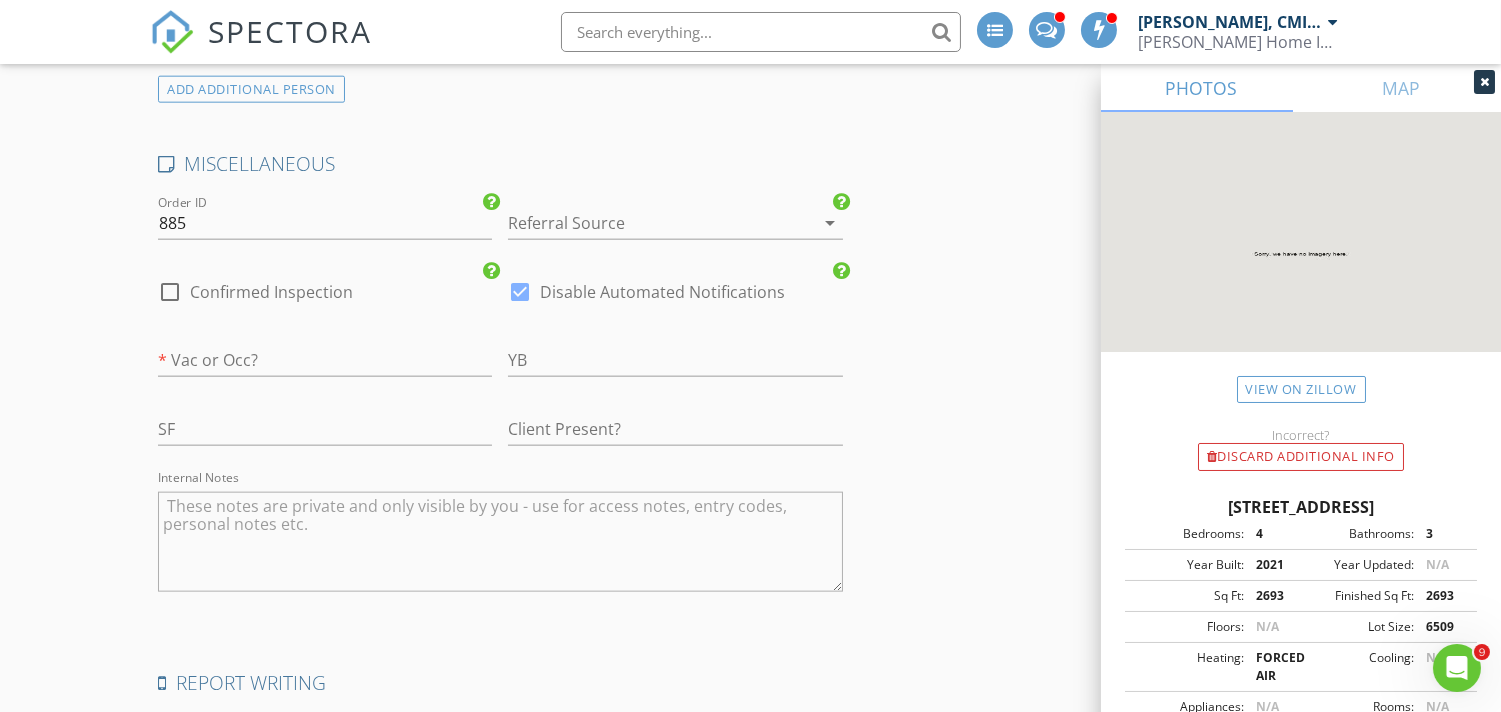 click at bounding box center (647, 223) 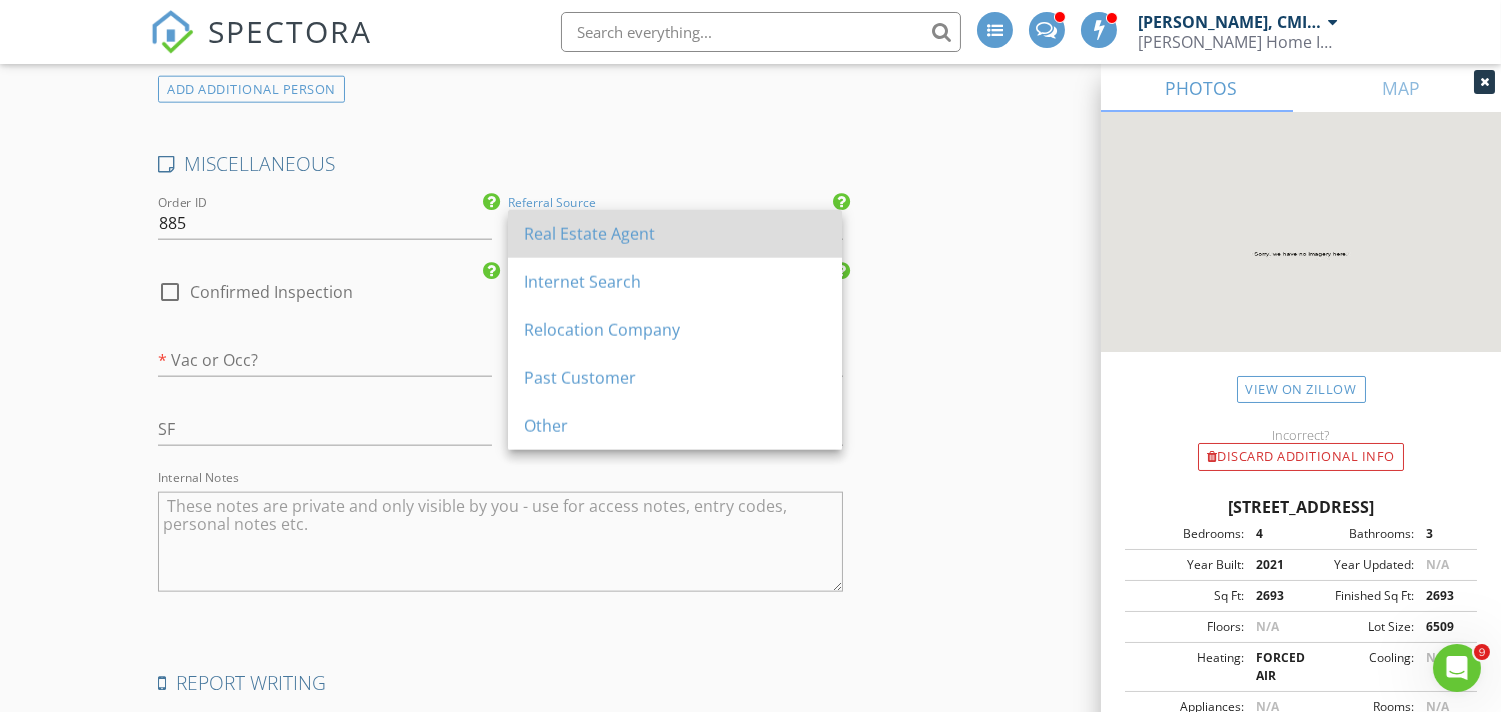 click on "Real Estate Agent" at bounding box center (675, 234) 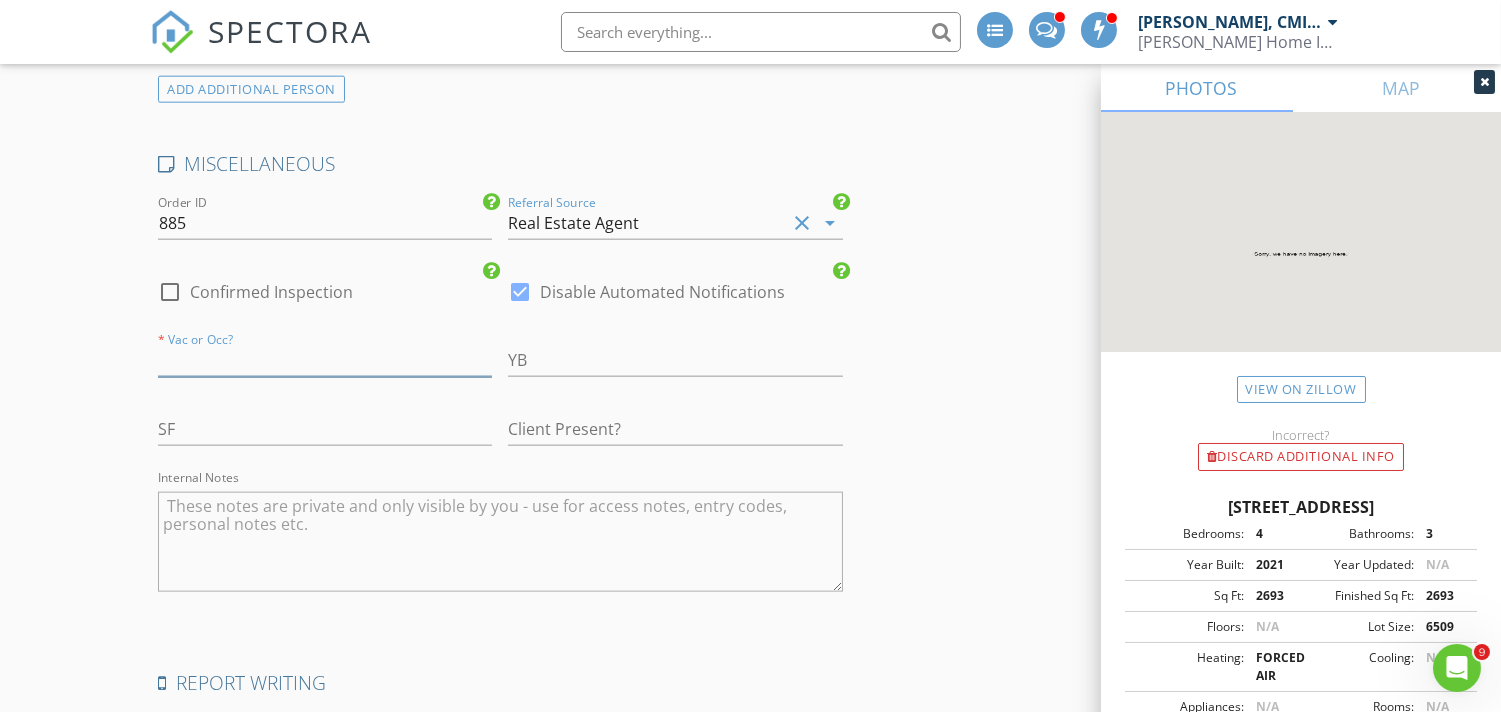 click at bounding box center (325, 360) 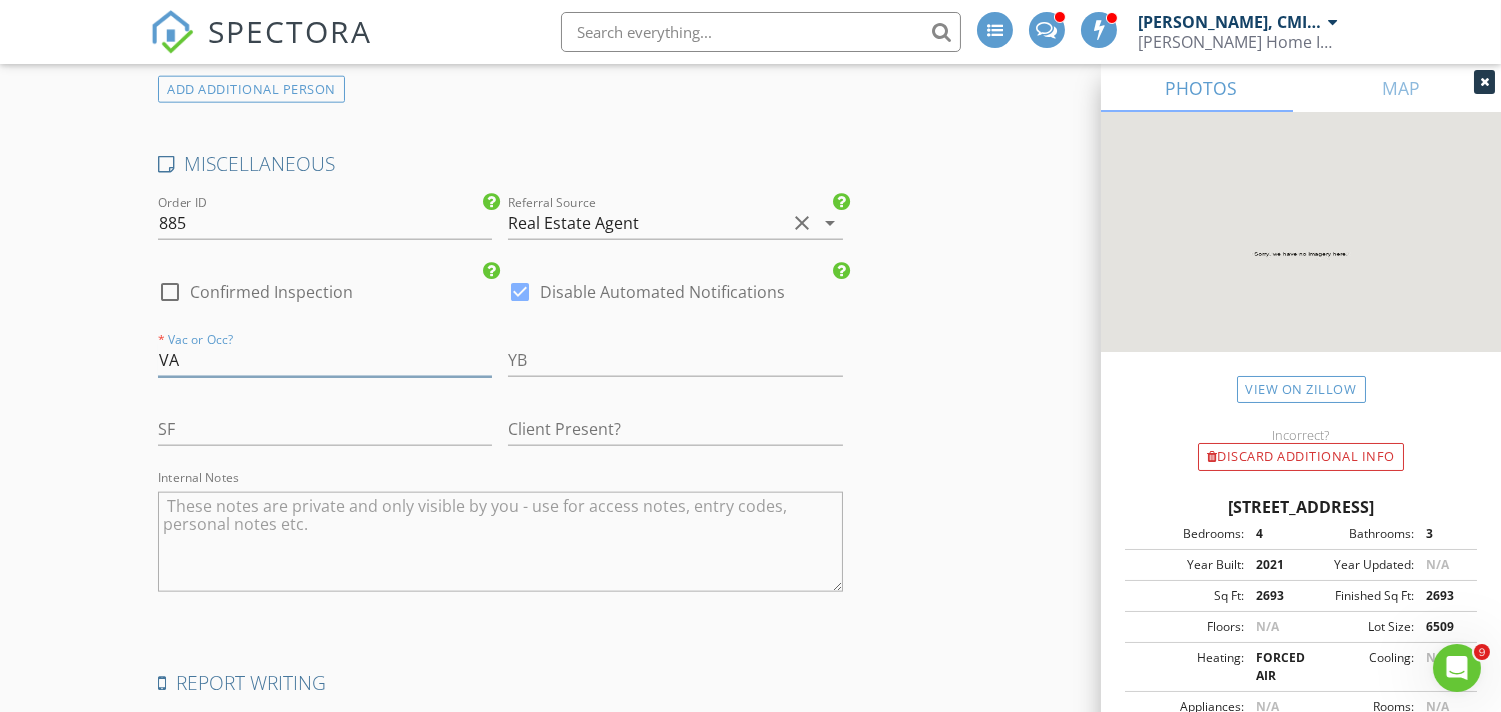 type on "V" 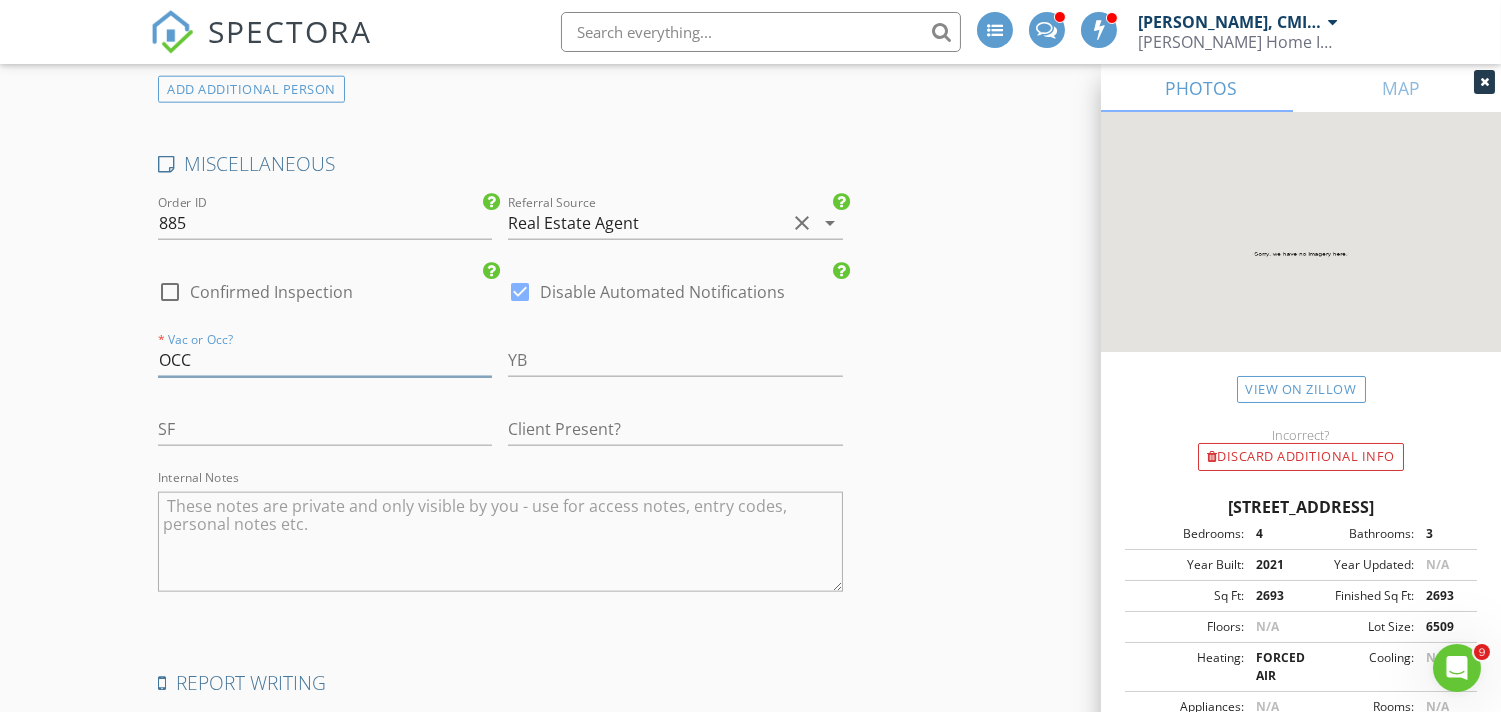 type on "OCC" 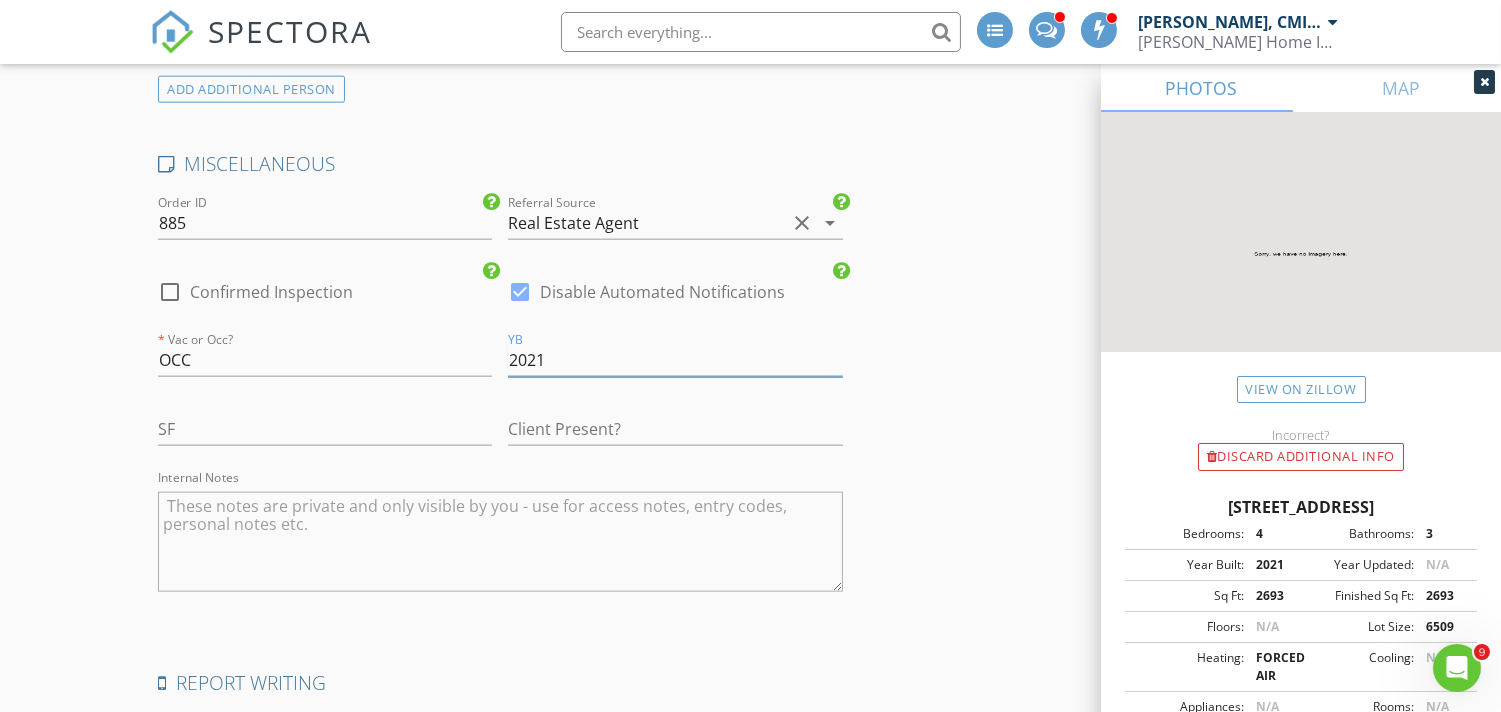 type on "2021" 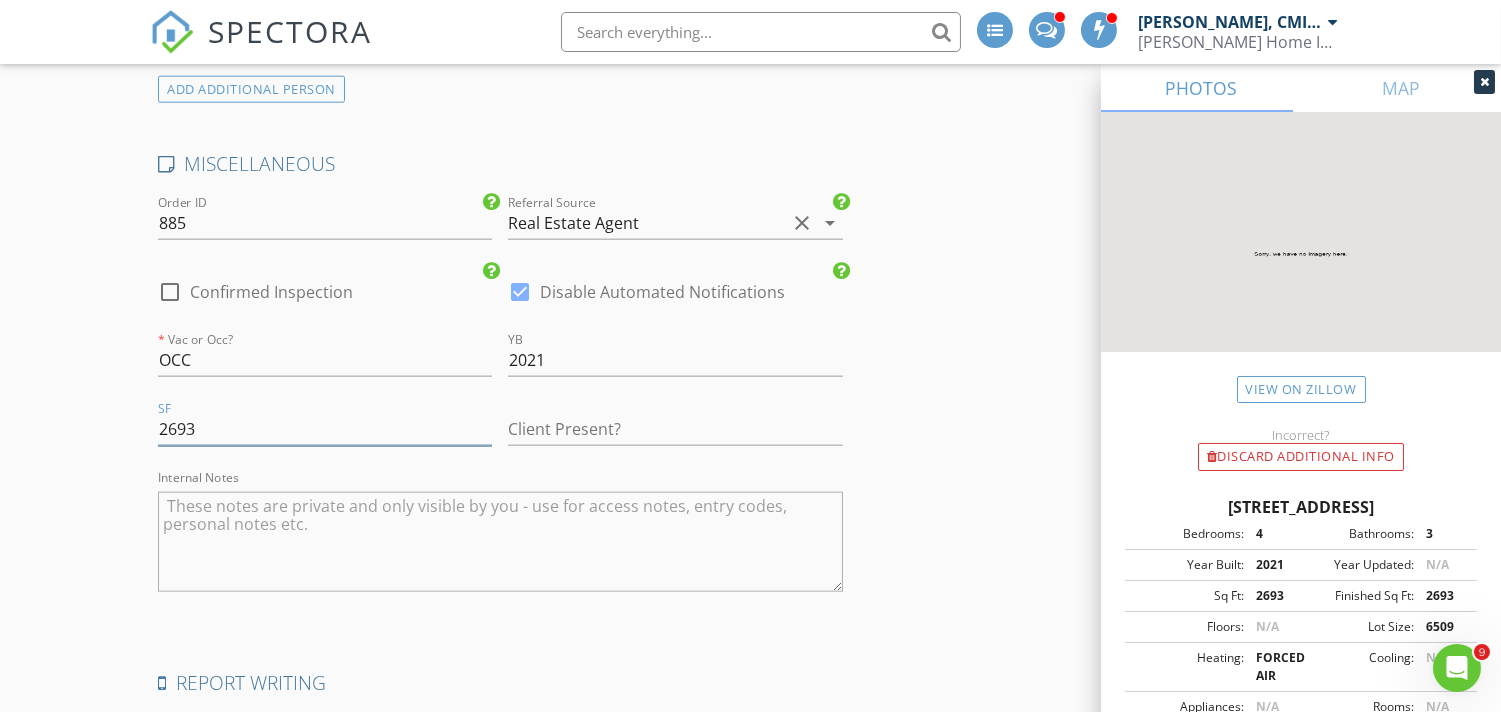 type on "2693" 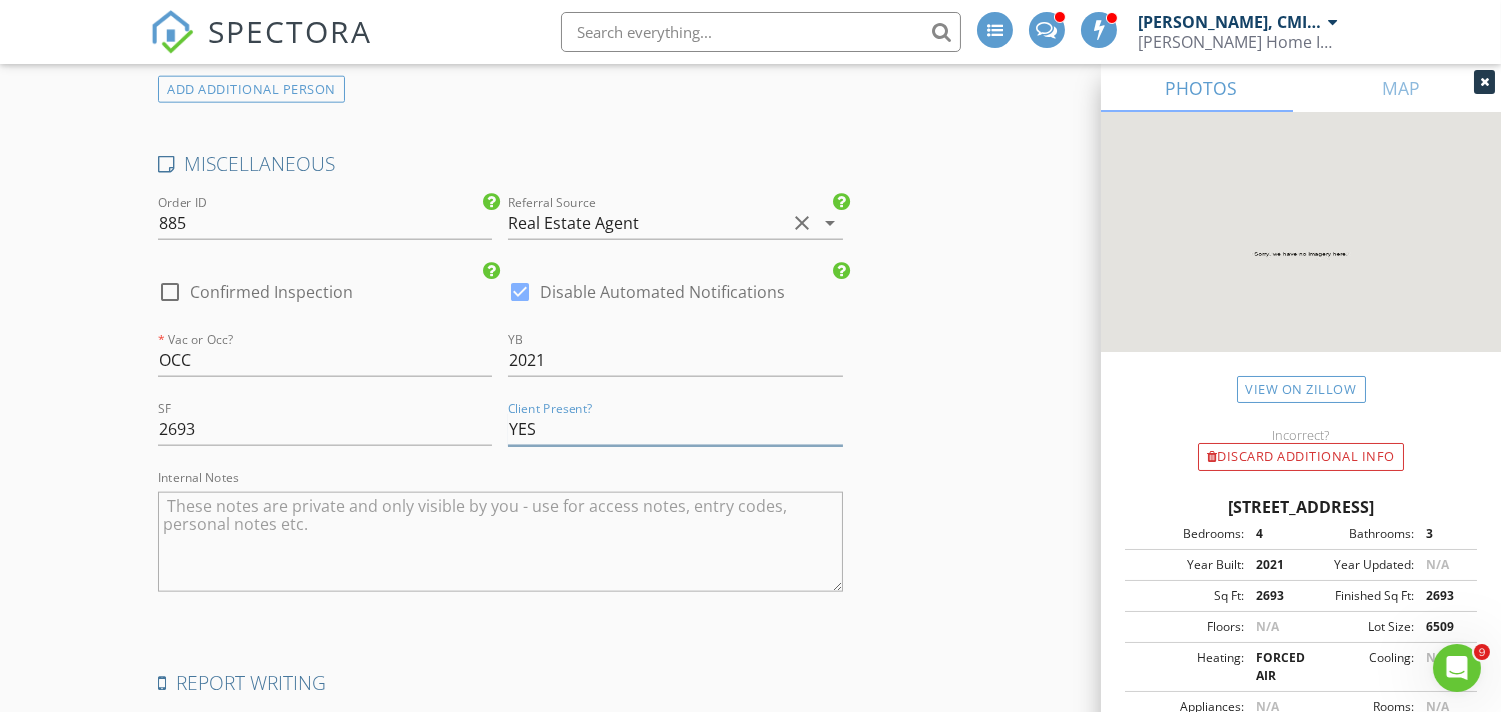 type on "YES" 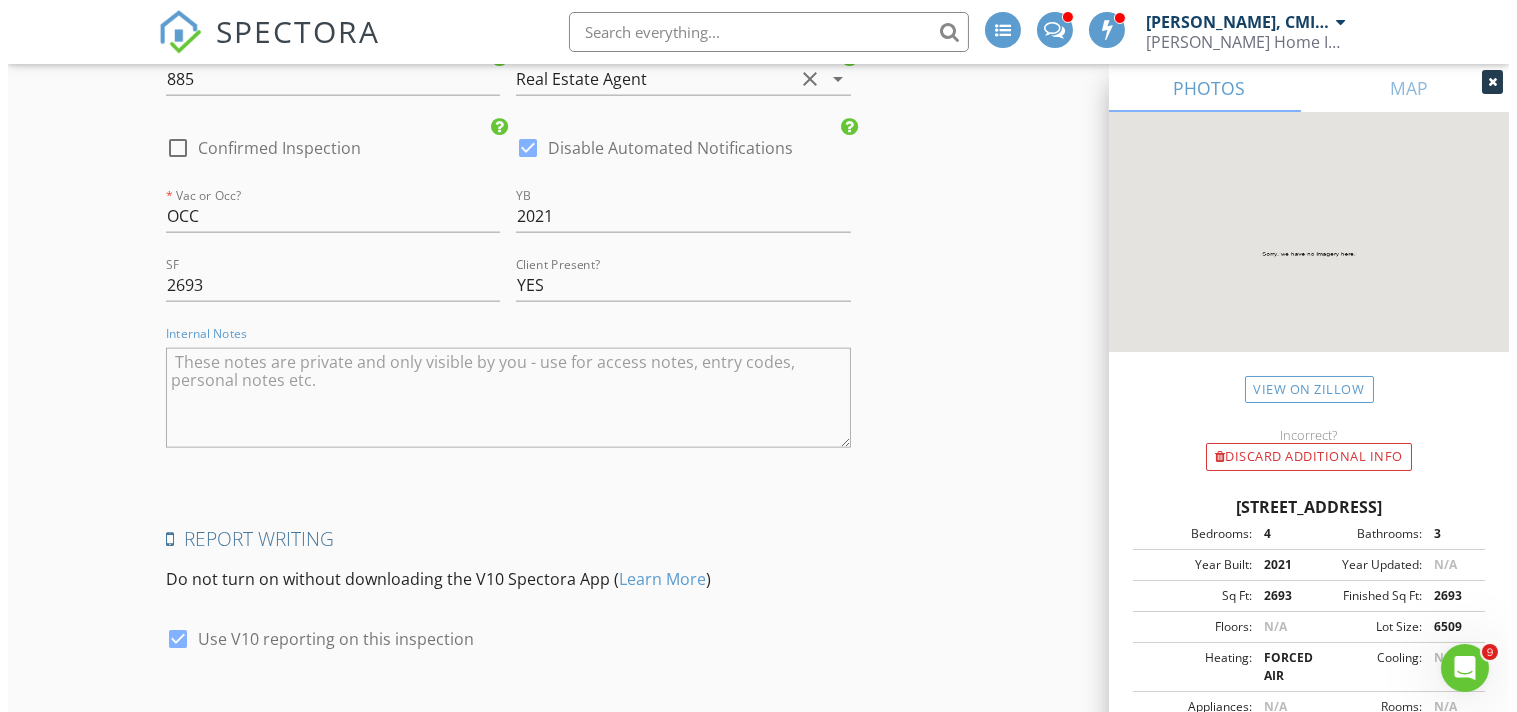 scroll, scrollTop: 4818, scrollLeft: 0, axis: vertical 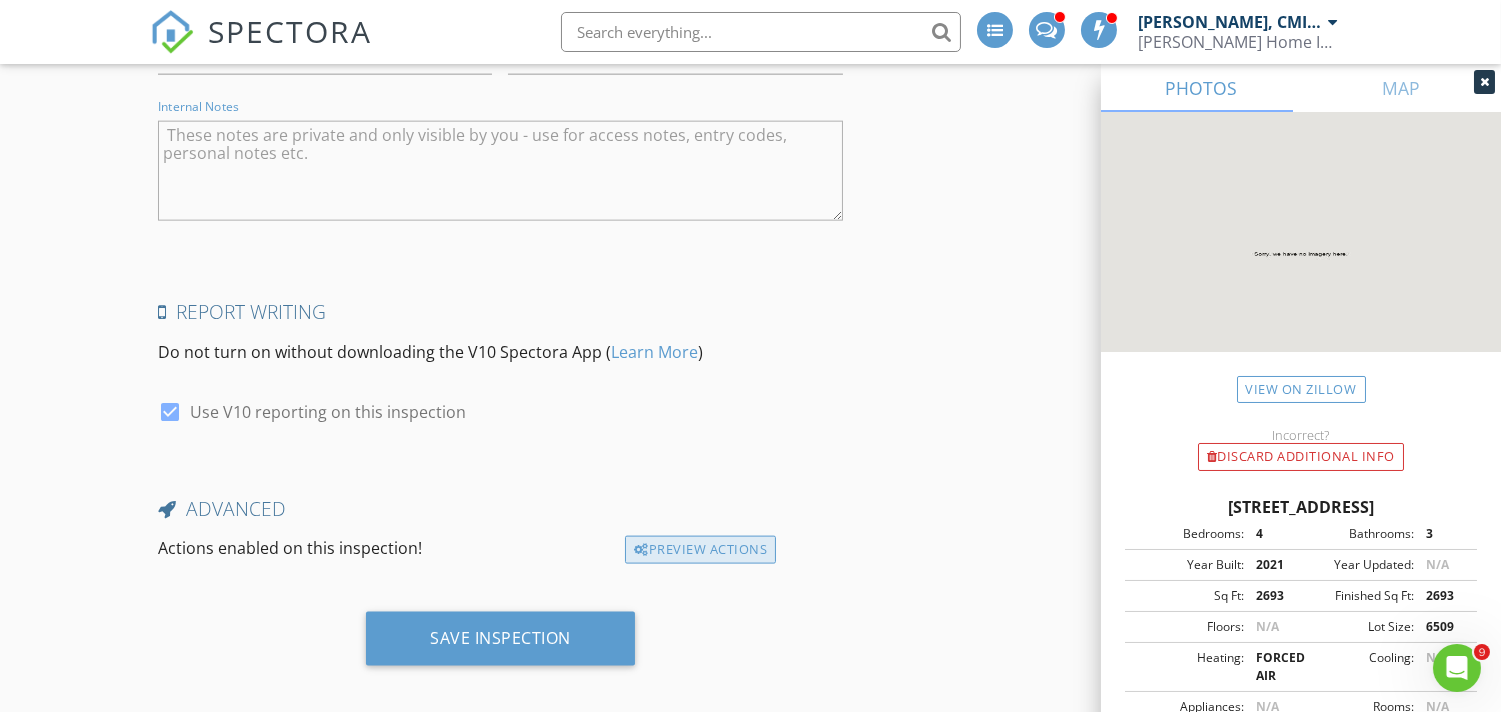 click on "Preview Actions" at bounding box center [700, 550] 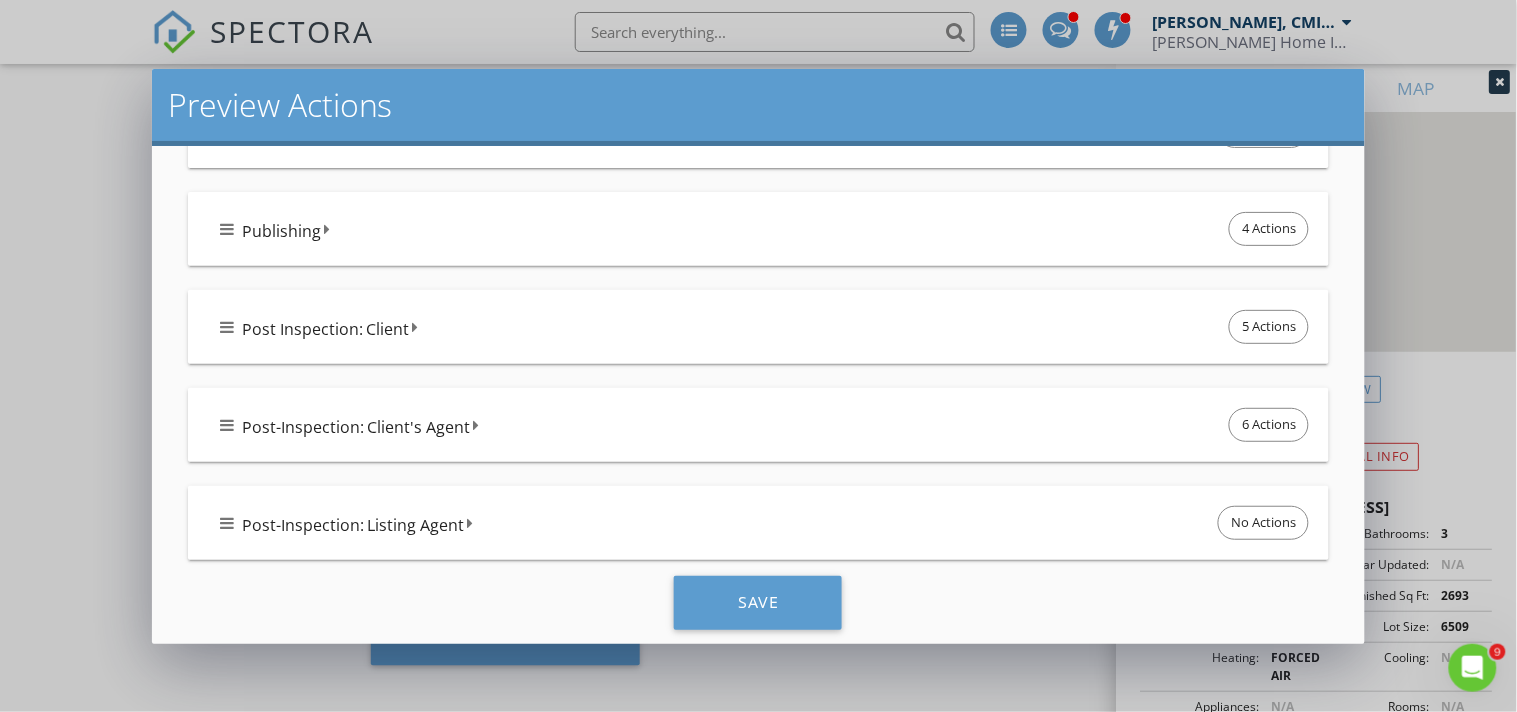 scroll, scrollTop: 675, scrollLeft: 0, axis: vertical 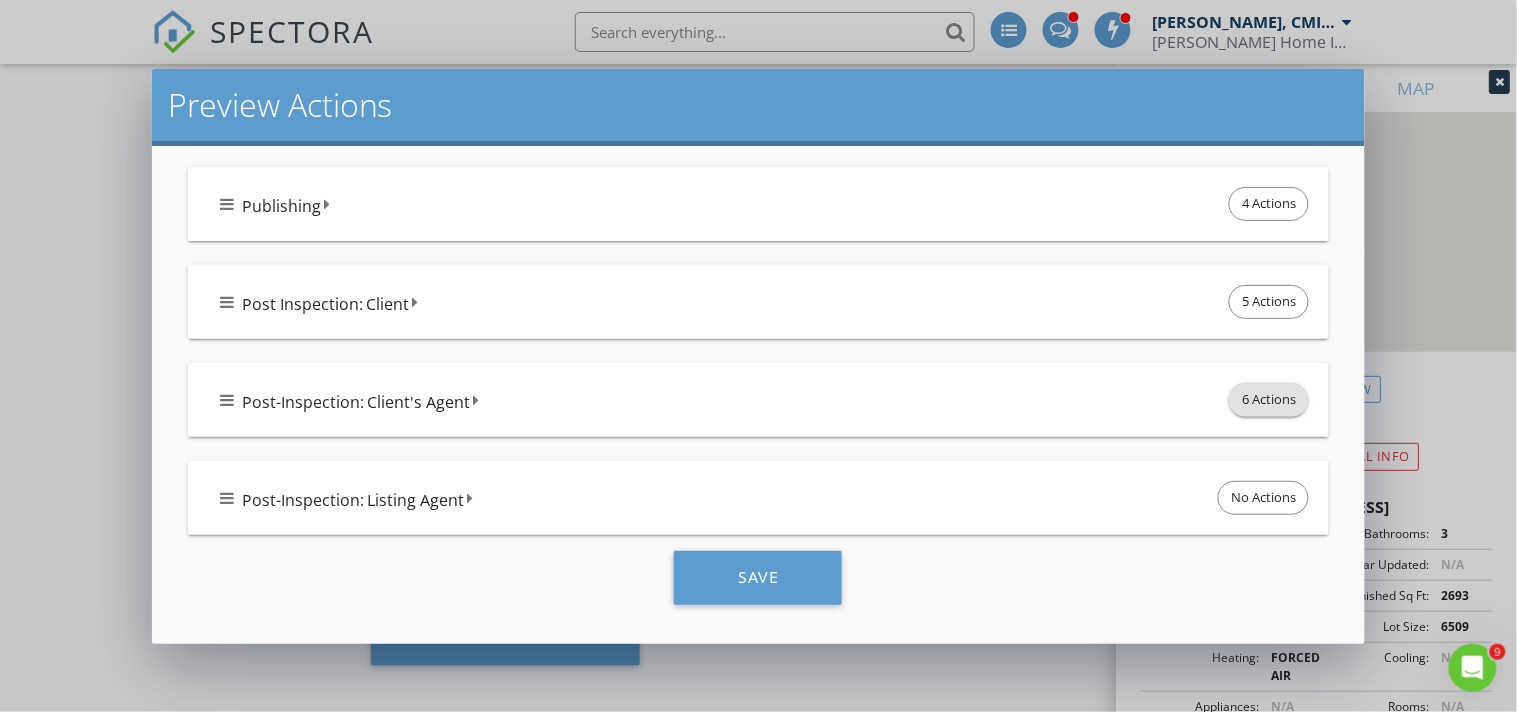 click on "6 Actions" at bounding box center (1269, 400) 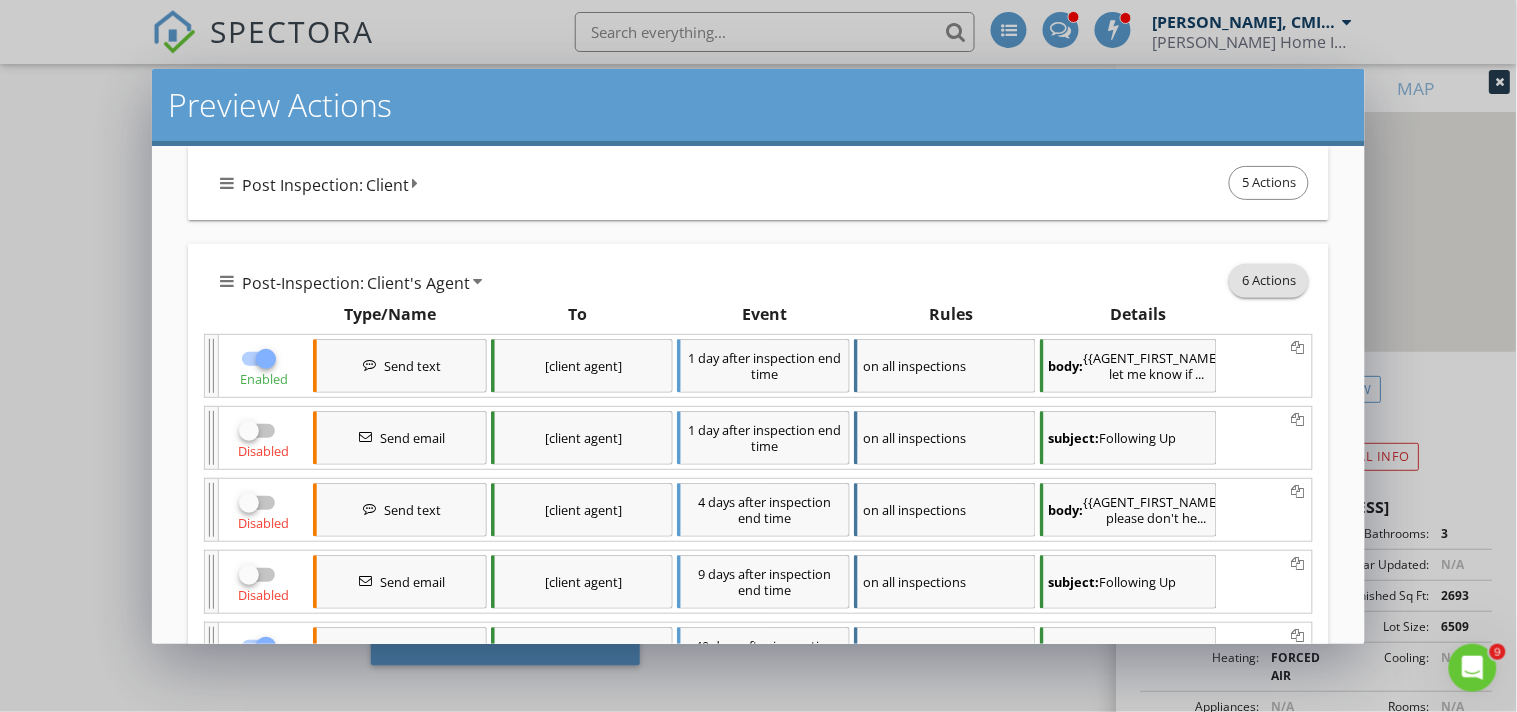 scroll, scrollTop: 1045, scrollLeft: 0, axis: vertical 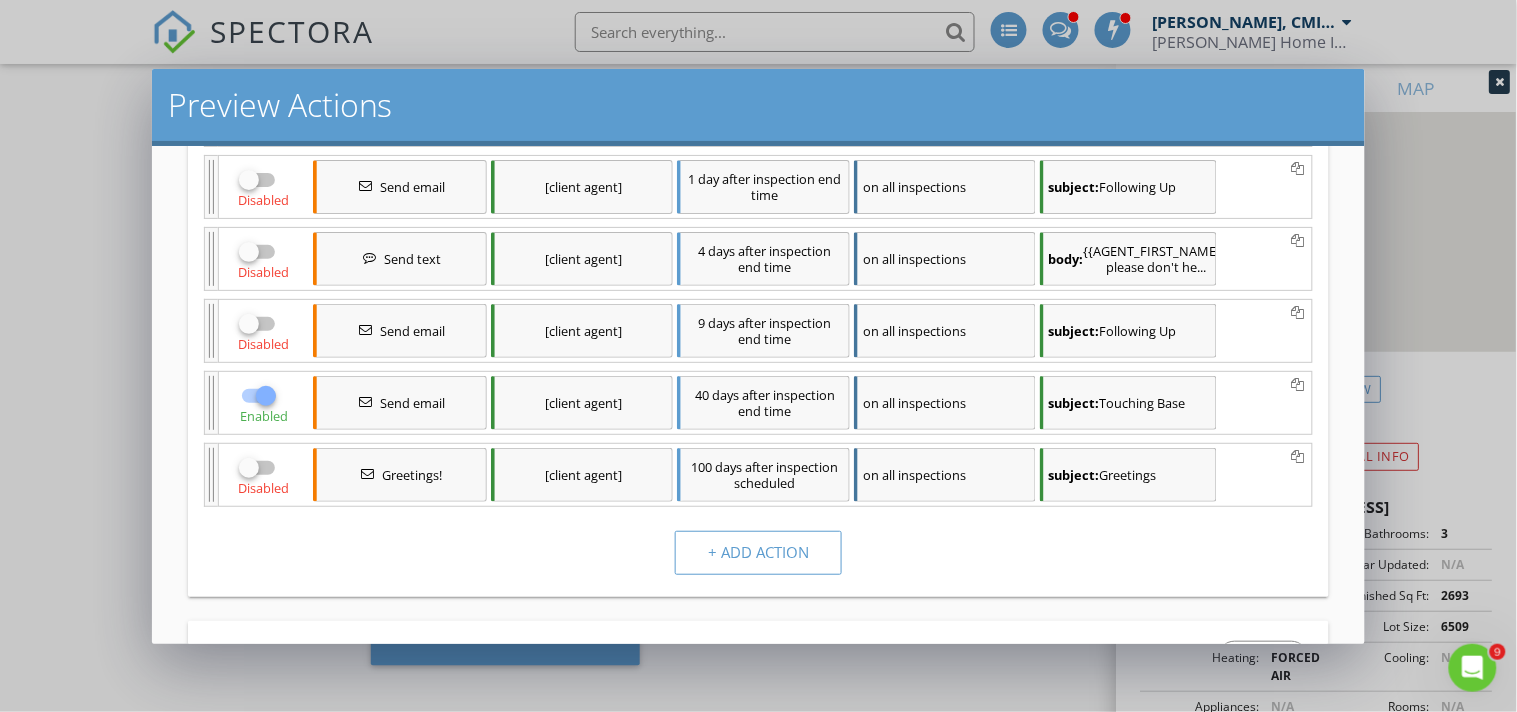 click at bounding box center [266, 396] 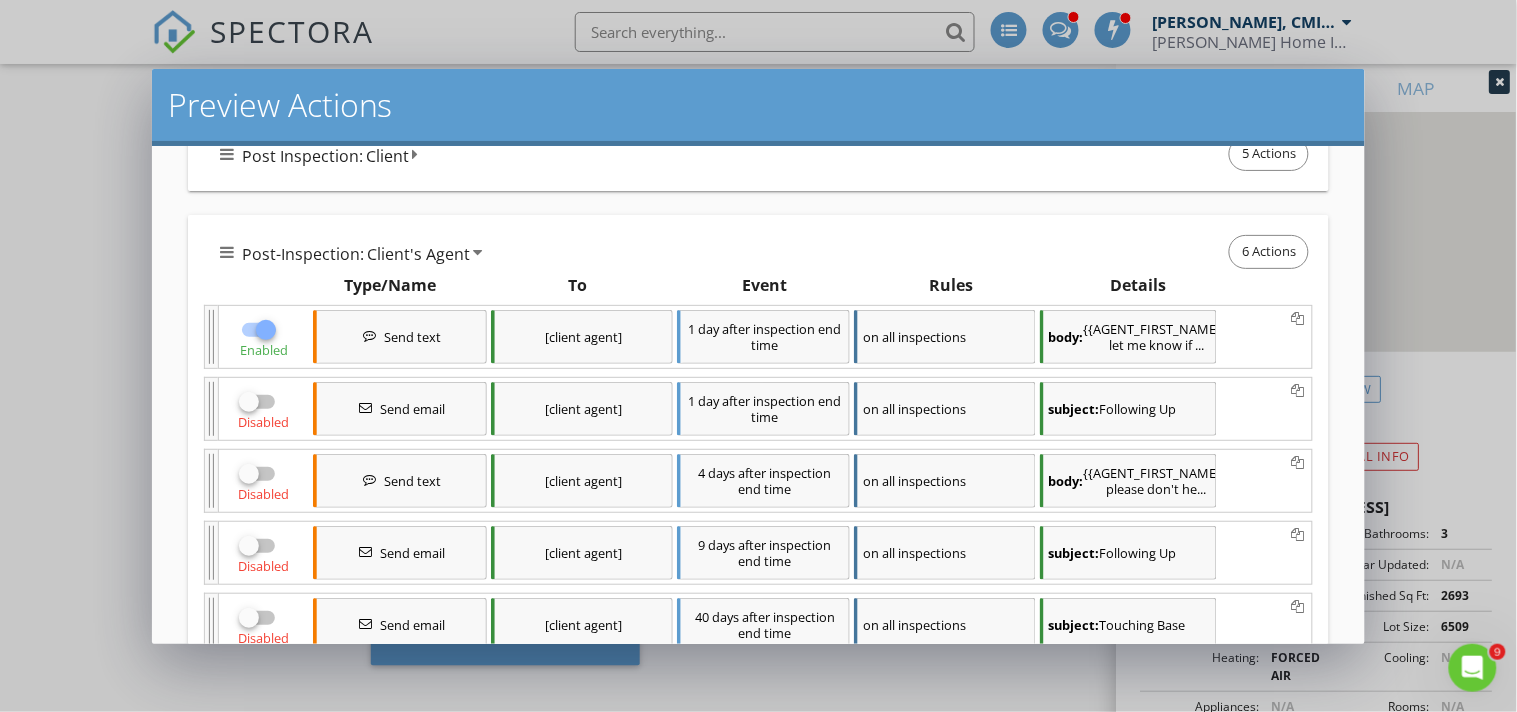 click at bounding box center [266, 330] 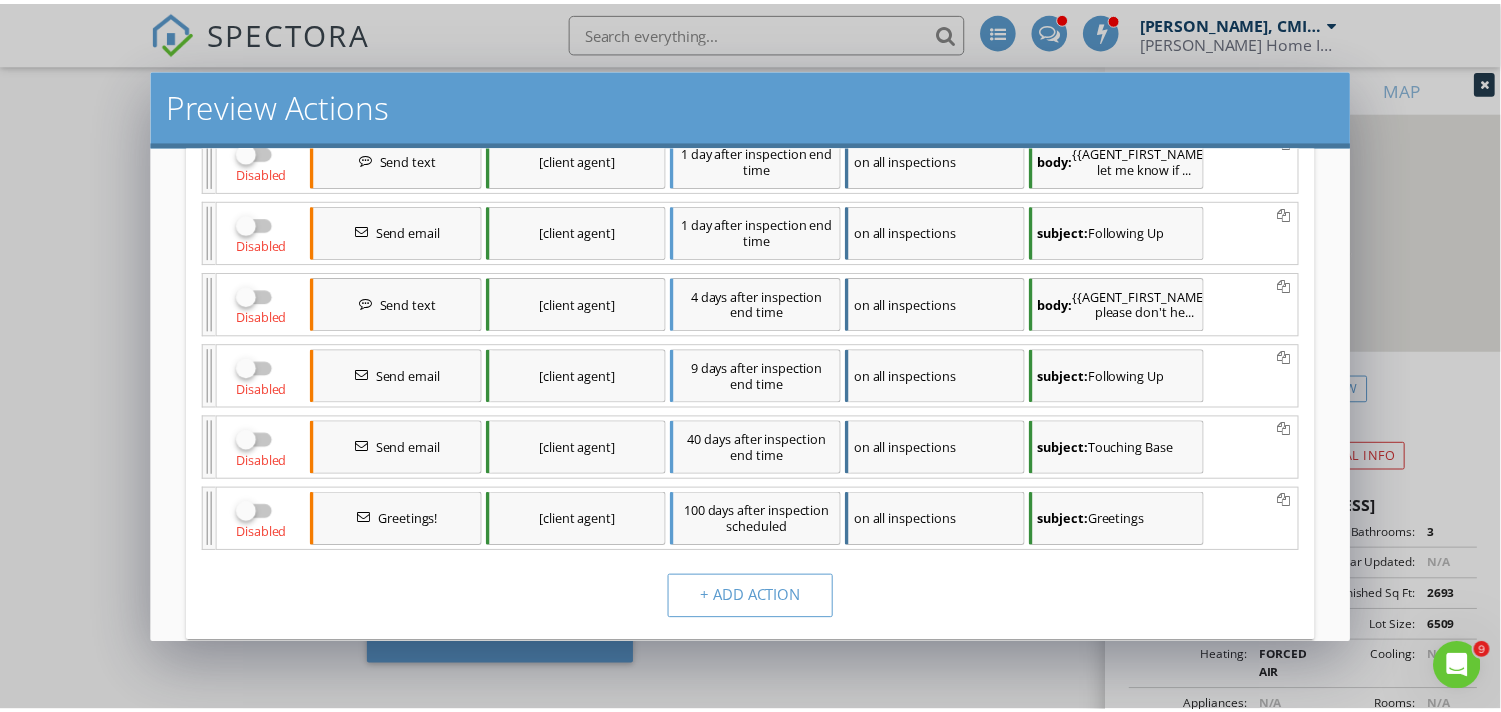 scroll, scrollTop: 1240, scrollLeft: 0, axis: vertical 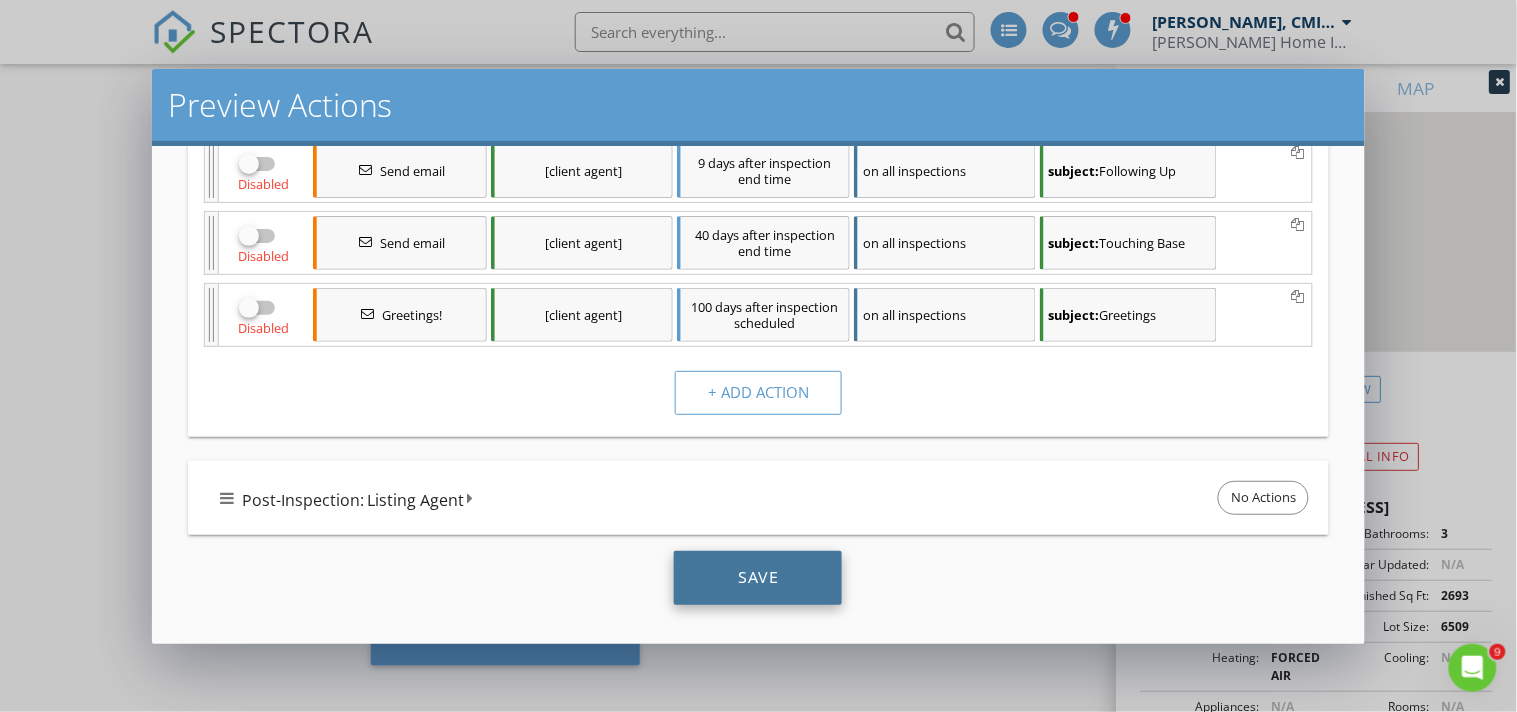 click on "Save" at bounding box center [758, 578] 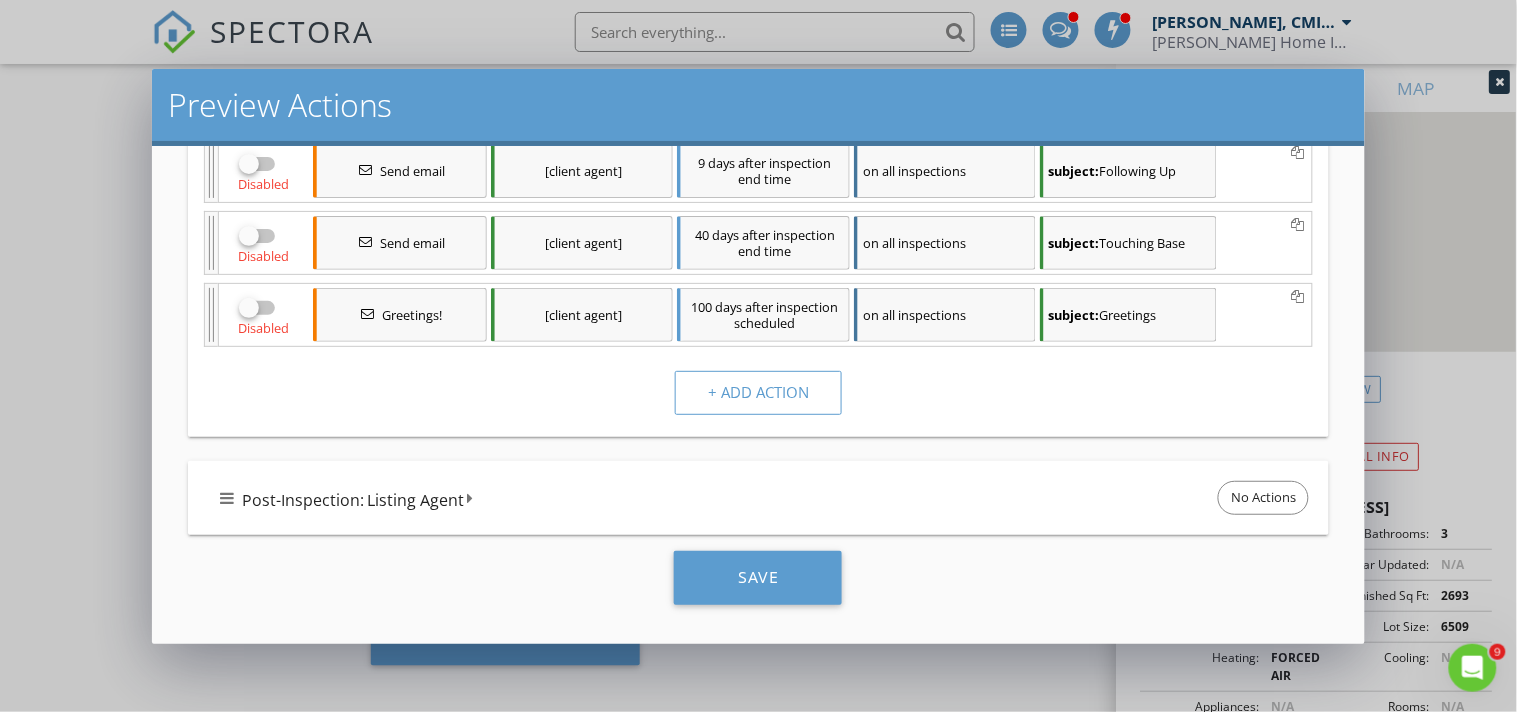 checkbox on "true" 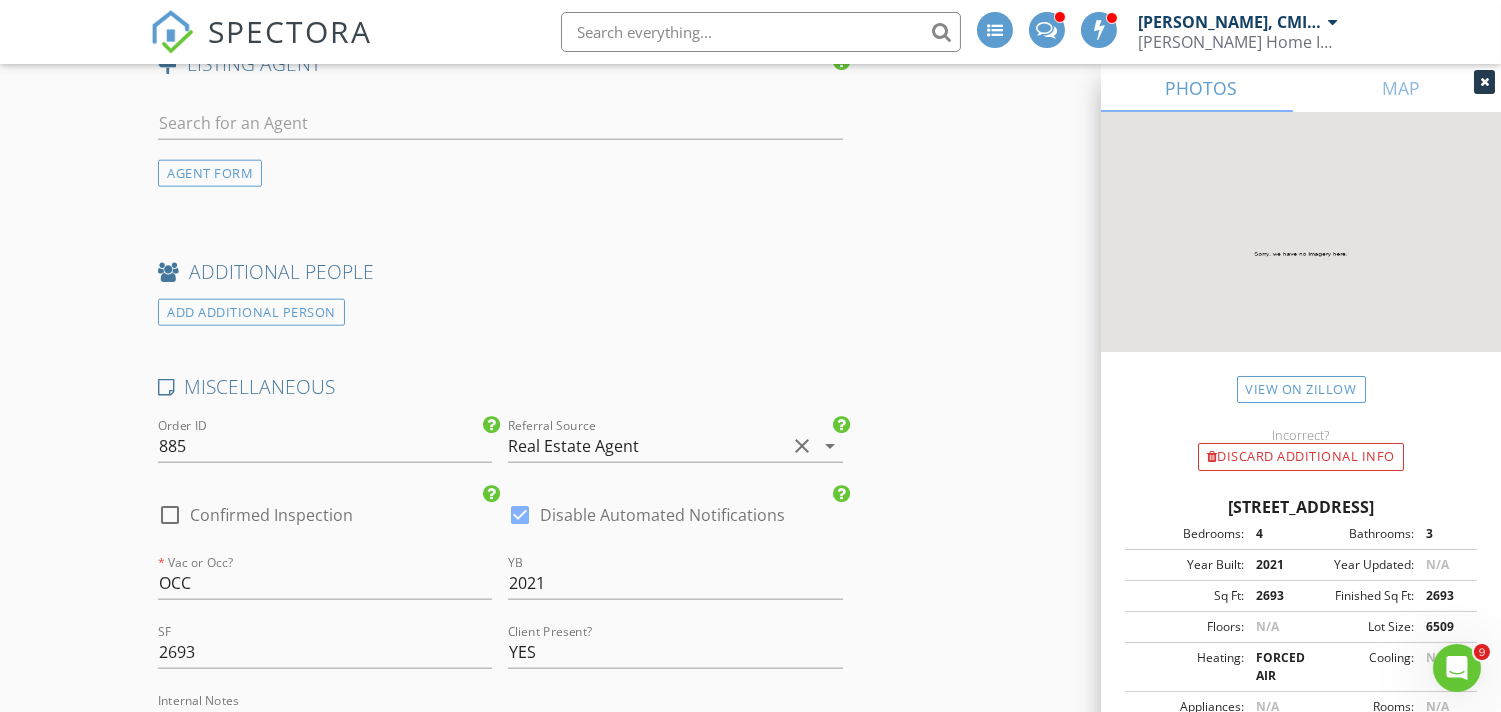 scroll, scrollTop: 4225, scrollLeft: 0, axis: vertical 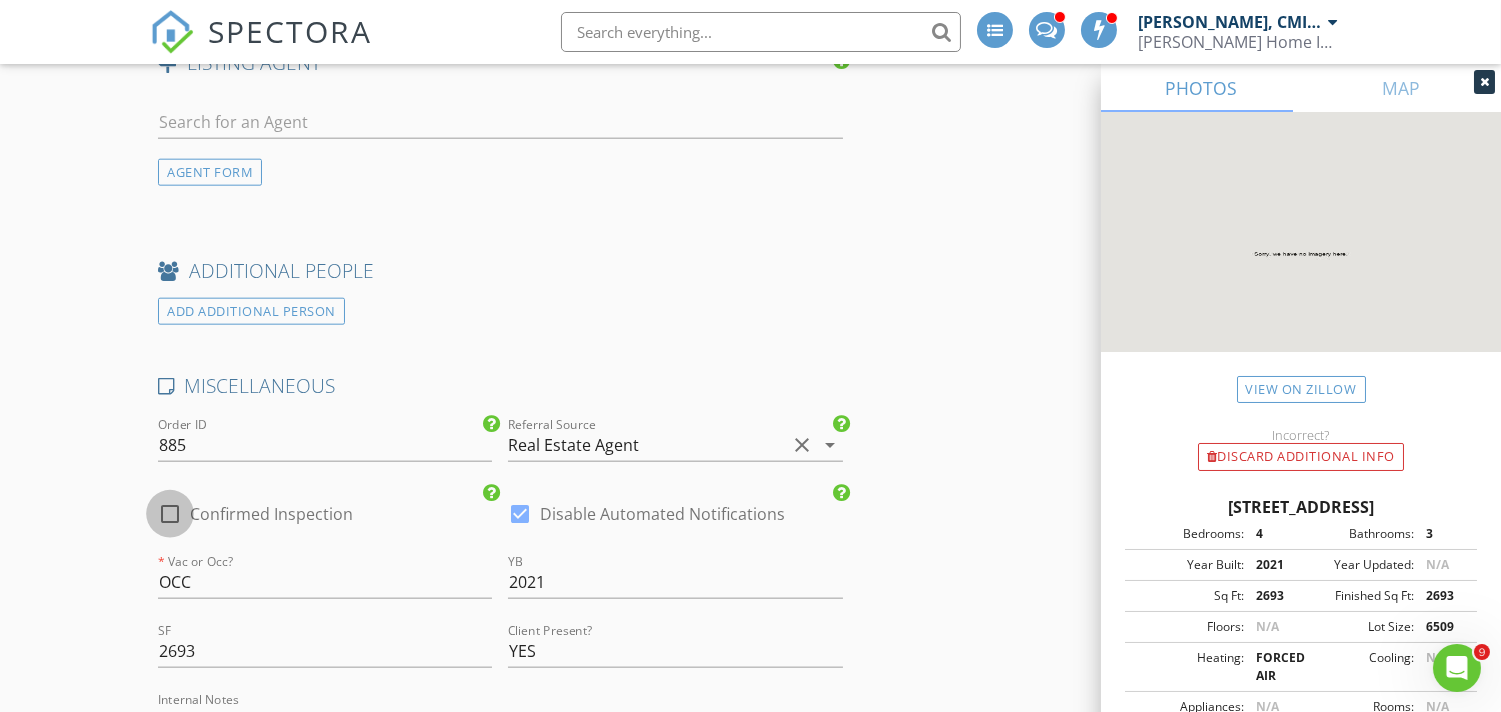 click at bounding box center (170, 514) 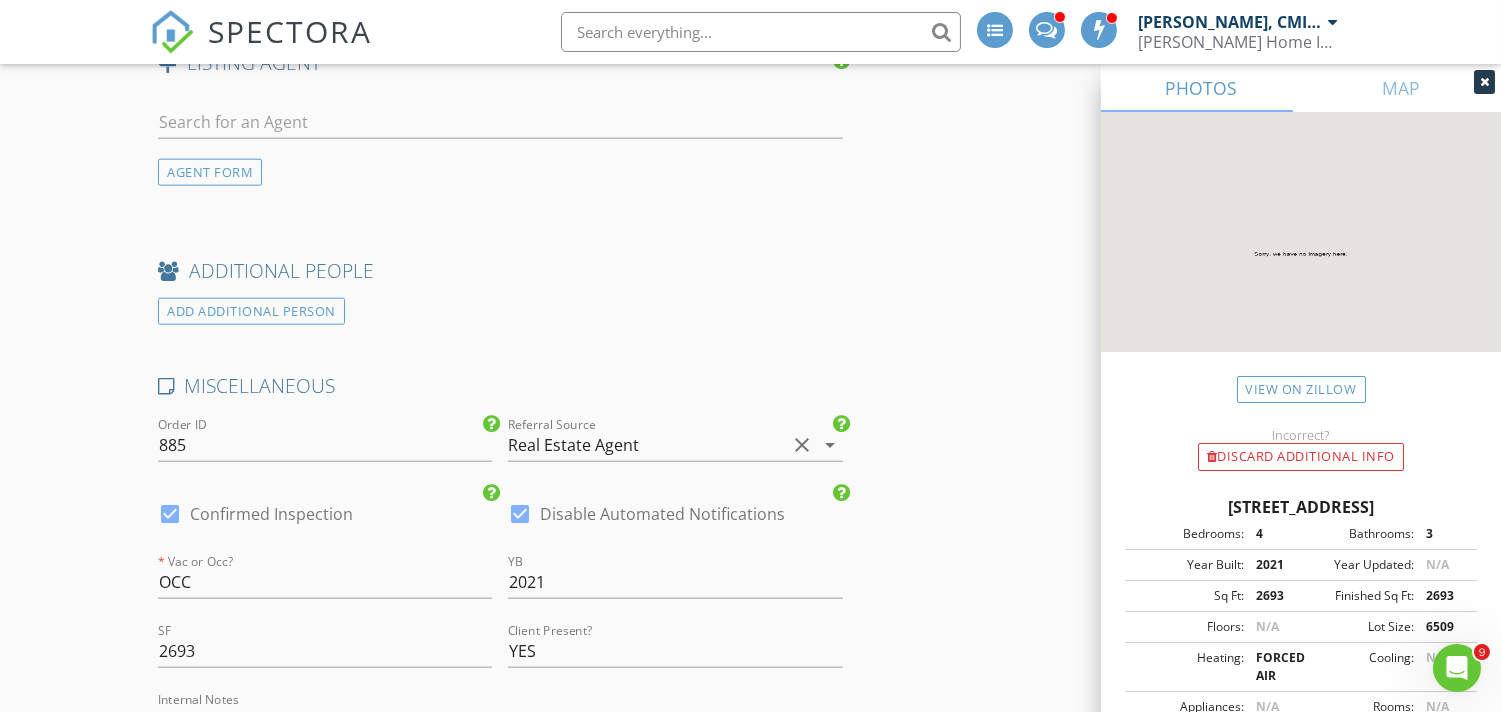 click at bounding box center [520, 514] 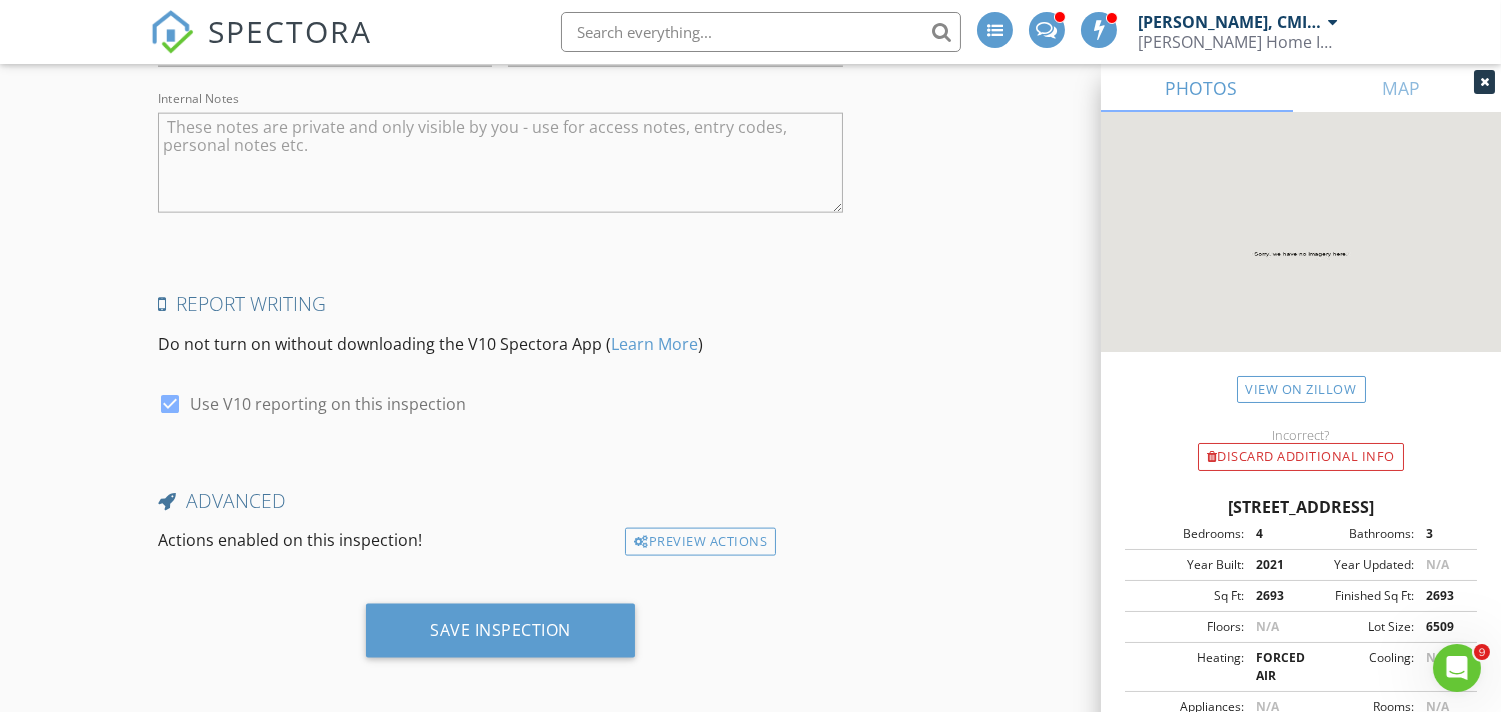 scroll, scrollTop: 4836, scrollLeft: 0, axis: vertical 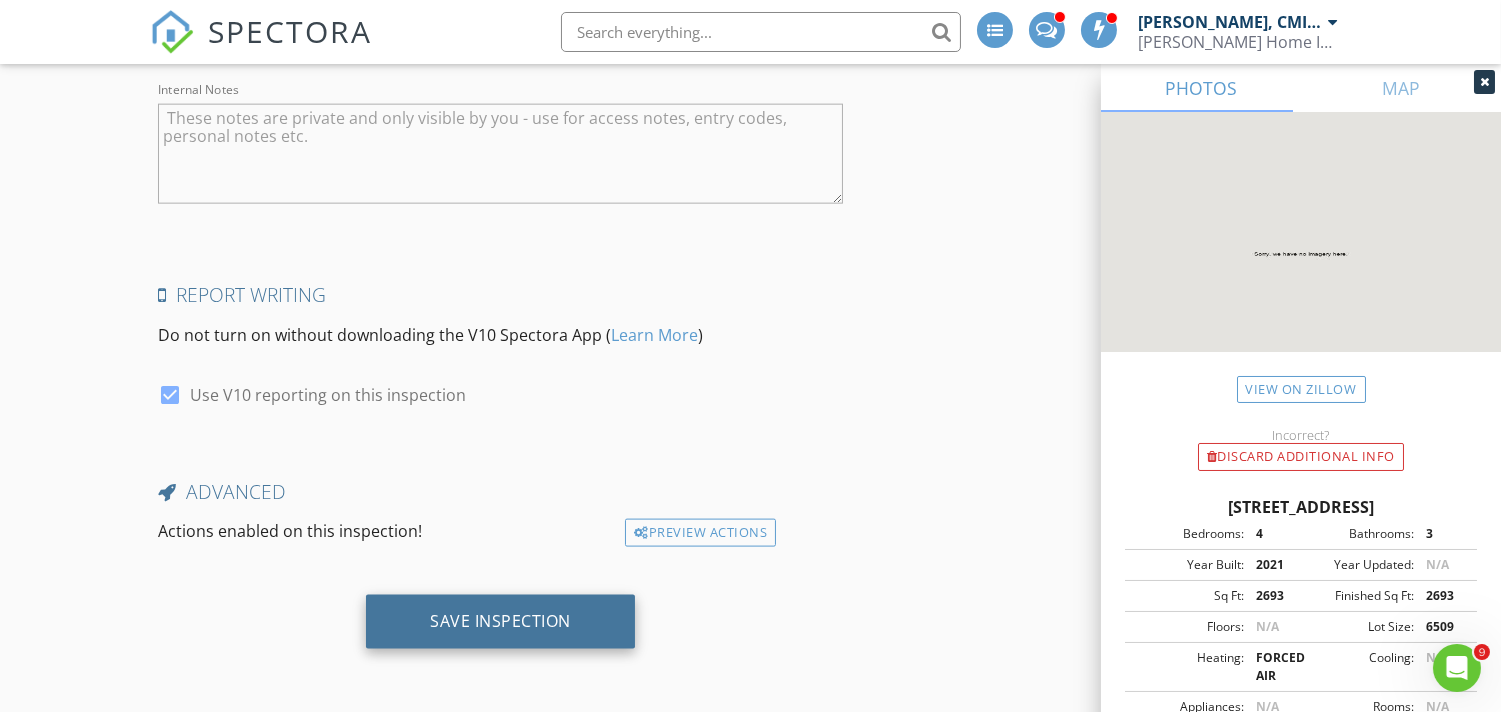 click on "Save Inspection" at bounding box center (500, 621) 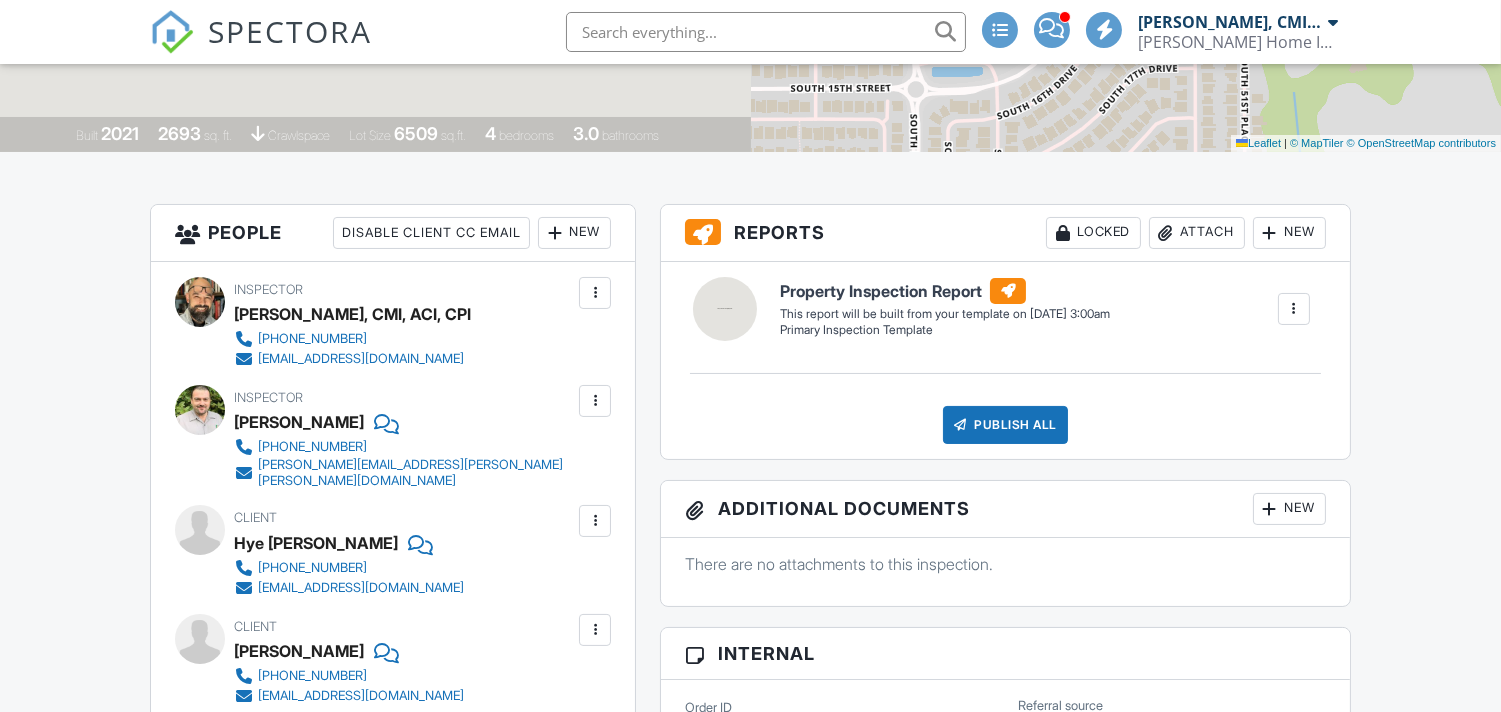 scroll, scrollTop: 444, scrollLeft: 0, axis: vertical 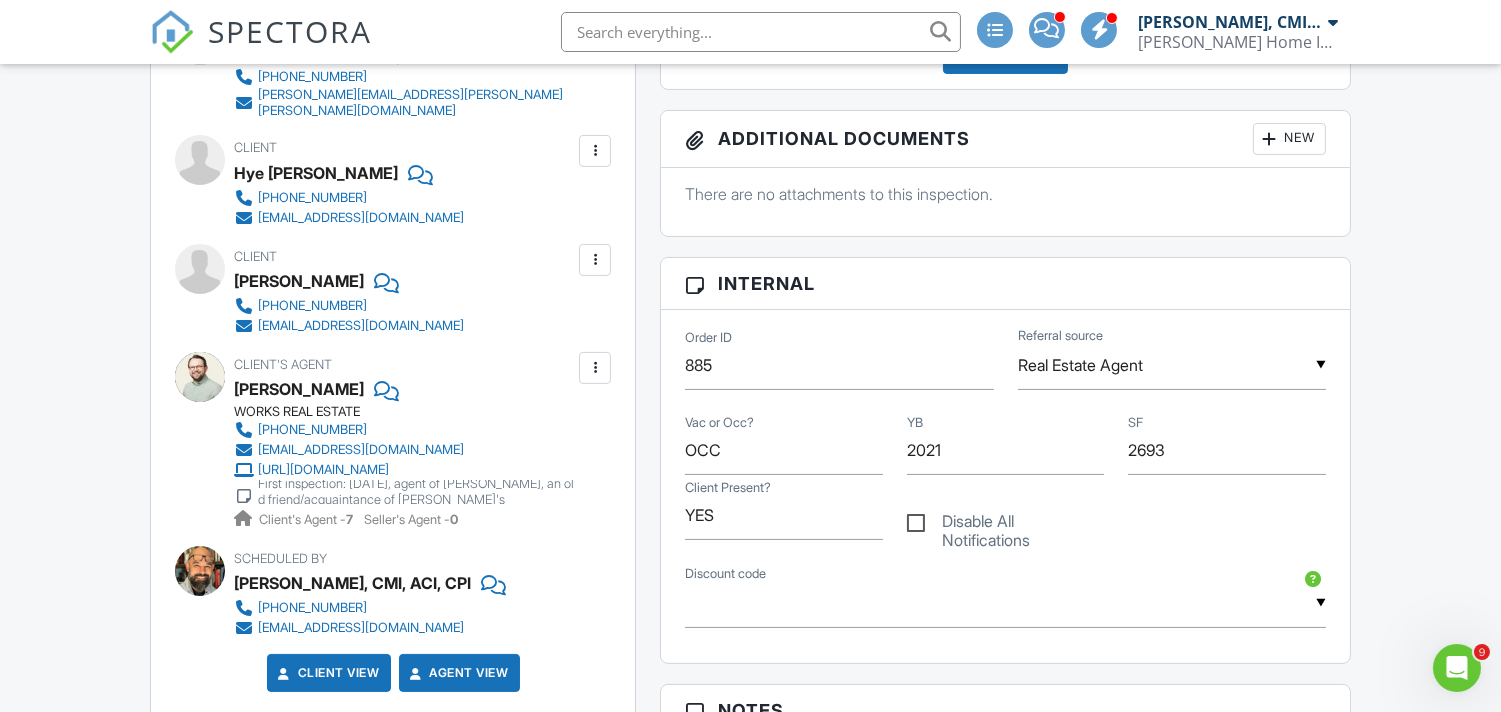 click on "First inspection: February 2024, agent of Ryan Zygar, an old friend/acquaintance of Justin's" at bounding box center [416, 492] 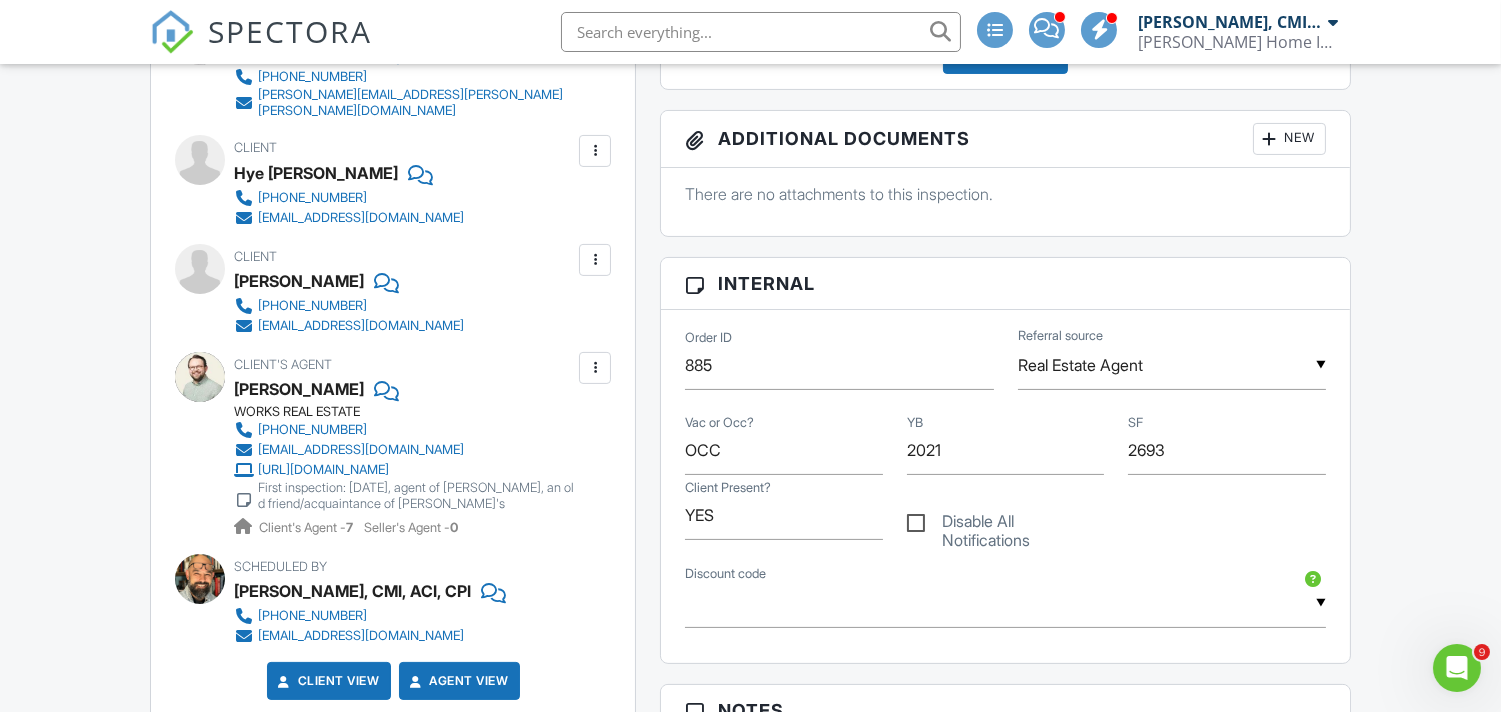 click at bounding box center (244, 500) 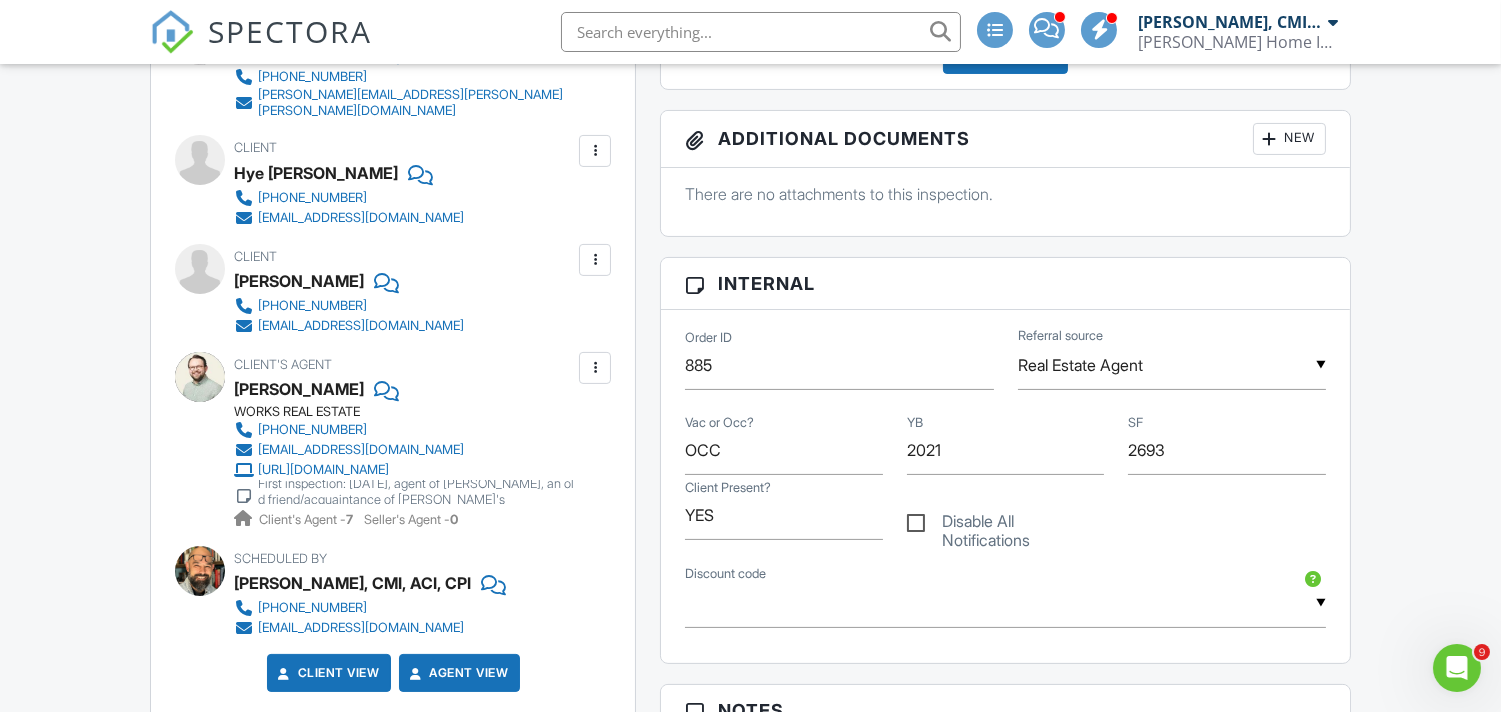click on "First inspection: February 2024, agent of Ryan Zygar, an old friend/acquaintance of Justin's" at bounding box center (416, 492) 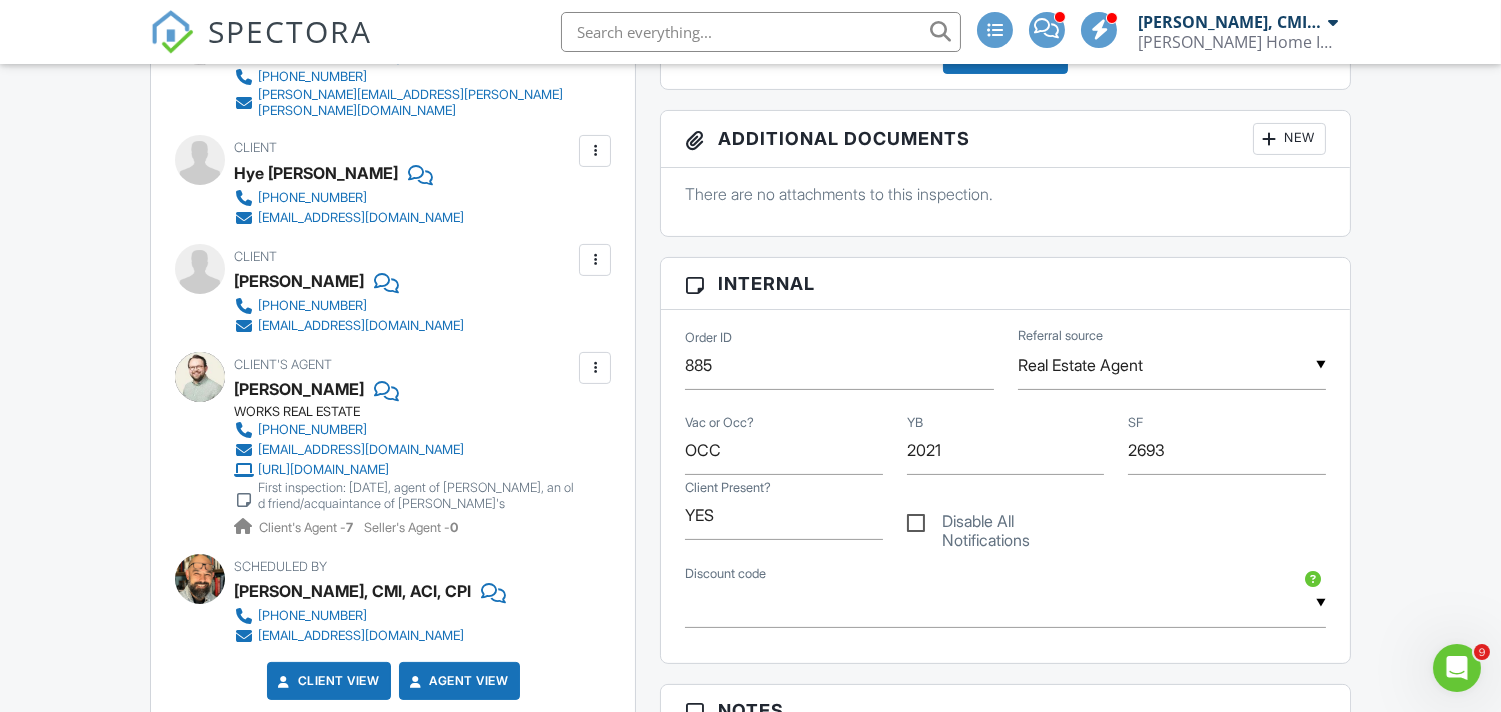 click at bounding box center (595, 368) 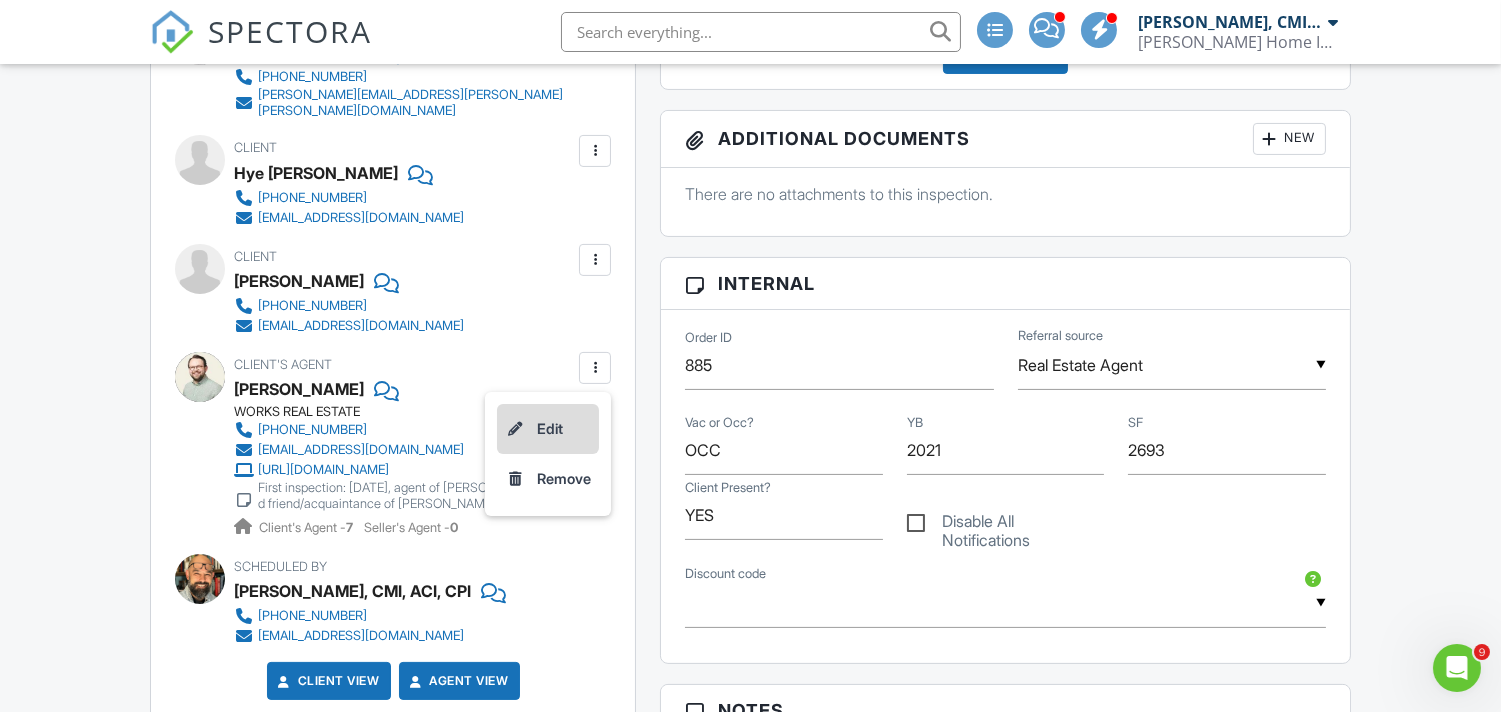click on "Edit" at bounding box center (548, 429) 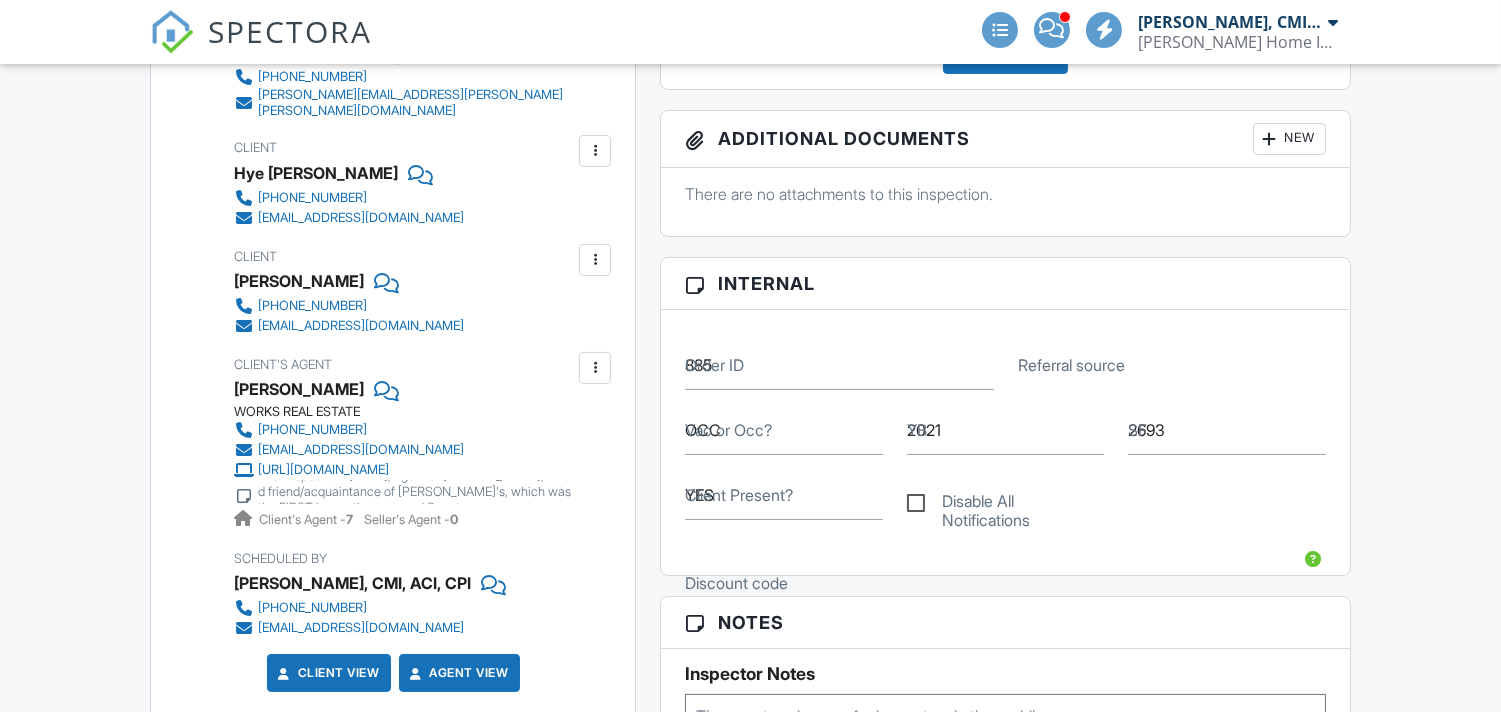 scroll, scrollTop: 814, scrollLeft: 0, axis: vertical 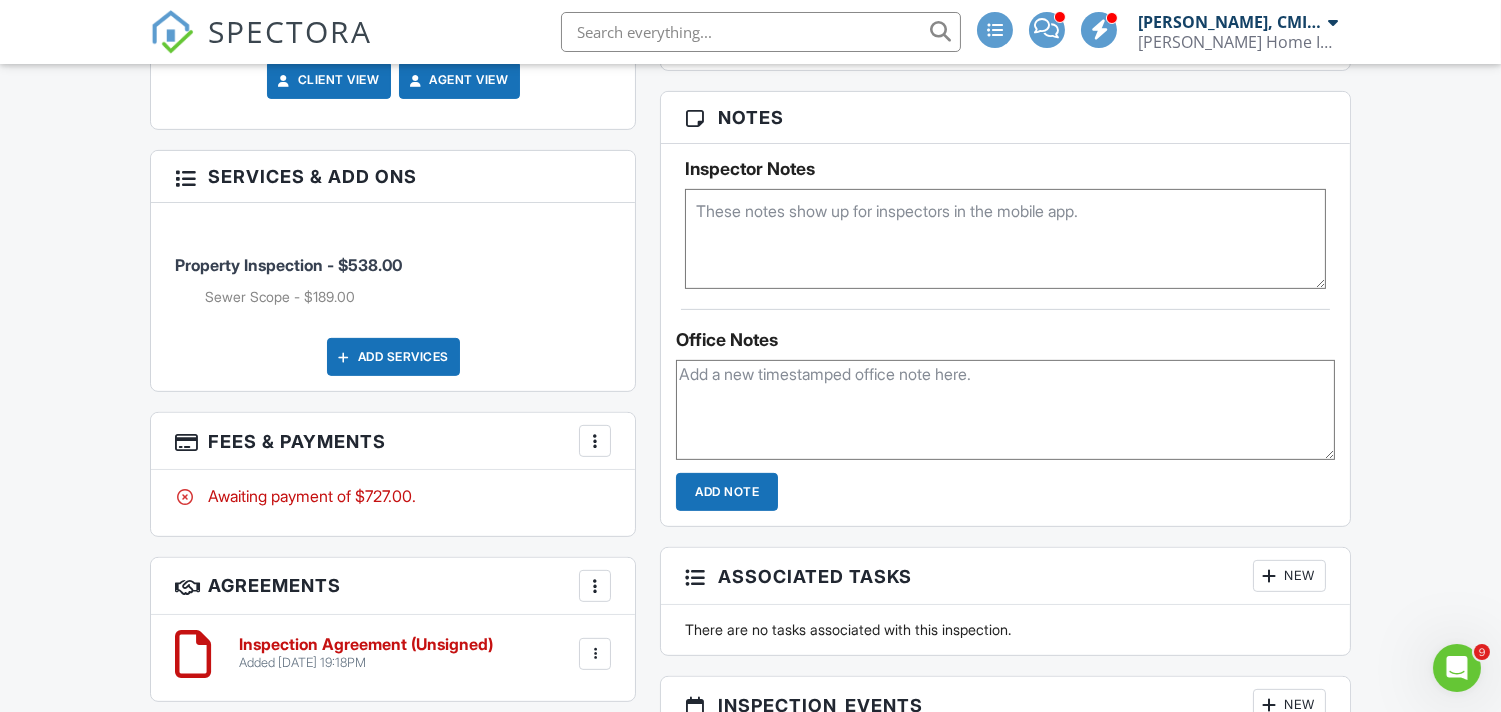 click at bounding box center (1005, 410) 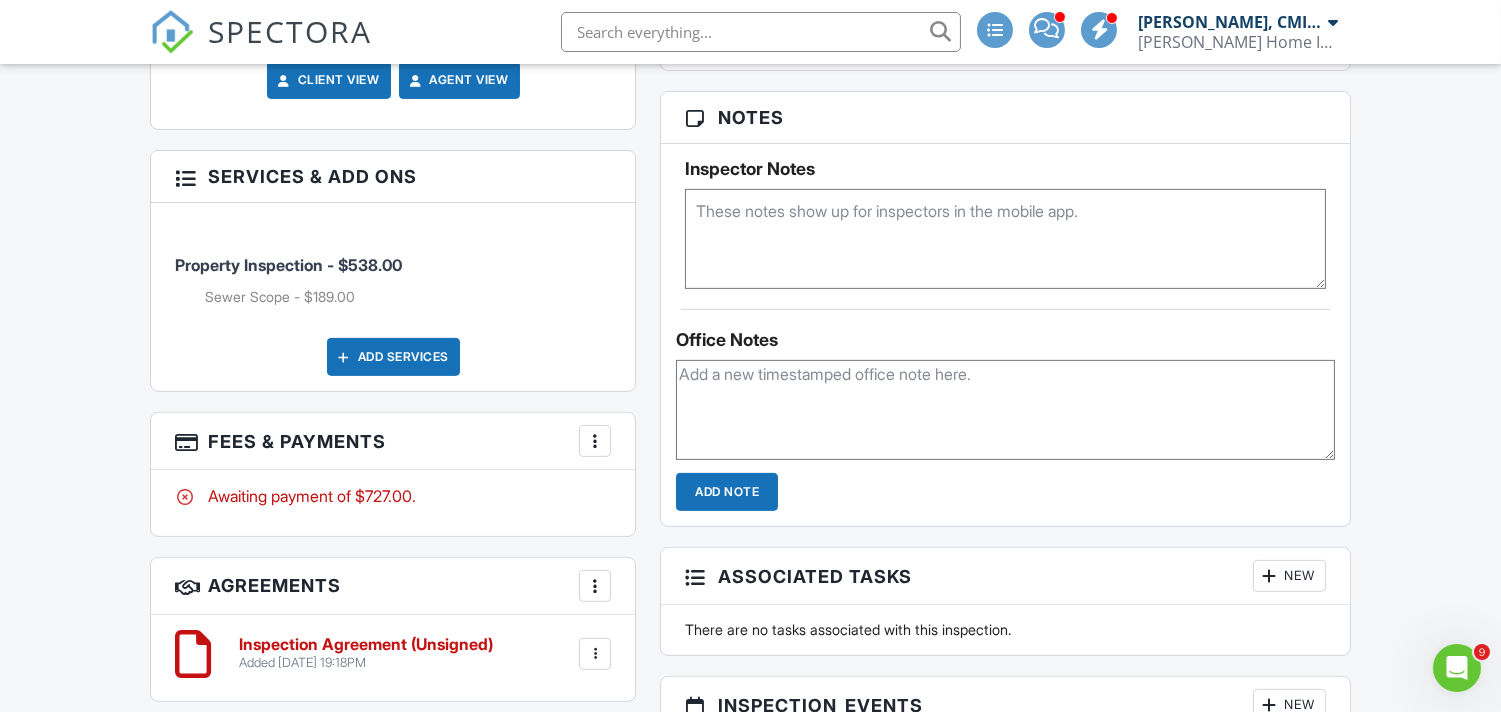 paste on "NHI - Inspection Services <nickelsenhomeinspections@gmail.com>
1:53 PM (5 hours ago)
to Isaac, NHI, NHI-DONOTREPLY
S.SCOPE REQ. | RIDGEFIELD | 7.11.25 12PM-2:15PM
Note: This is a one-year warranty inspection. The home was built last year.
Address: 2910 S 7th Way, Ridgefield, WA 98642
Inspector(s): Michael: 360-833-3531
Details/Notes: OCC/2024YB
REPORTS: CC BOTH: NHIINSPECTIONS@GMAIL.COM AND NICKELSENHOMEINSPECTIONS@GMAIL.COM
REQ. SENT: 7.10.25 1:54PM
Trip Fee?: 40.0" 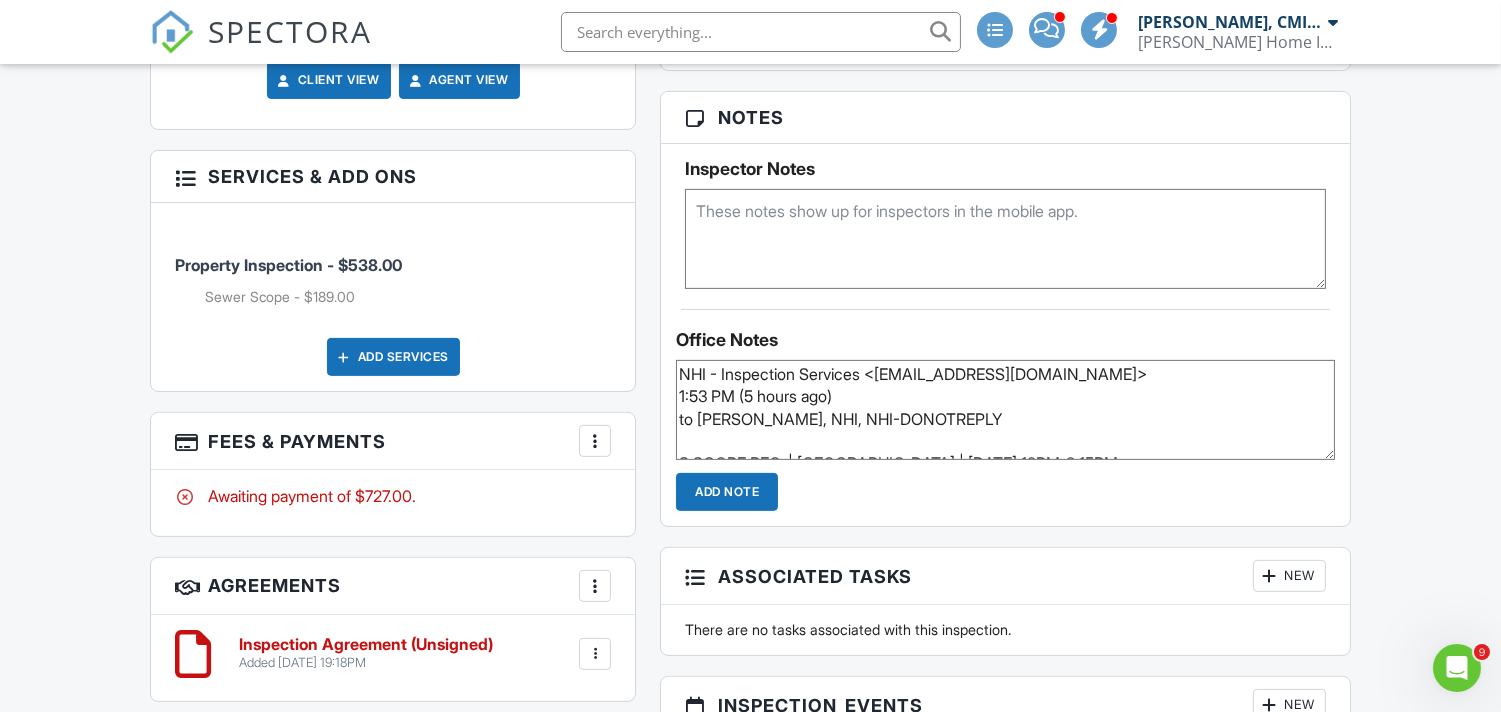 scroll, scrollTop: 507, scrollLeft: 0, axis: vertical 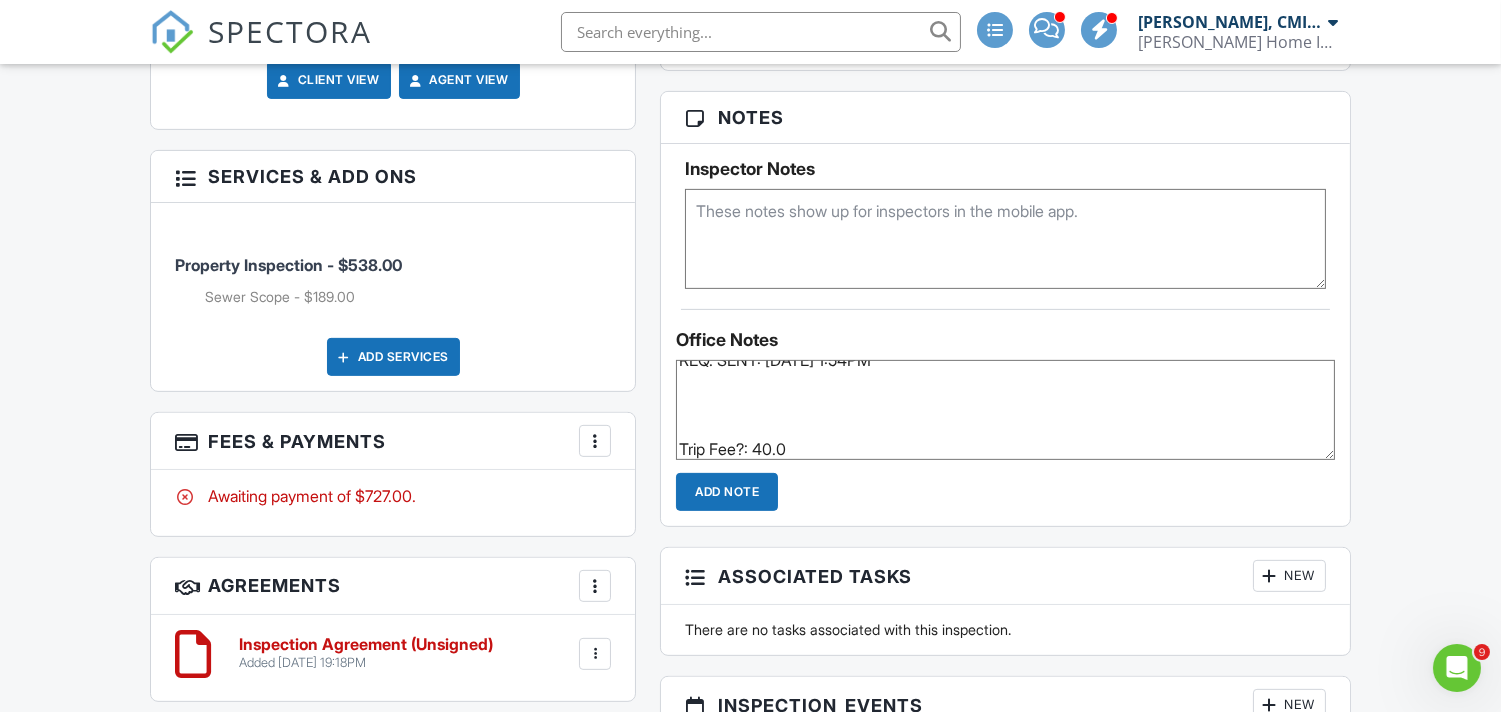 type on "NHI - Inspection Services <nickelsenhomeinspections@gmail.com>
1:53 PM (5 hours ago)
to Isaac, NHI, NHI-DONOTREPLY
S.SCOPE REQ. | RIDGEFIELD | 7.11.25 12PM-2:15PM
Note: This is a one-year warranty inspection. The home was built last year.
Address: 2910 S 7th Way, Ridgefield, WA 98642
Inspector(s): Michael: 360-833-3531
Details/Notes: OCC/2024YB
REPORTS: CC BOTH: NHIINSPECTIONS@GMAIL.COM AND NICKELSENHOMEINSPECTIONS@GMAIL.COM
REQ. SENT: 7.10.25 1:54PM
Trip Fee?: 40.0" 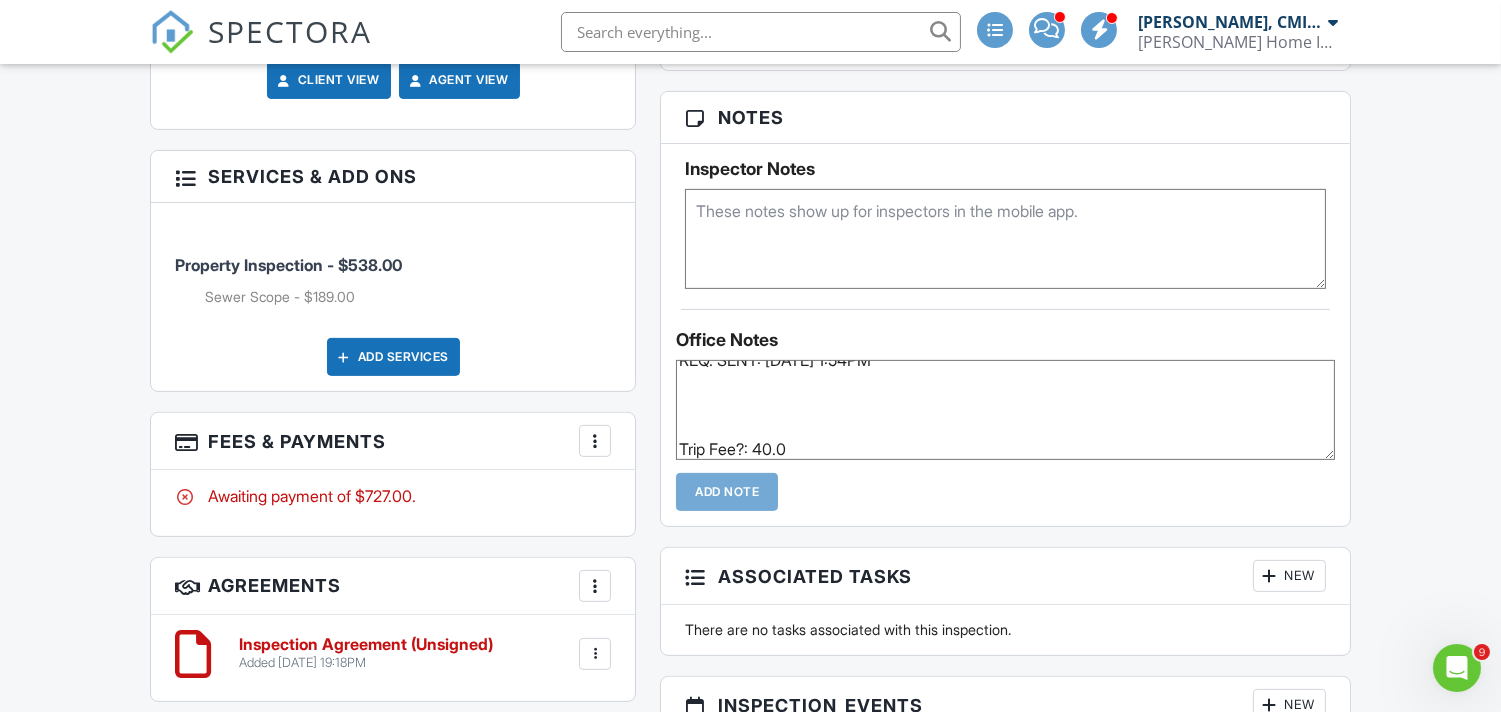 type 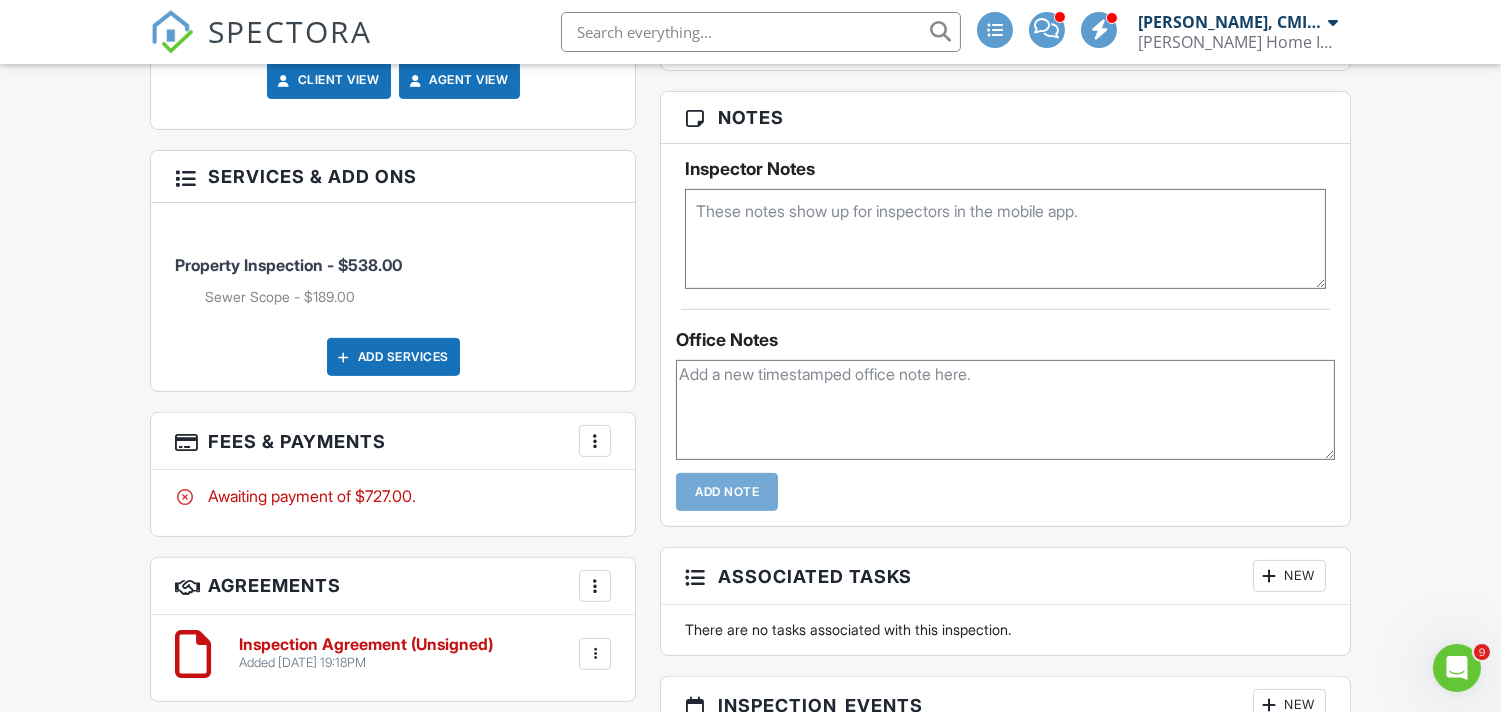 scroll, scrollTop: 0, scrollLeft: 0, axis: both 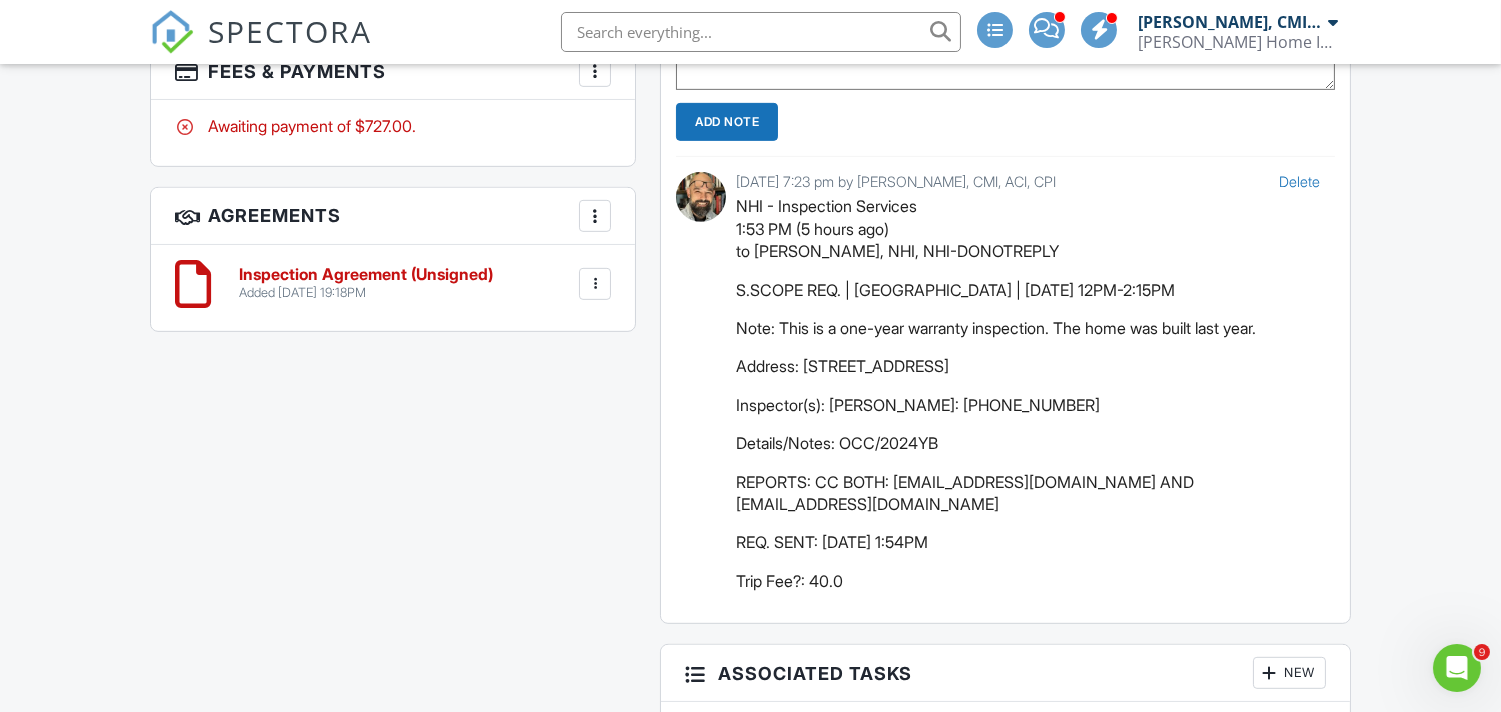 click on "Delete" at bounding box center [1299, 181] 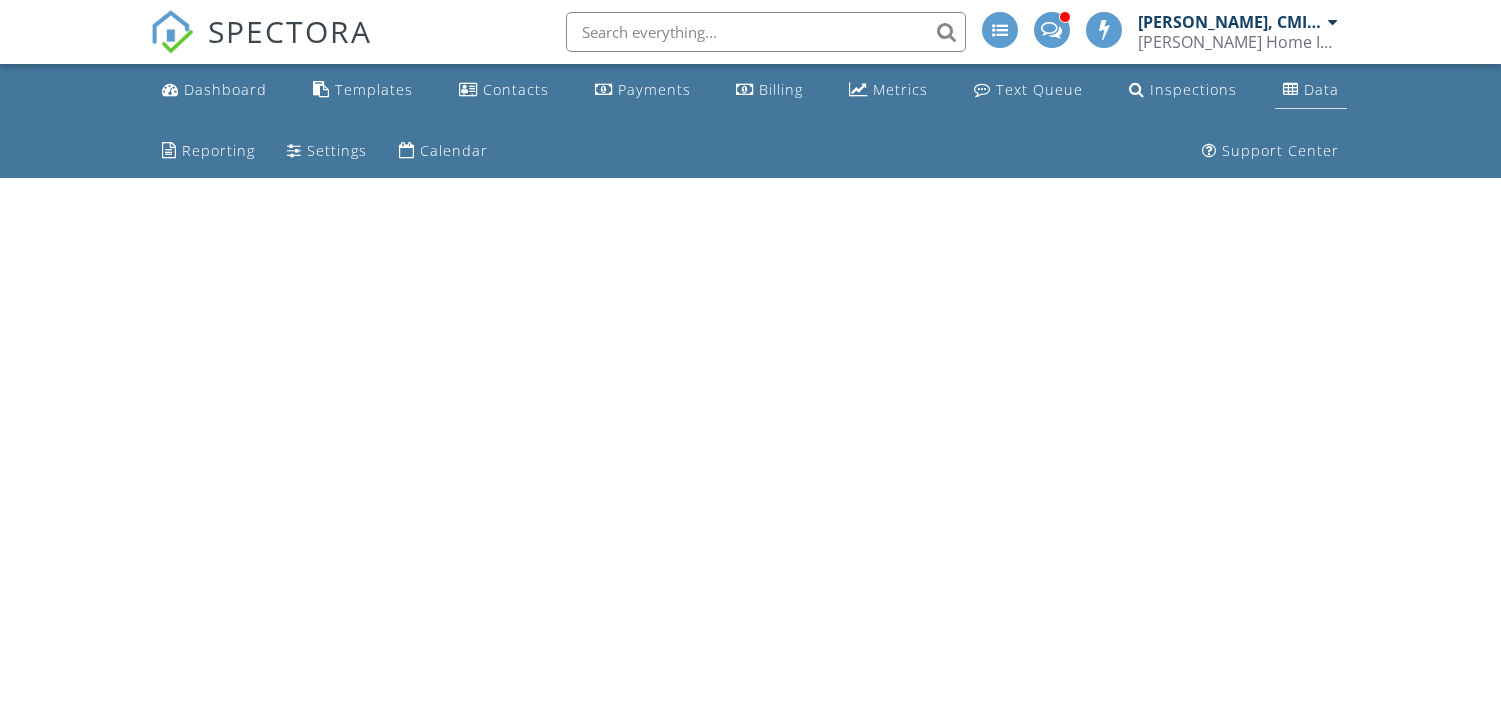 scroll, scrollTop: 0, scrollLeft: 0, axis: both 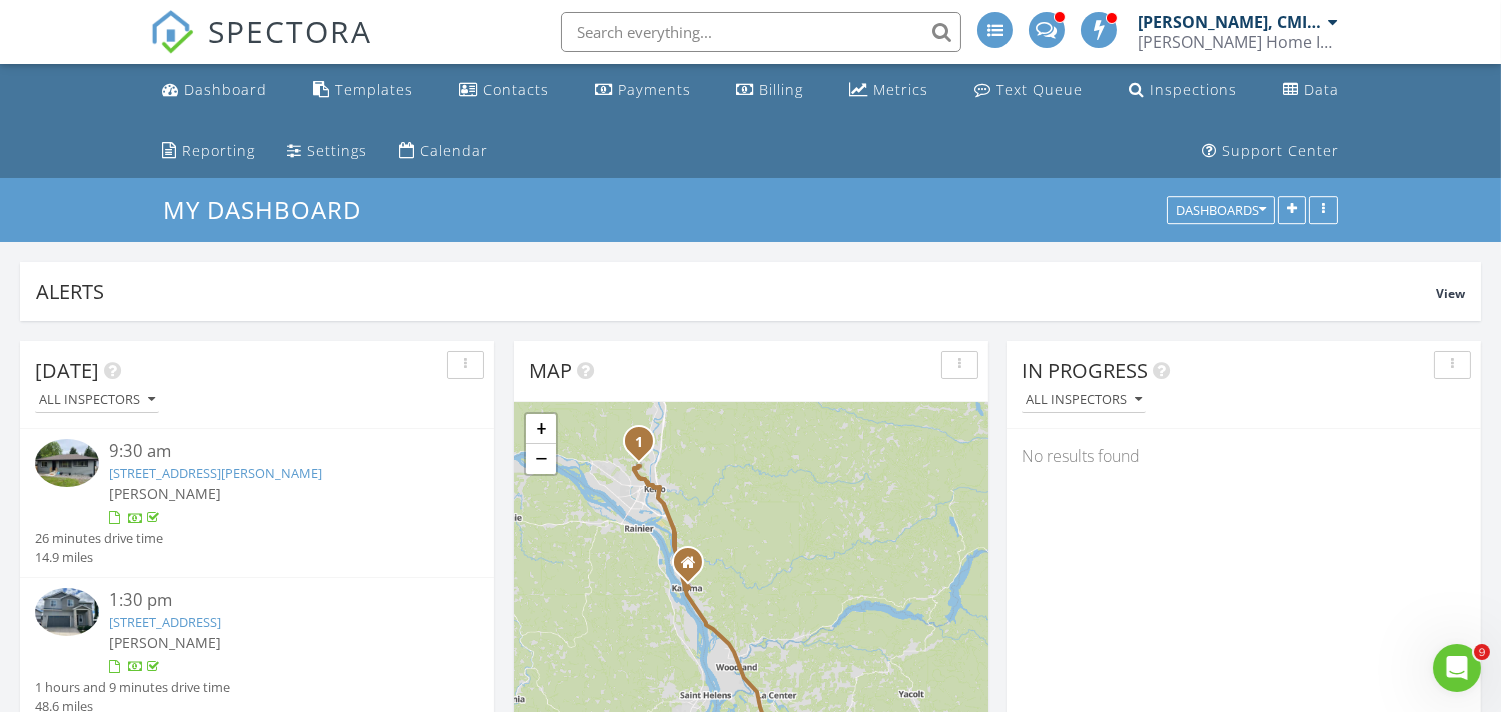 click at bounding box center [761, 32] 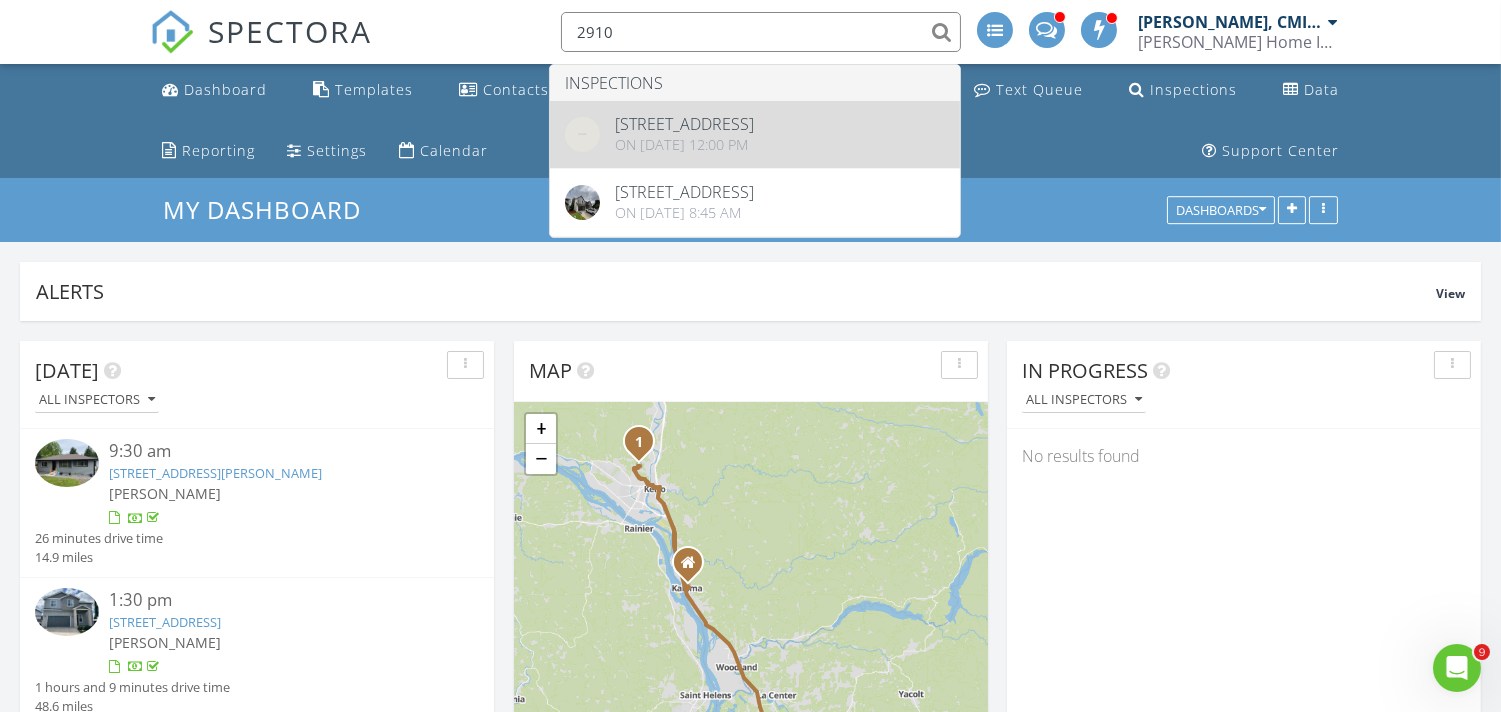 type on "2910" 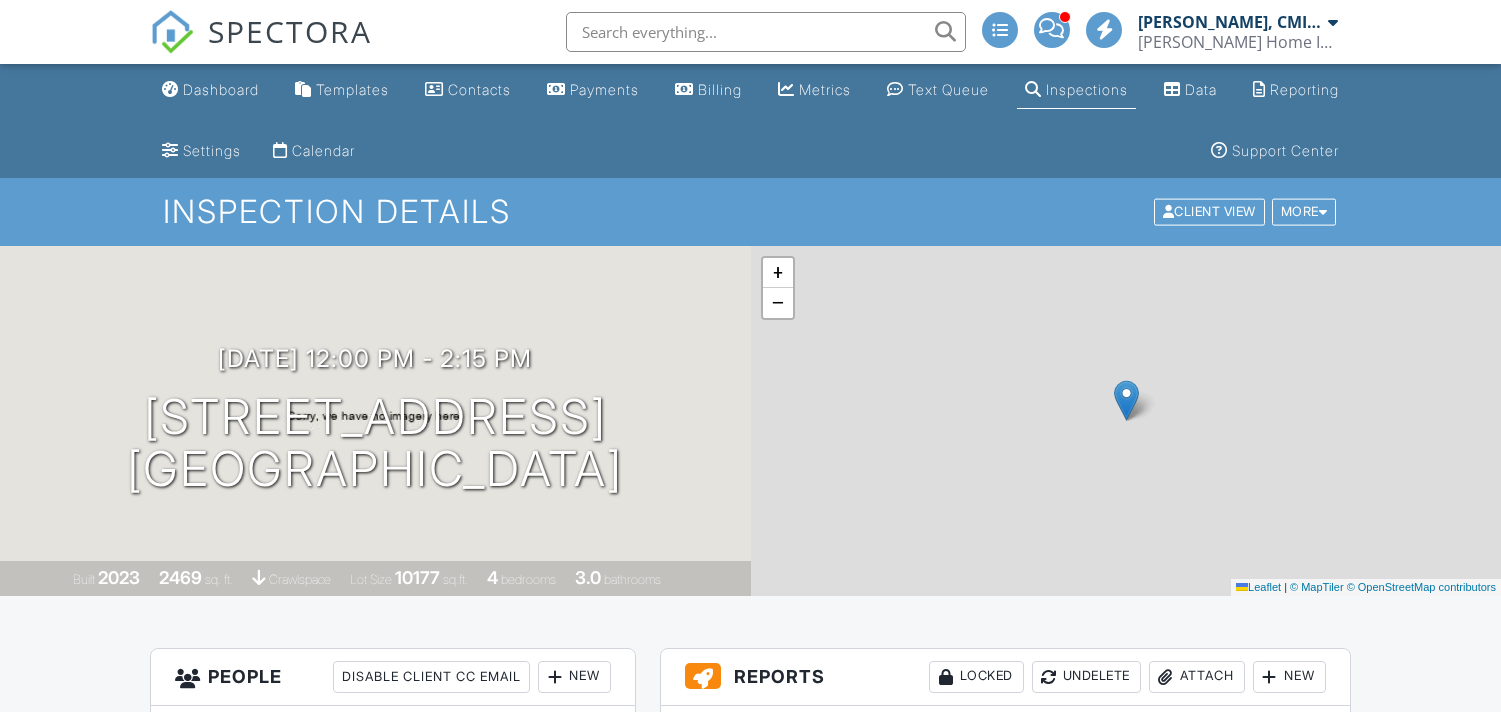 scroll, scrollTop: 1258, scrollLeft: 0, axis: vertical 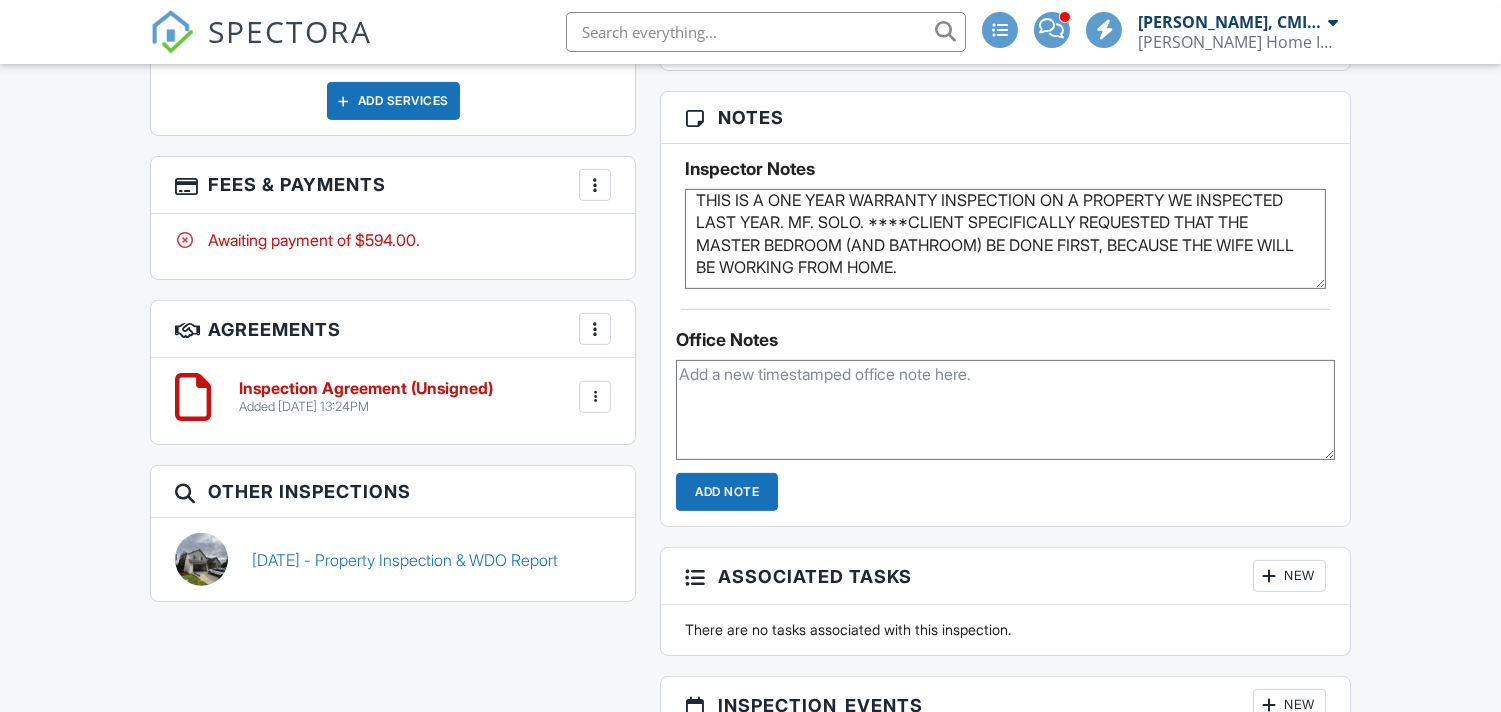 click at bounding box center [1005, 410] 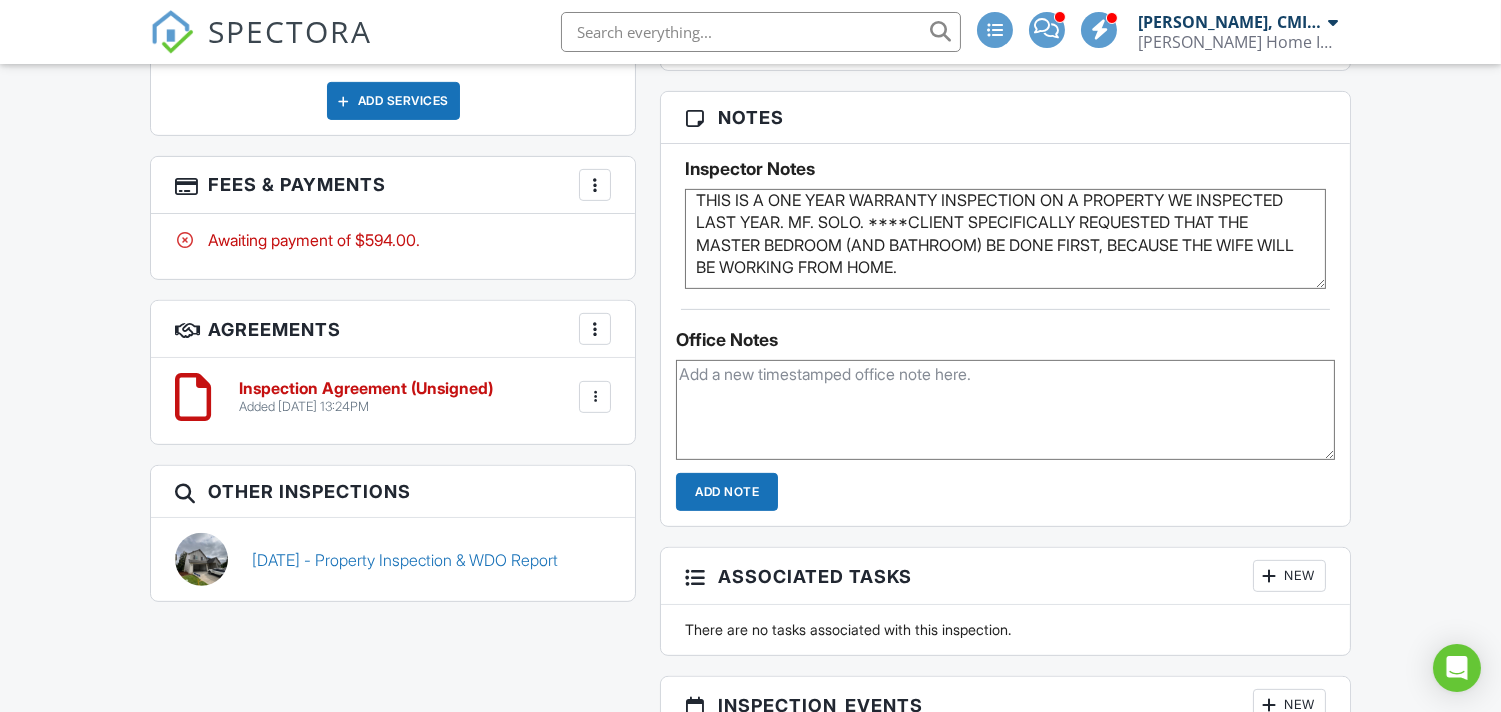 paste on "Isaac Prodoehl
2:42 PM (4 hours ago)
to me, NHI, NHI-DONOTREPLY
I will be closer to the end of the window.
Schedule 12-2:15 11Jul25" 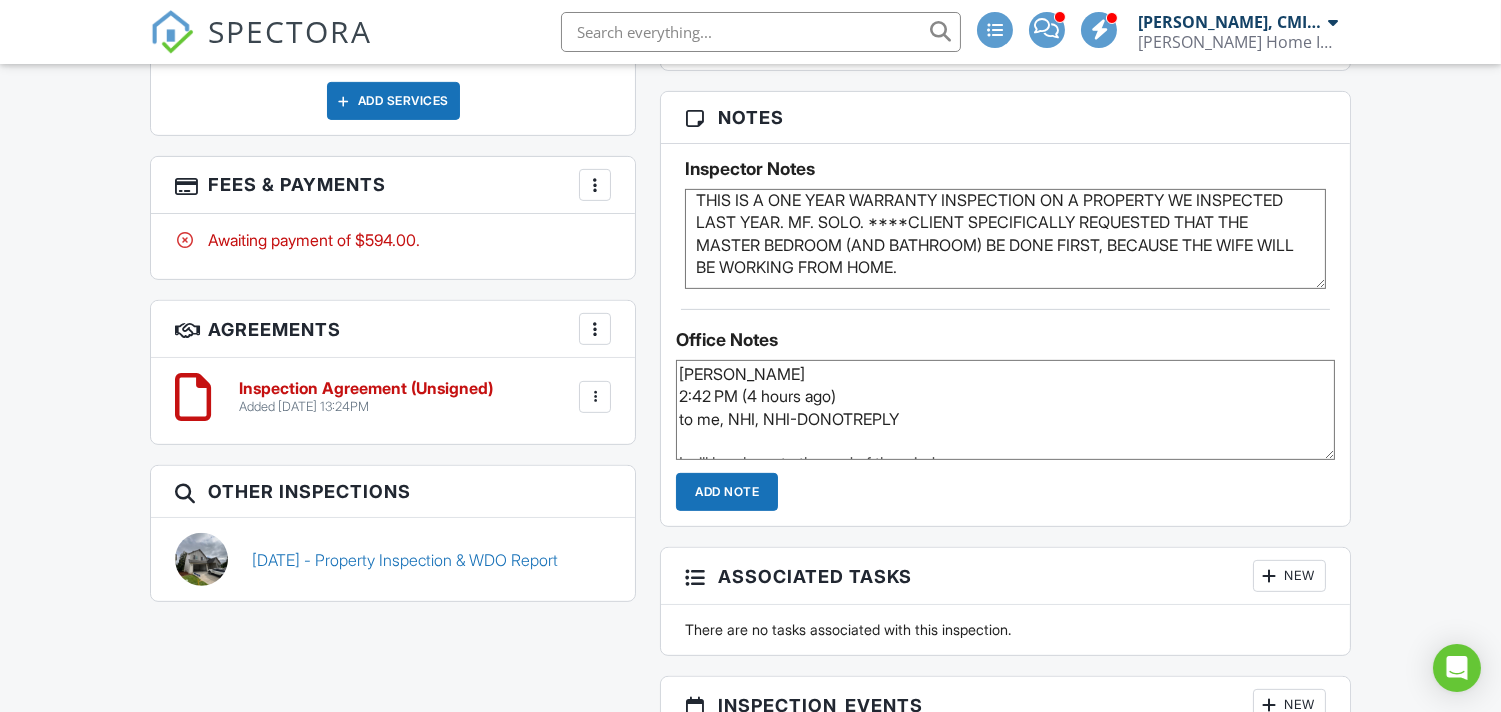 scroll, scrollTop: 82, scrollLeft: 0, axis: vertical 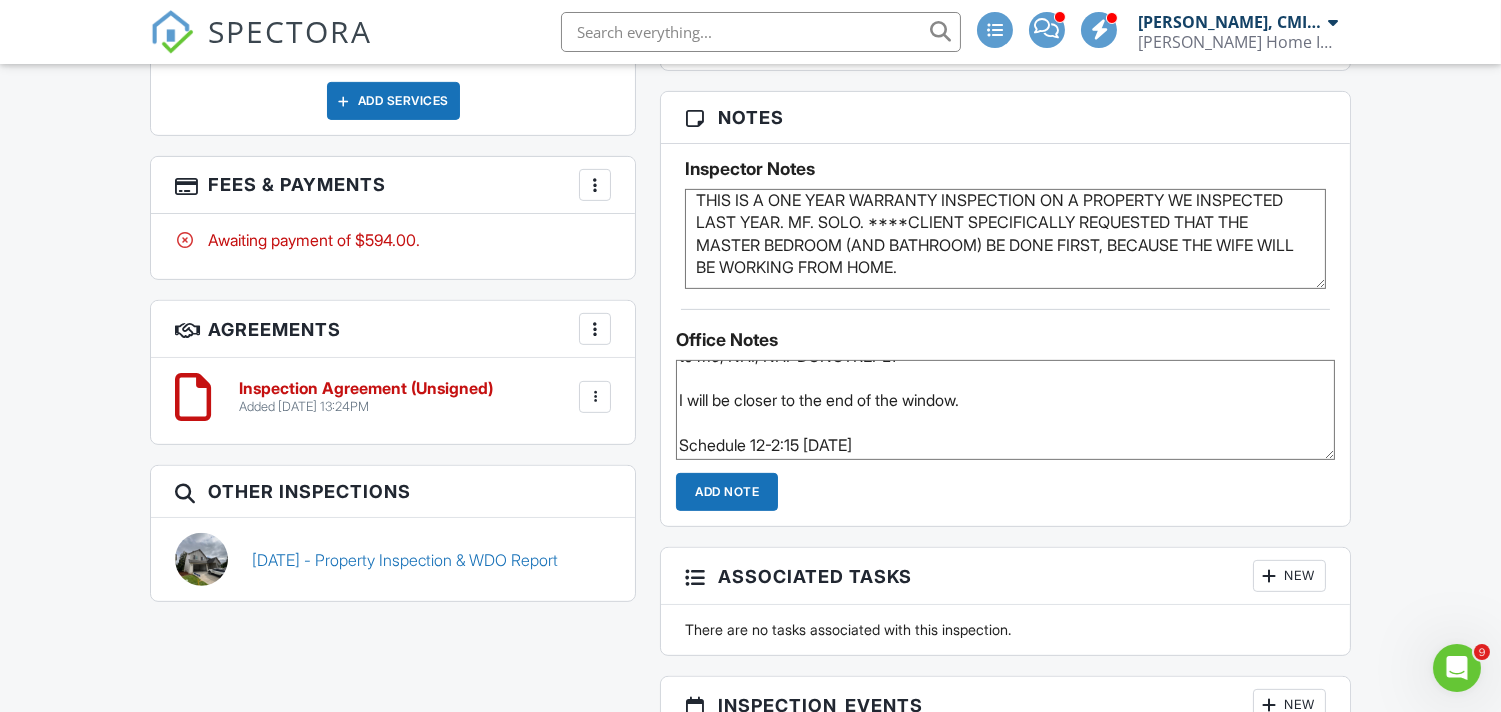 type on "Isaac Prodoehl
2:42 PM (4 hours ago)
to me, NHI, NHI-DONOTREPLY
I will be closer to the end of the window.
Schedule 12-2:15 11Jul25" 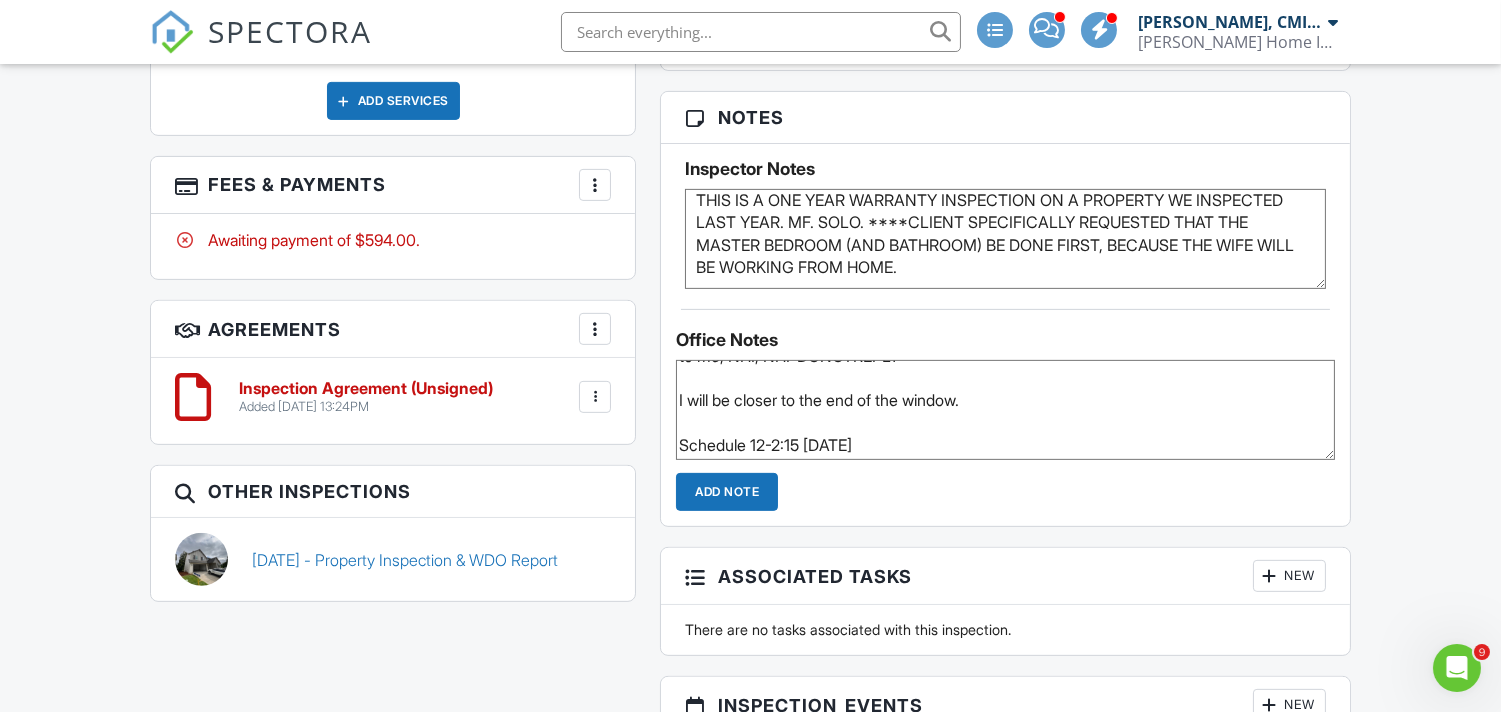 click on "Add Note" at bounding box center [727, 492] 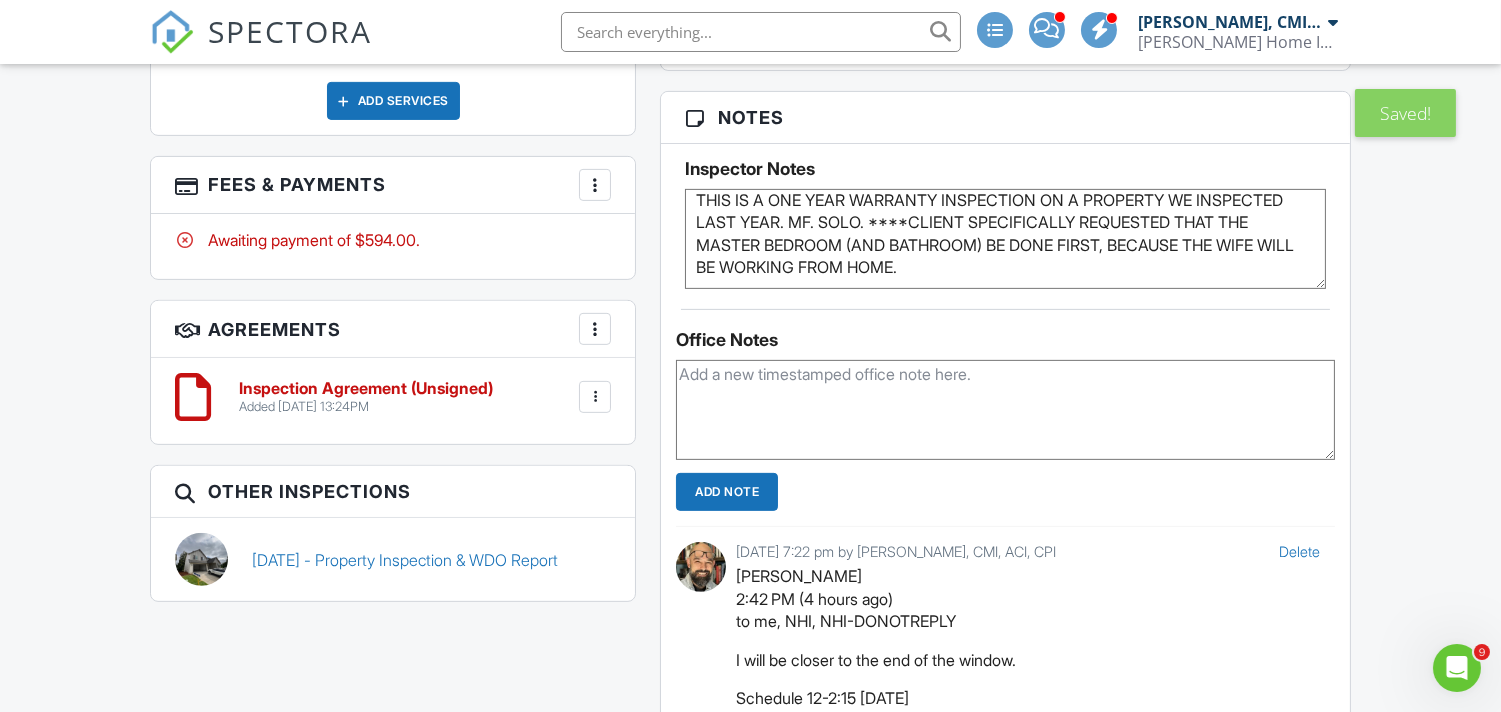 scroll, scrollTop: 0, scrollLeft: 0, axis: both 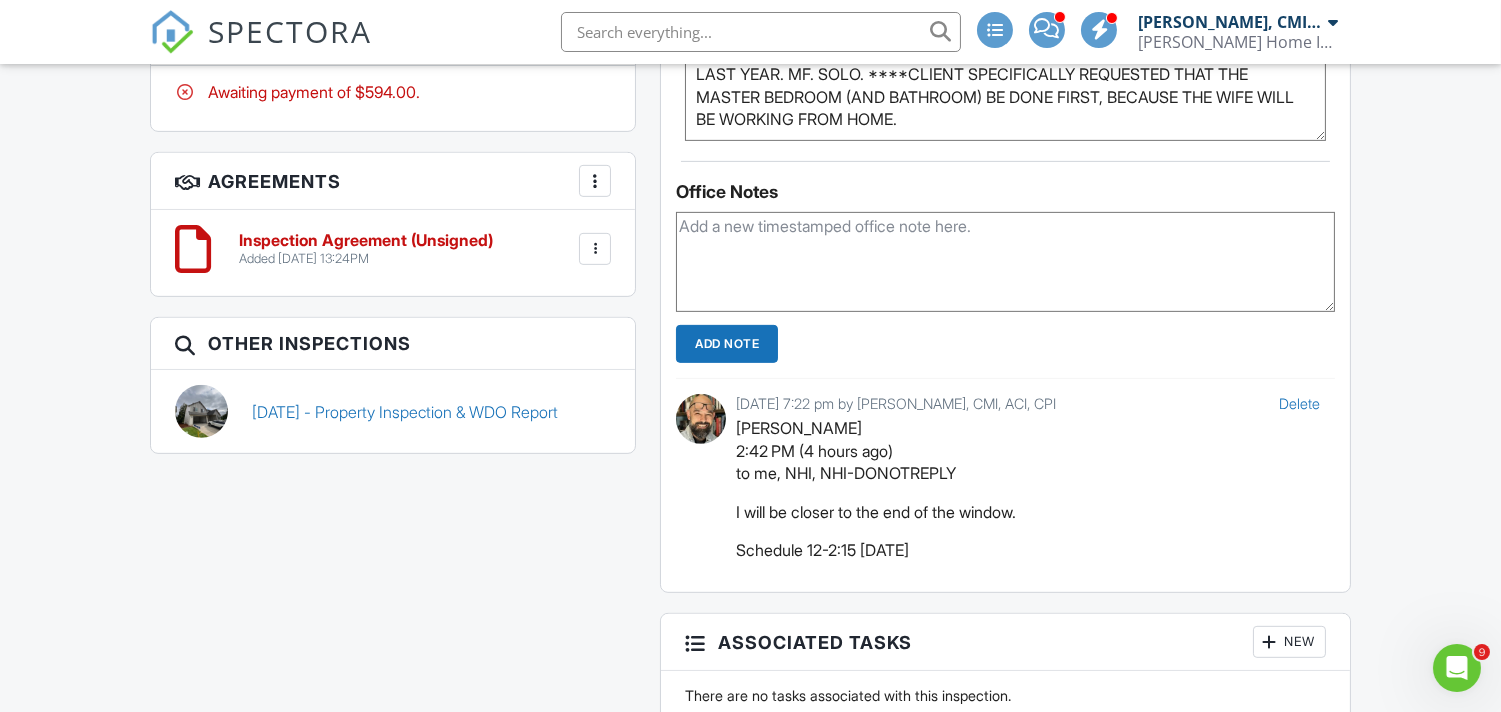 click at bounding box center (1005, 262) 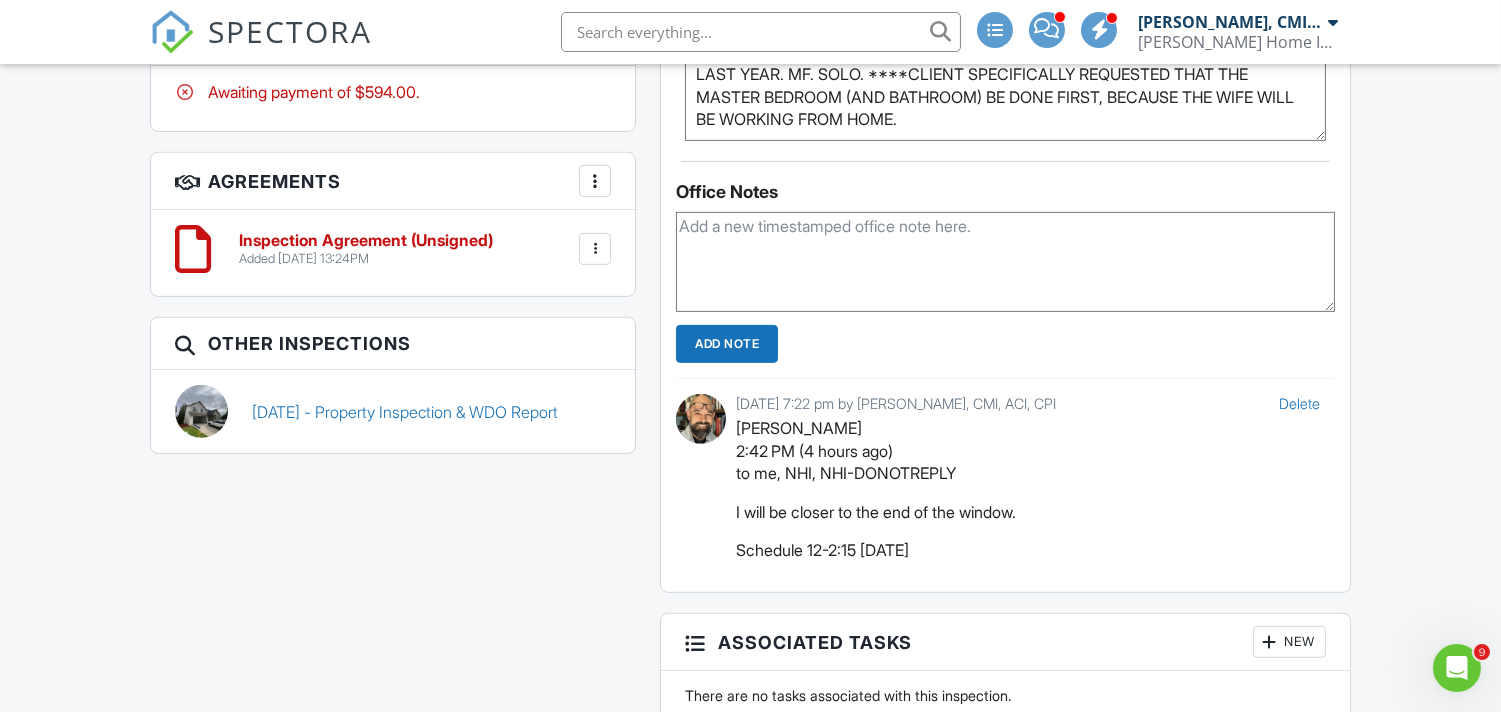 paste on "NHI - Inspection Services <nickelsenhomeinspections@gmail.com>
1:53 PM (5 hours ago)
to Isaac, NHI, NHI-DONOTREPLY
S.SCOPE REQ. | RIDGEFIELD | 7.11.25 12PM-2:15PM
Note: This is a one-year warranty inspection. The home was built last year.
Address: 2910 S 7th Way, Ridgefield, WA 98642
Inspector(s): Michael: 360-833-3531
Details/Notes: OCC/2024YB
REPORTS: CC BOTH: NHIINSPECTIONS@GMAIL.COM AND NICKELSENHOMEINSPECTIONS@GMAIL.COM
REQ. SENT: 7.10.25 1:54PM
Trip Fee?: 40.0" 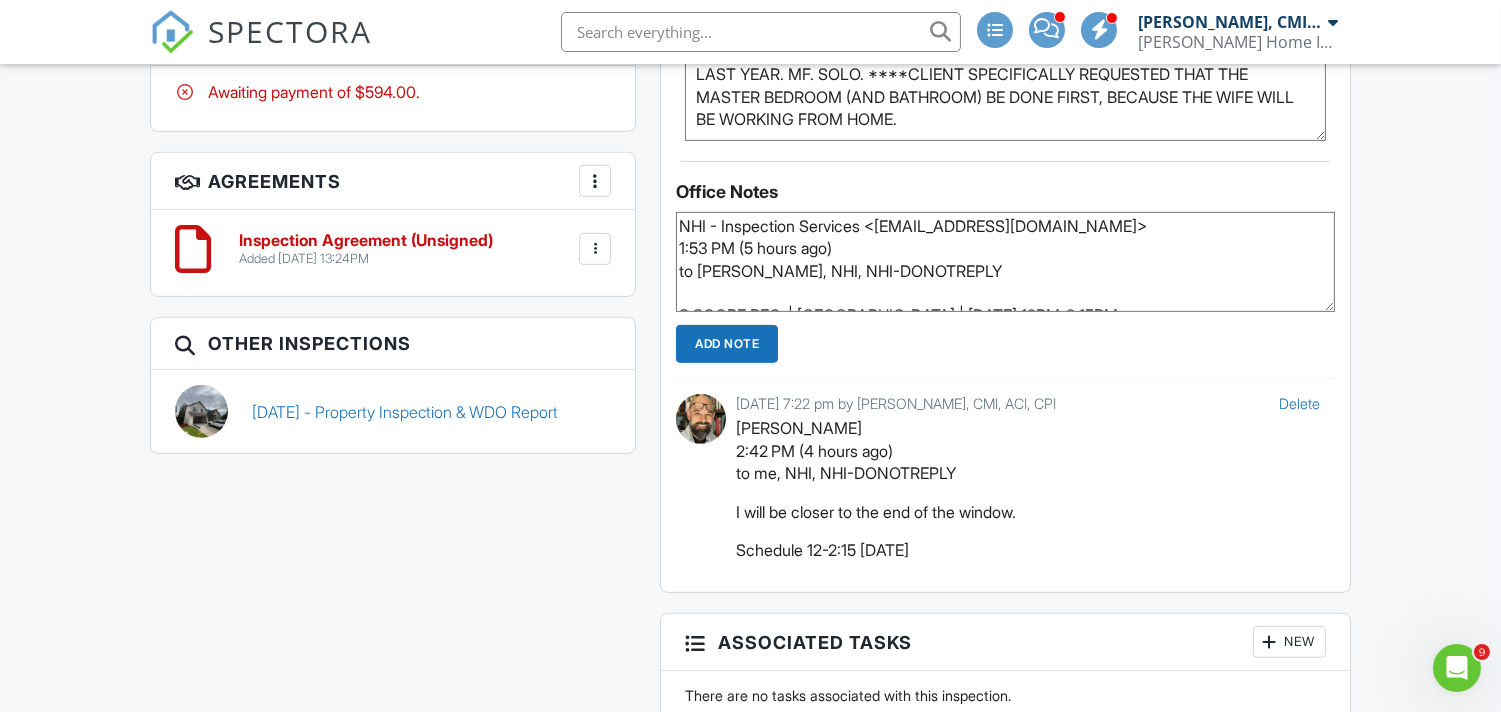 scroll, scrollTop: 507, scrollLeft: 0, axis: vertical 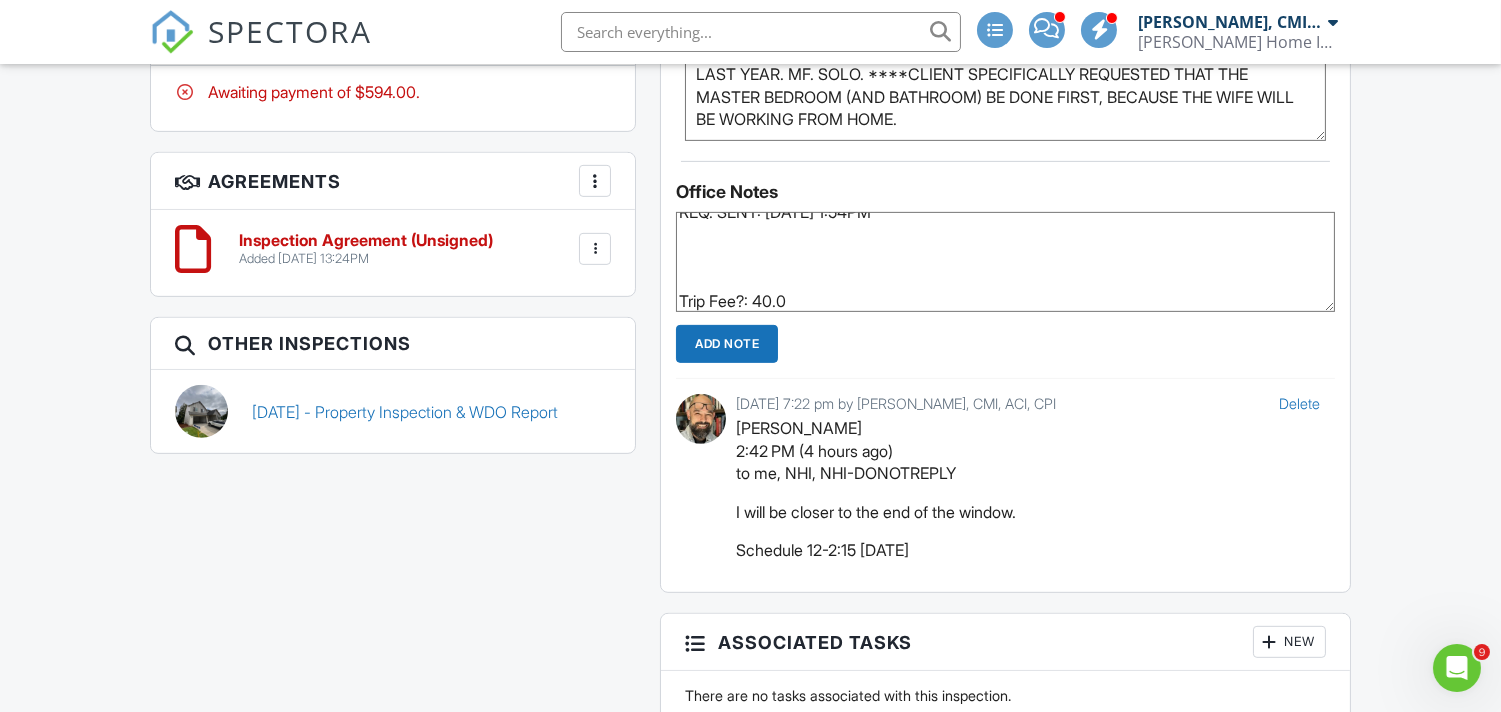 type on "NHI - Inspection Services <nickelsenhomeinspections@gmail.com>
1:53 PM (5 hours ago)
to Isaac, NHI, NHI-DONOTREPLY
S.SCOPE REQ. | RIDGEFIELD | 7.11.25 12PM-2:15PM
Note: This is a one-year warranty inspection. The home was built last year.
Address: 2910 S 7th Way, Ridgefield, WA 98642
Inspector(s): Michael: 360-833-3531
Details/Notes: OCC/2024YB
REPORTS: CC BOTH: NHIINSPECTIONS@GMAIL.COM AND NICKELSENHOMEINSPECTIONS@GMAIL.COM
REQ. SENT: 7.10.25 1:54PM
Trip Fee?: 40.0" 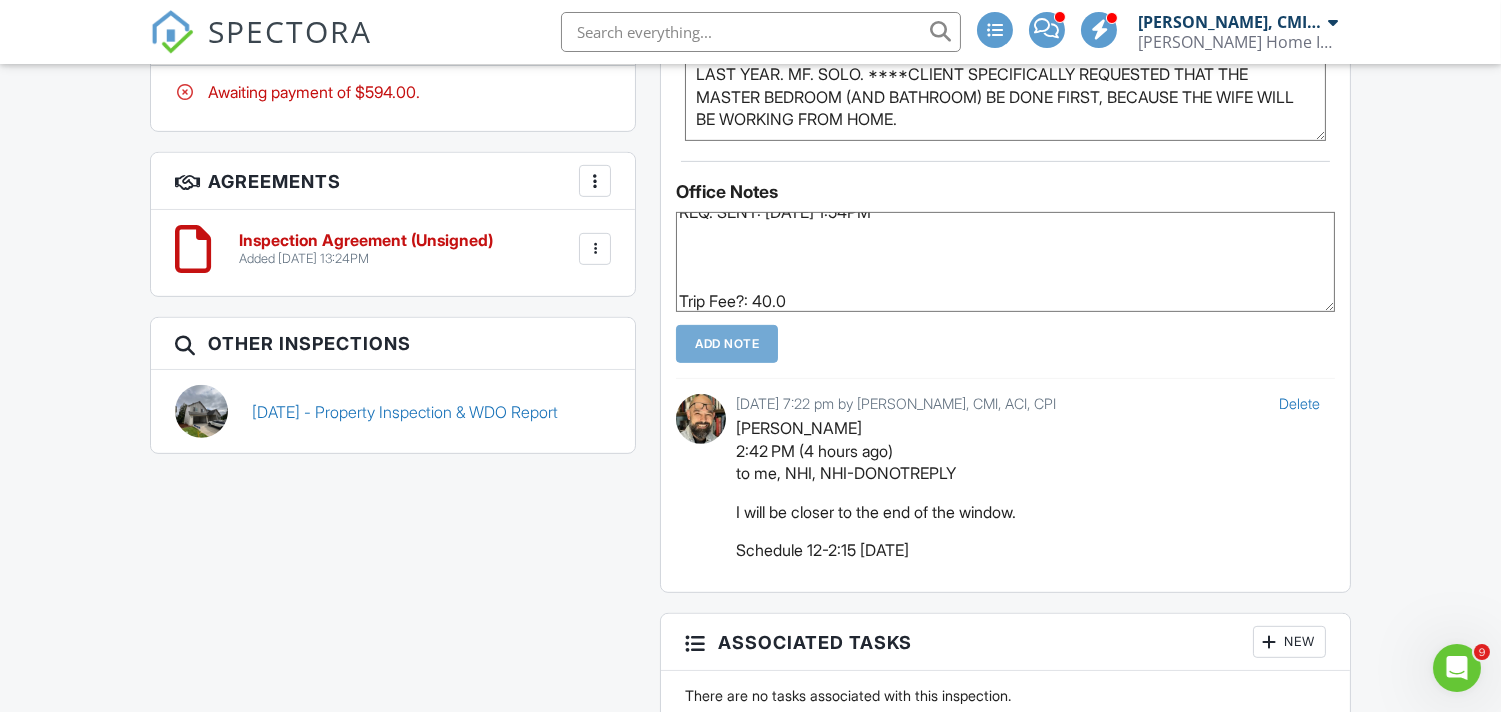 type 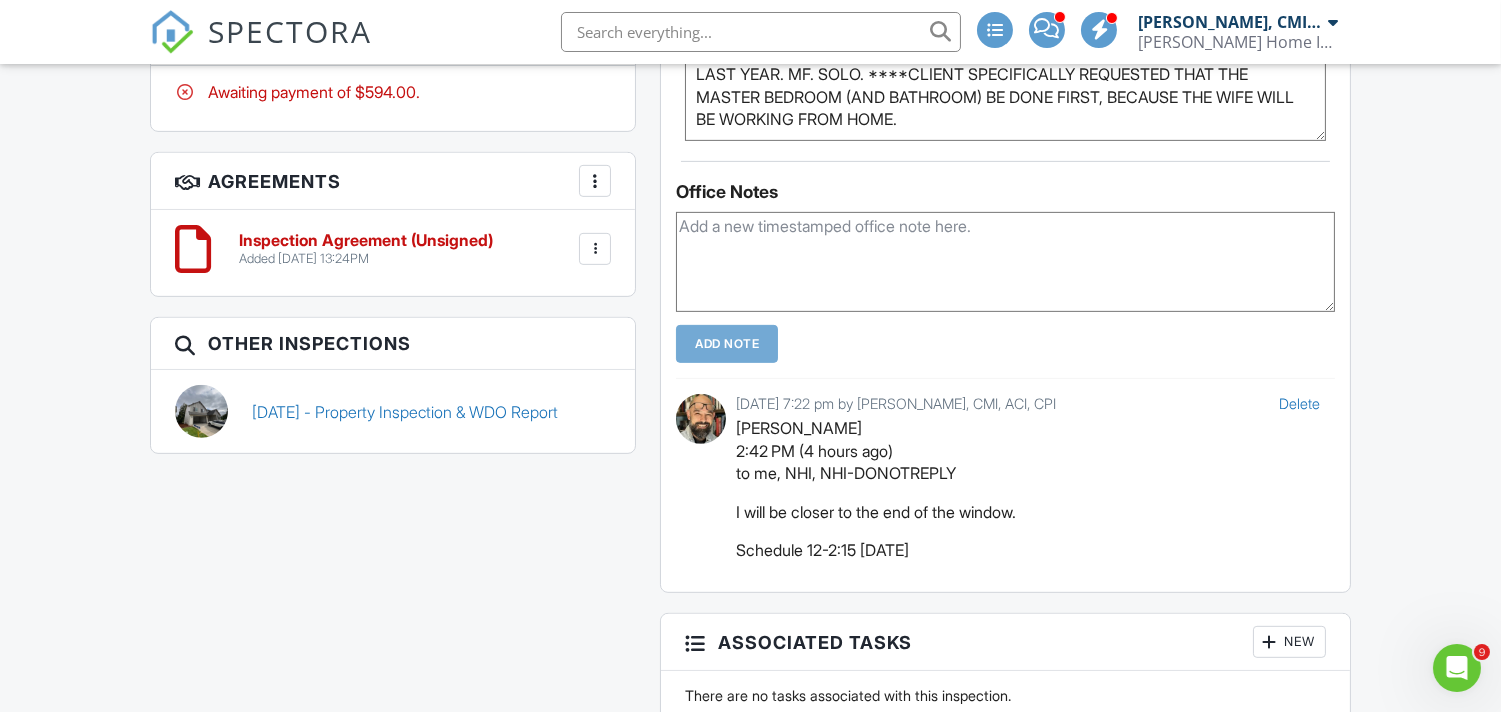 scroll, scrollTop: 0, scrollLeft: 0, axis: both 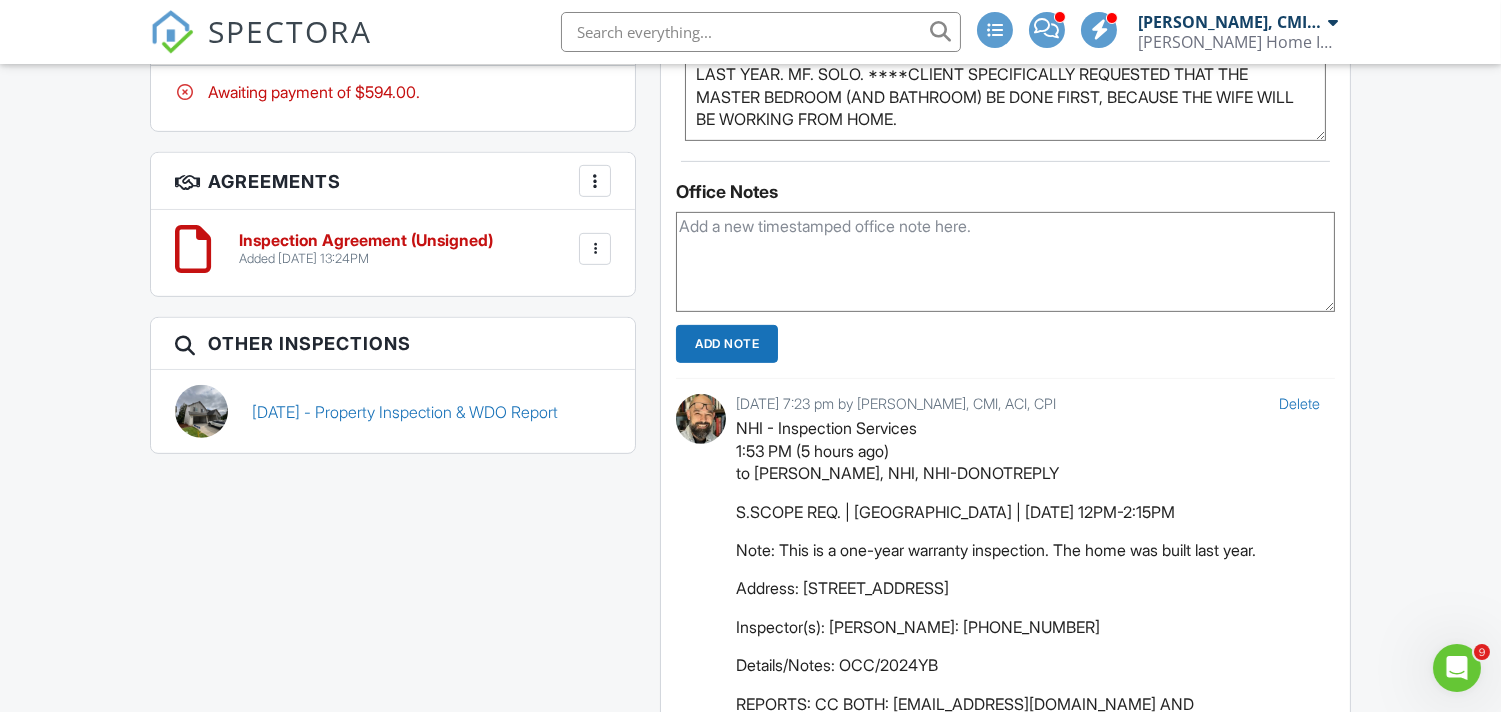 click at bounding box center [761, 32] 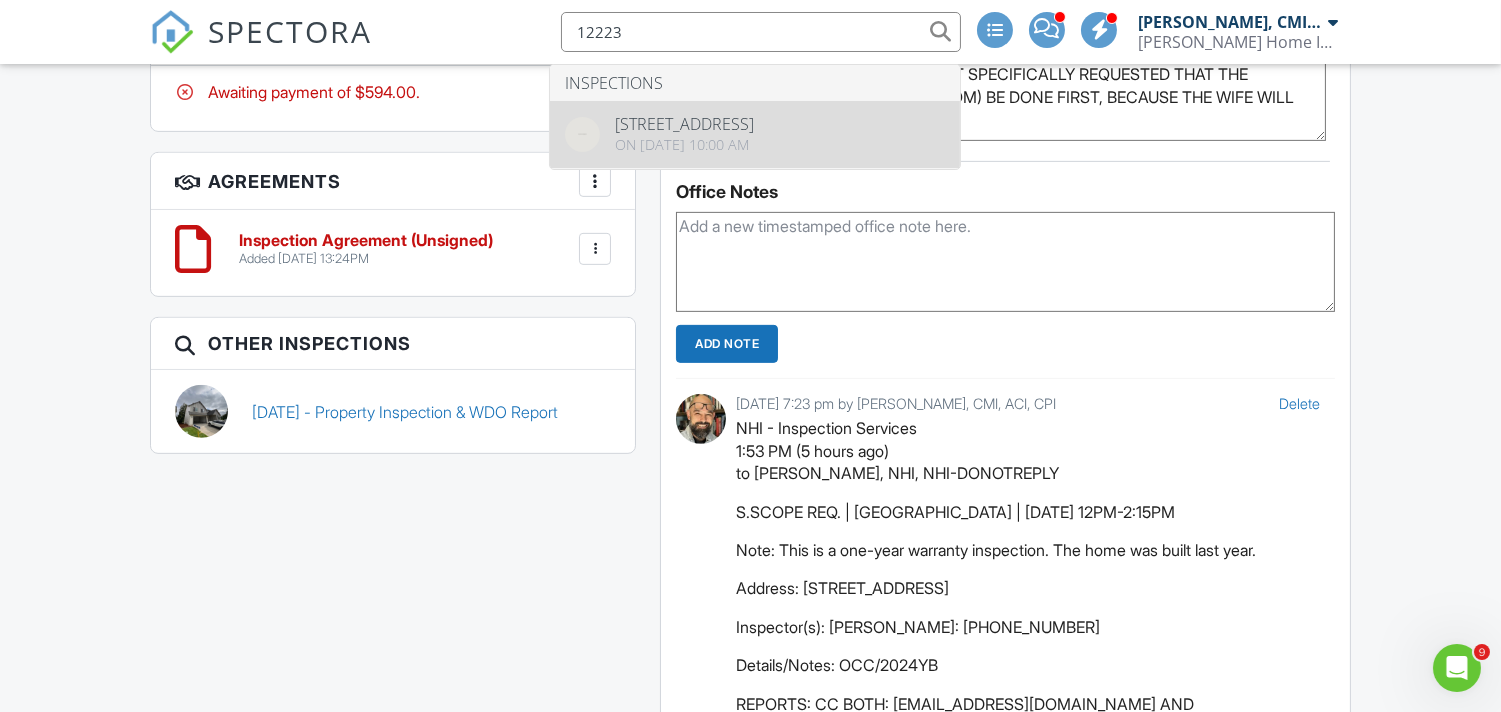 type on "12223" 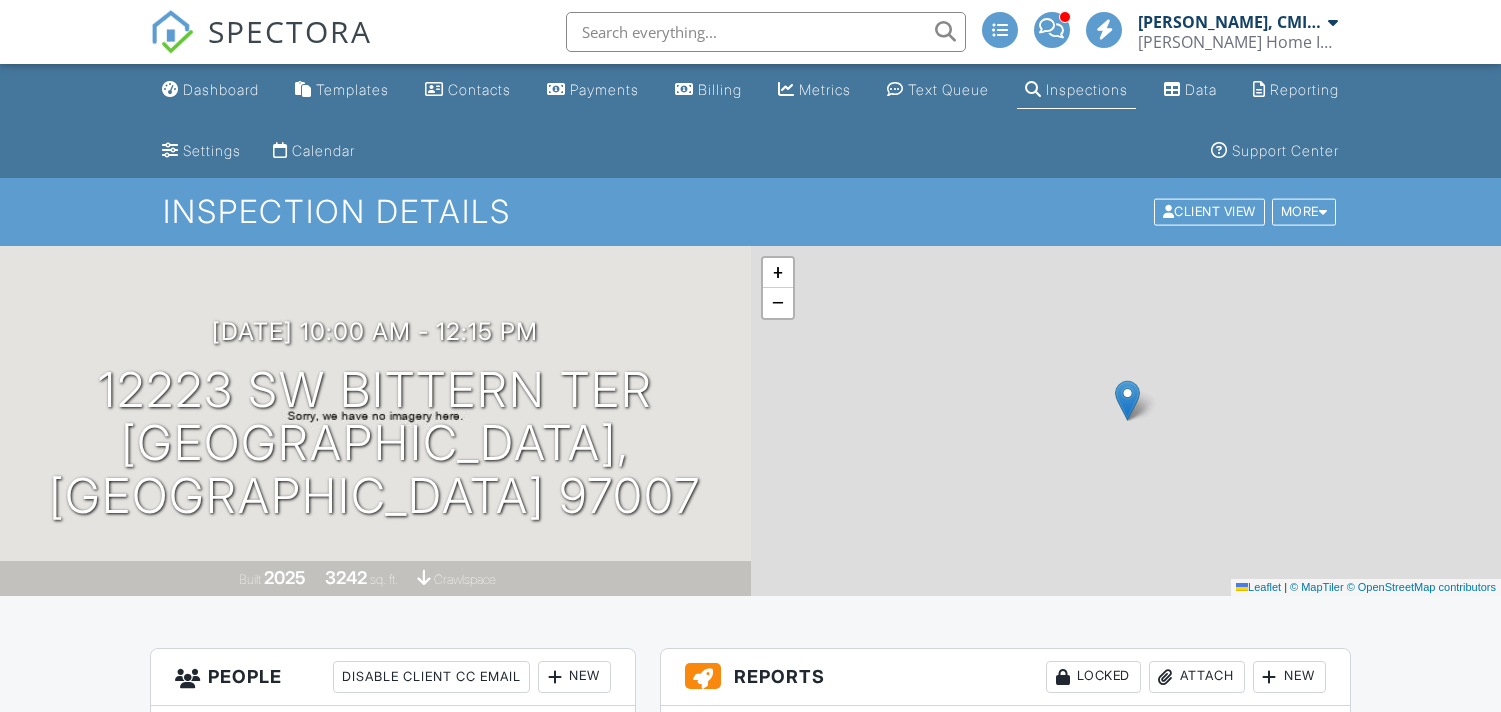 scroll, scrollTop: 1111, scrollLeft: 0, axis: vertical 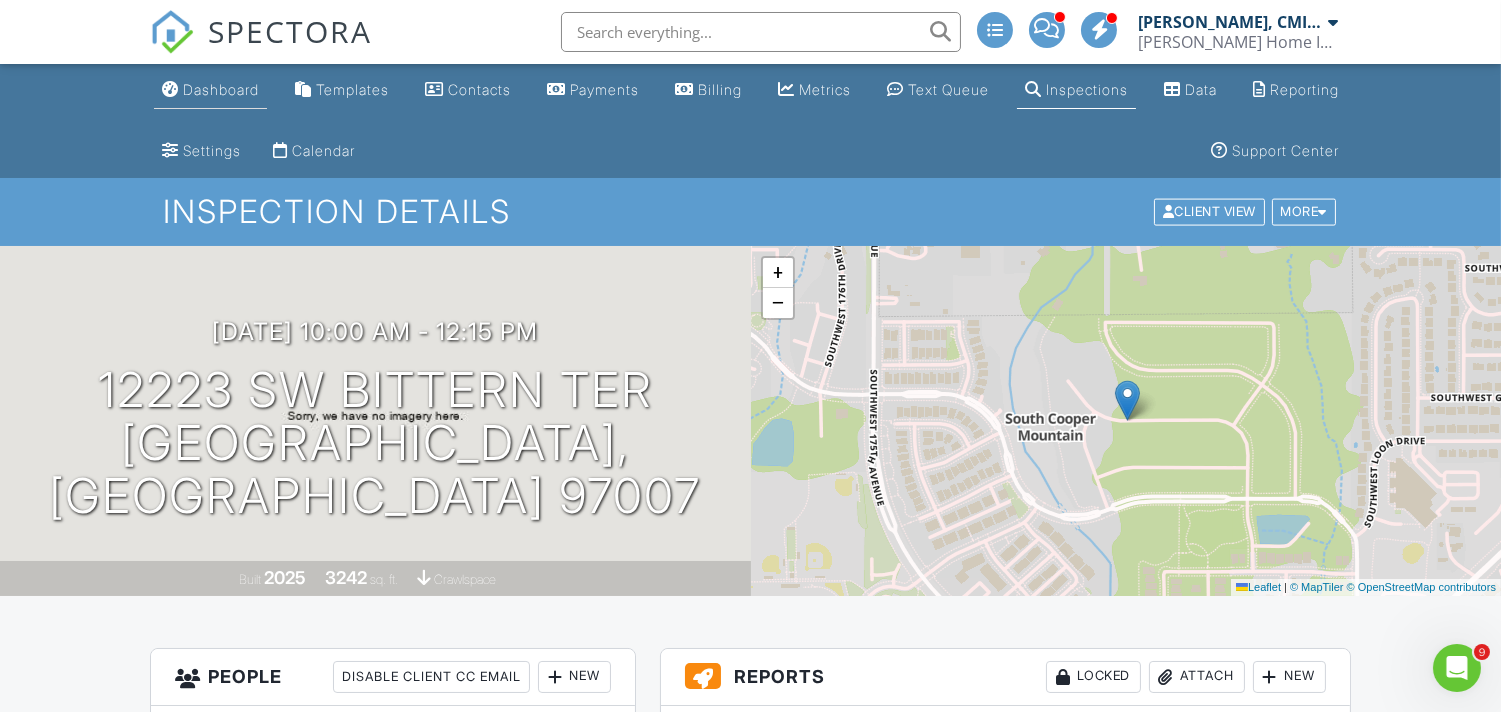 click on "Dashboard" at bounding box center [221, 89] 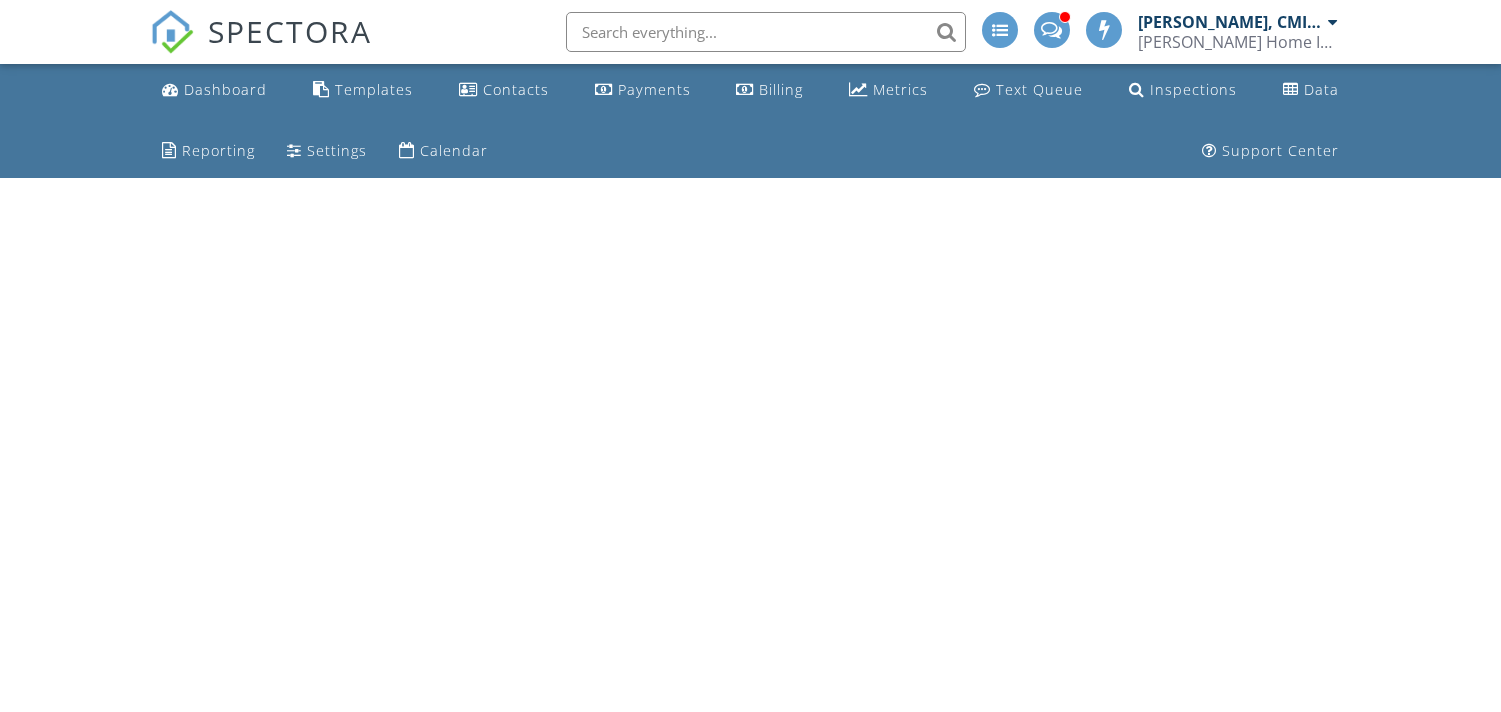 scroll, scrollTop: 0, scrollLeft: 0, axis: both 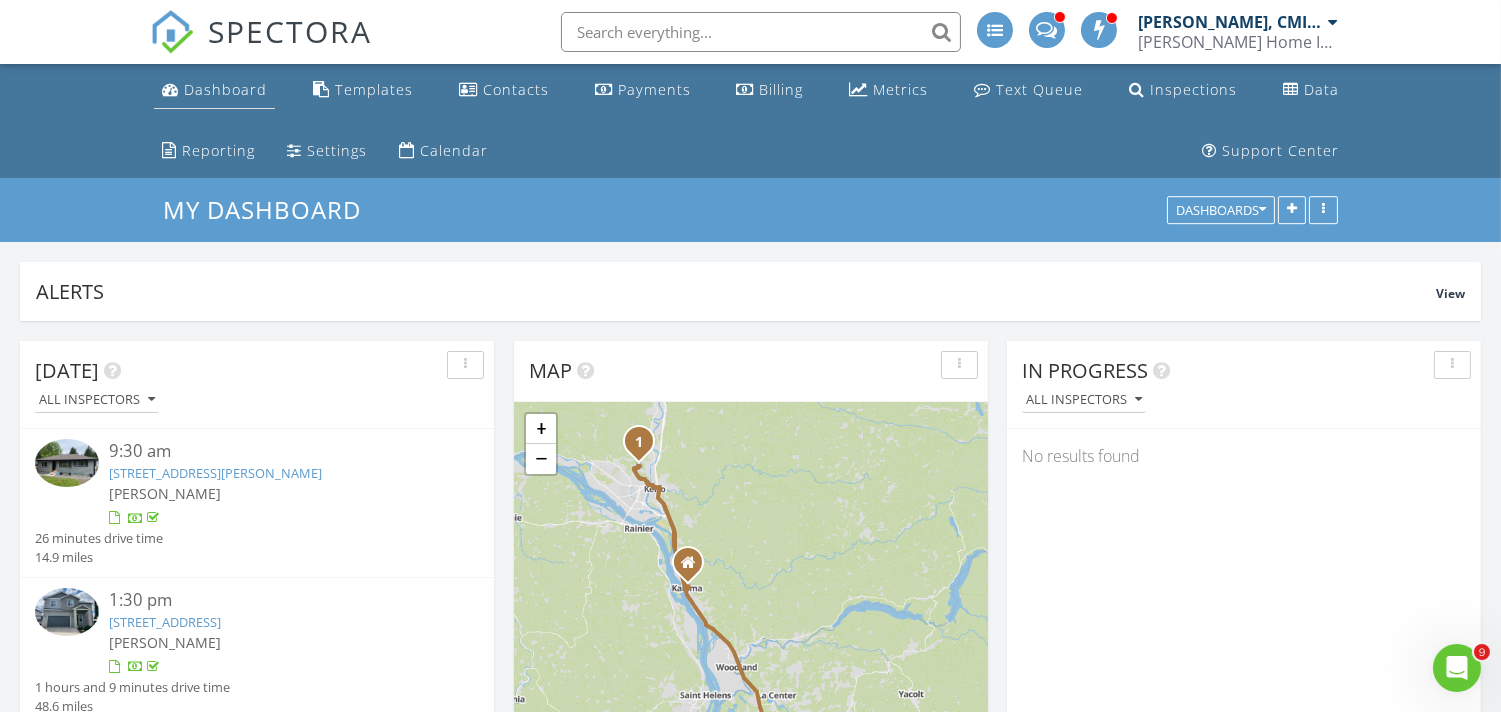 click on "Dashboard" at bounding box center (225, 89) 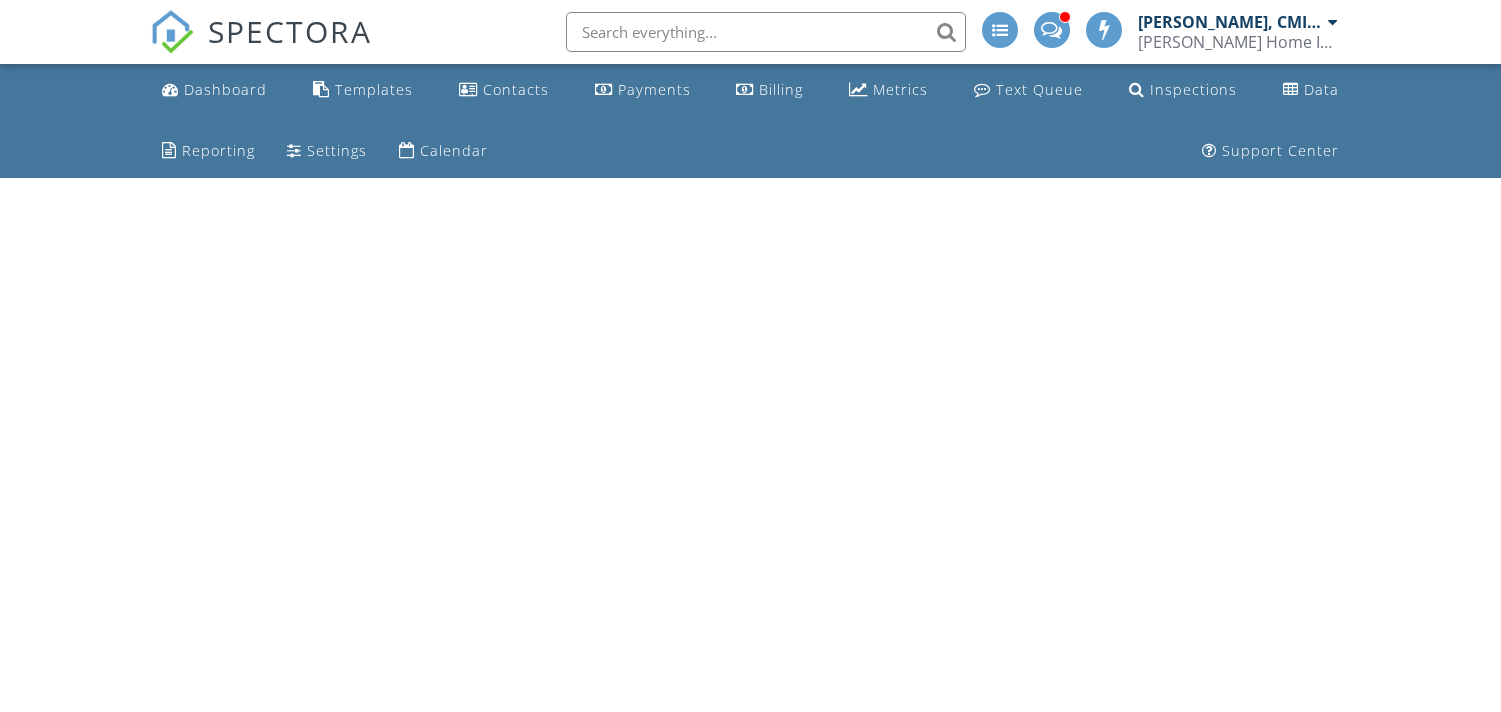 scroll, scrollTop: 0, scrollLeft: 0, axis: both 